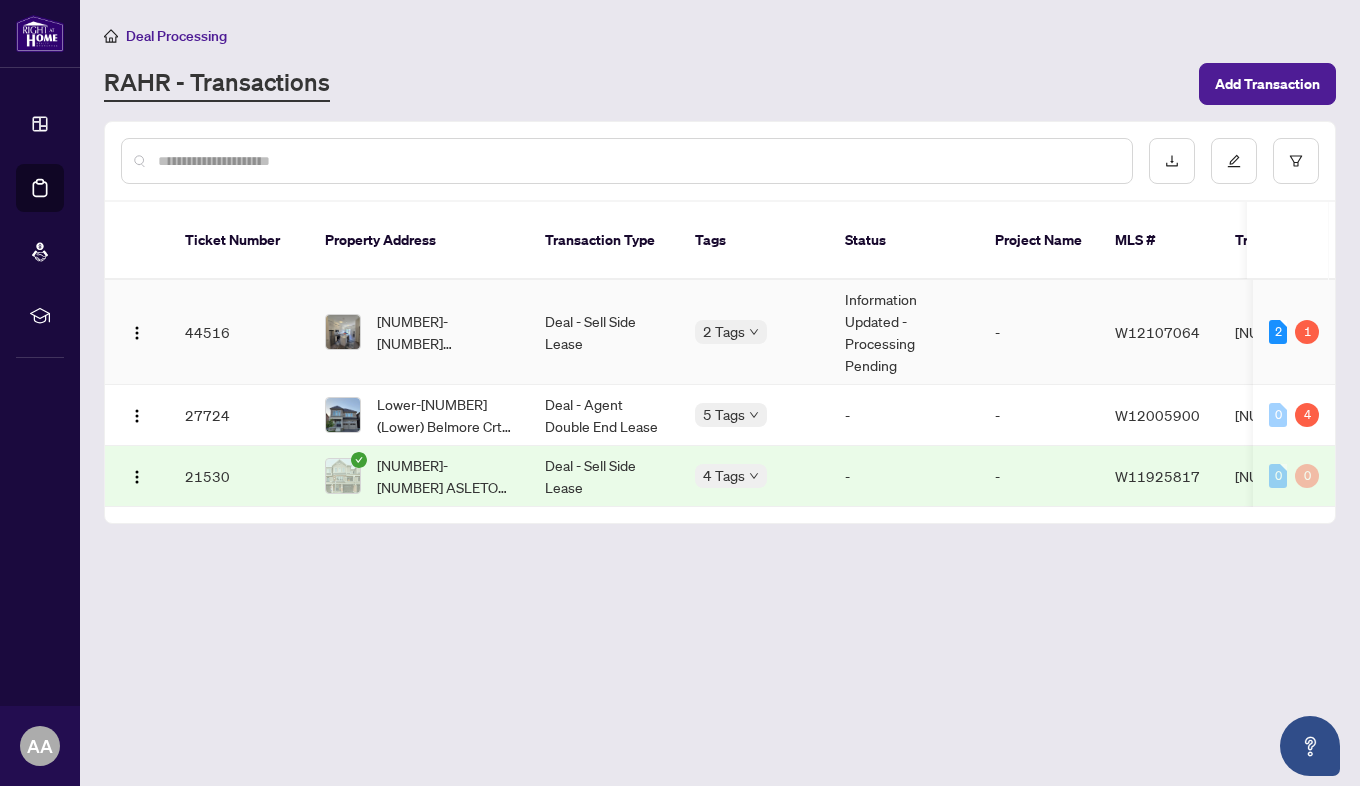 scroll, scrollTop: 0, scrollLeft: 0, axis: both 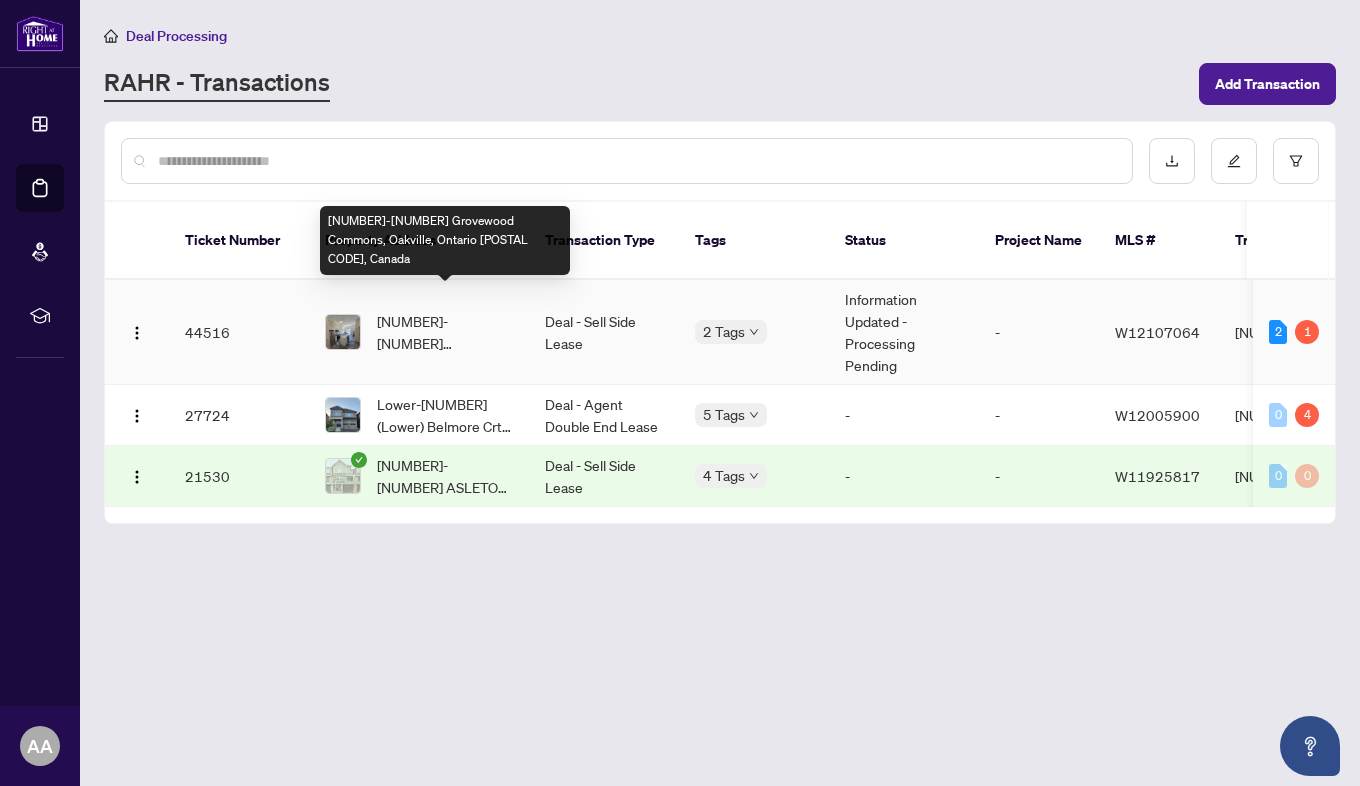click on "[NUMBER]-[NUMBER] Grovewood Commons, Oakville, Ontario [POSTAL CODE], Canada" at bounding box center [445, 332] 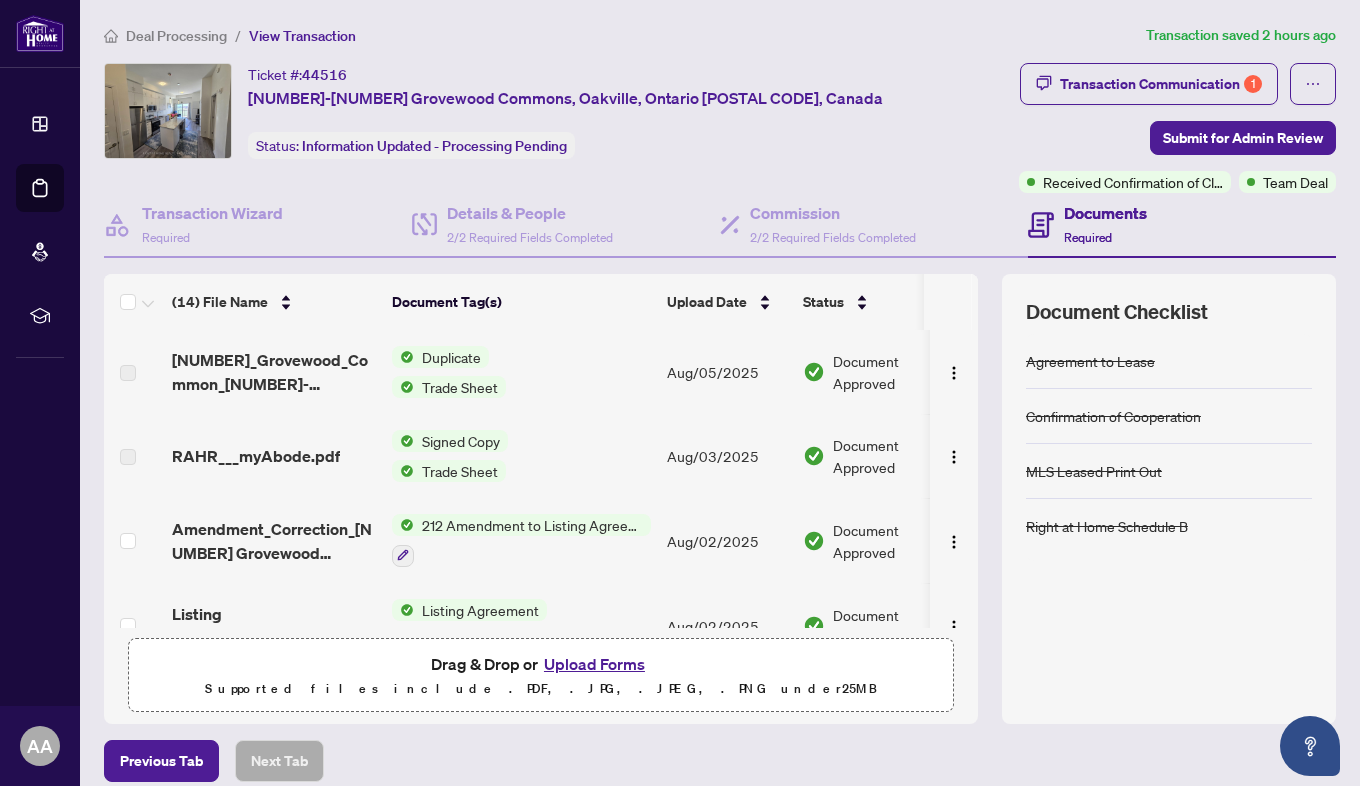 click on "Upload Forms" at bounding box center [594, 664] 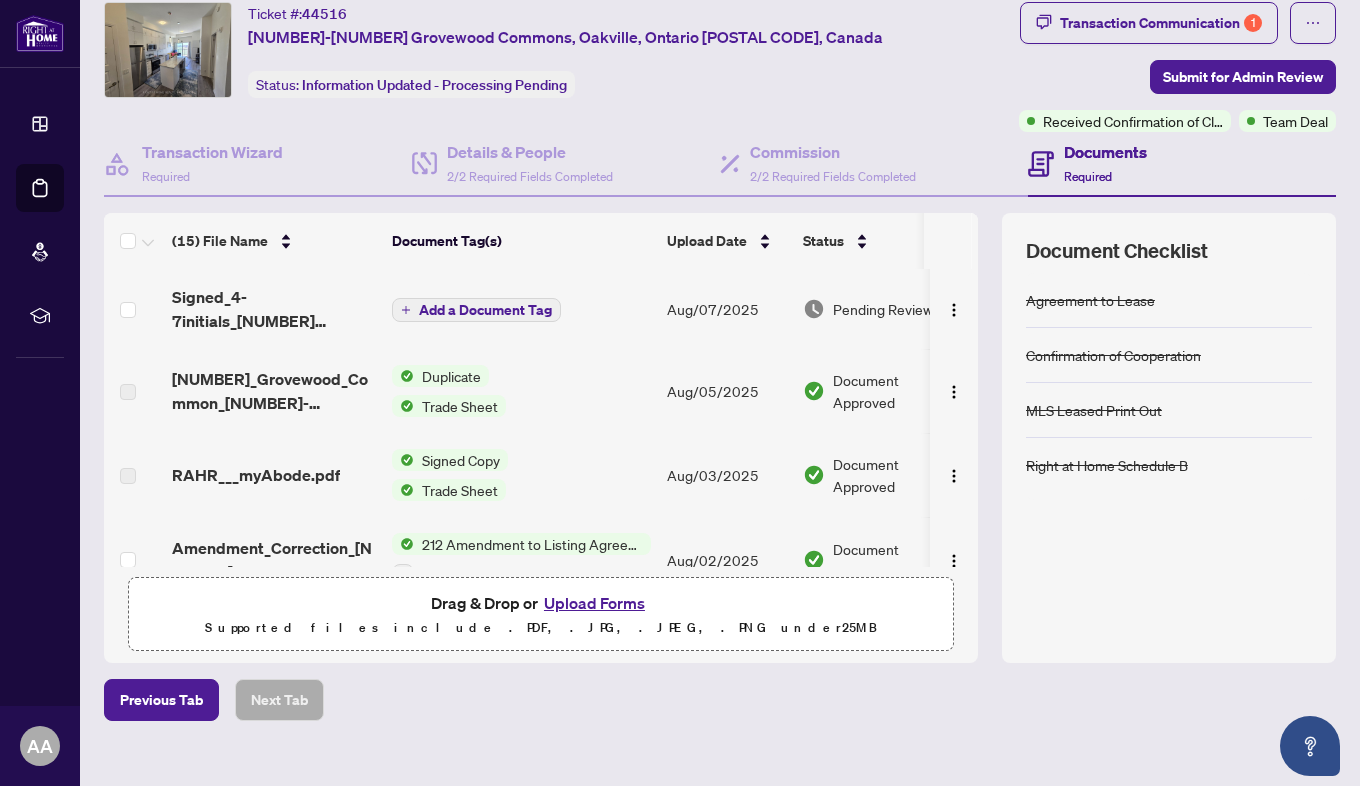 scroll, scrollTop: 0, scrollLeft: 0, axis: both 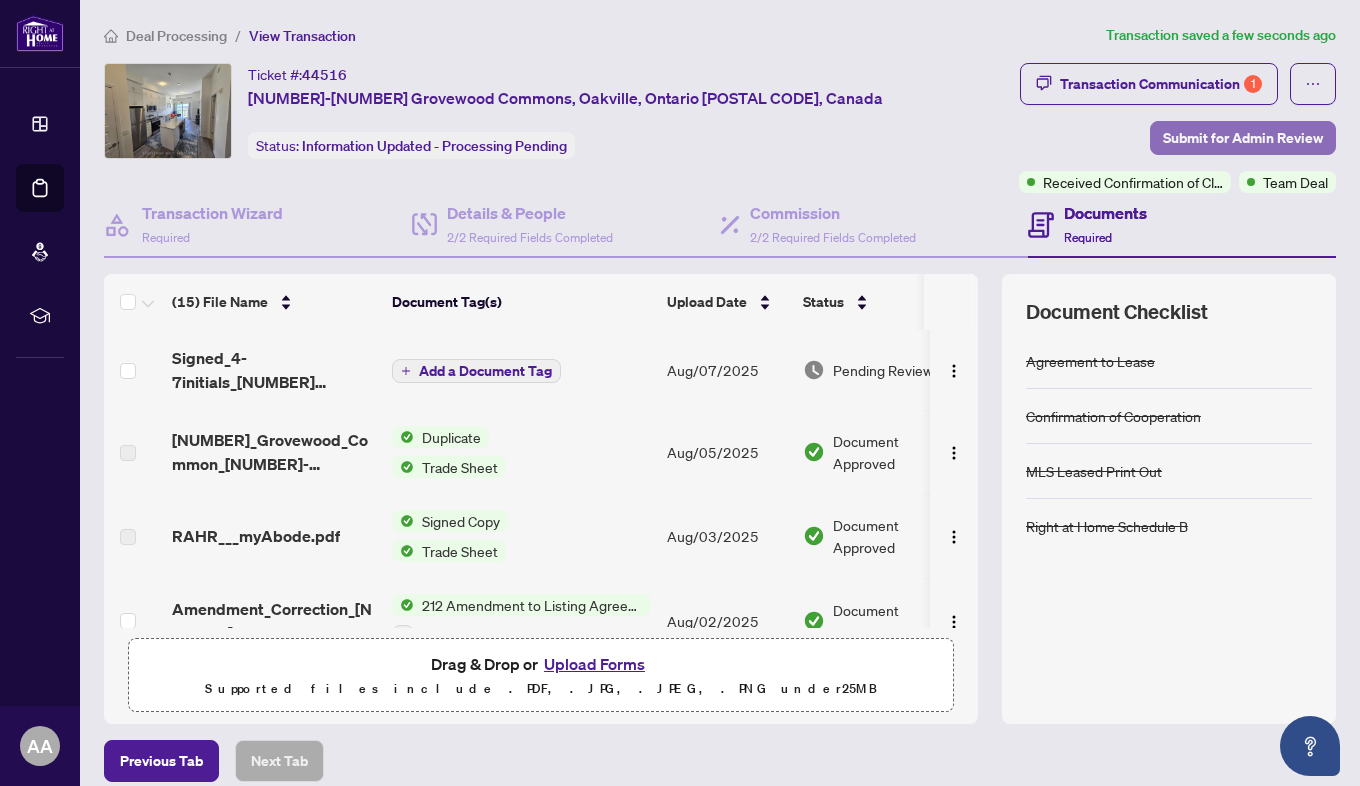 click on "Submit for Admin Review" at bounding box center [1243, 138] 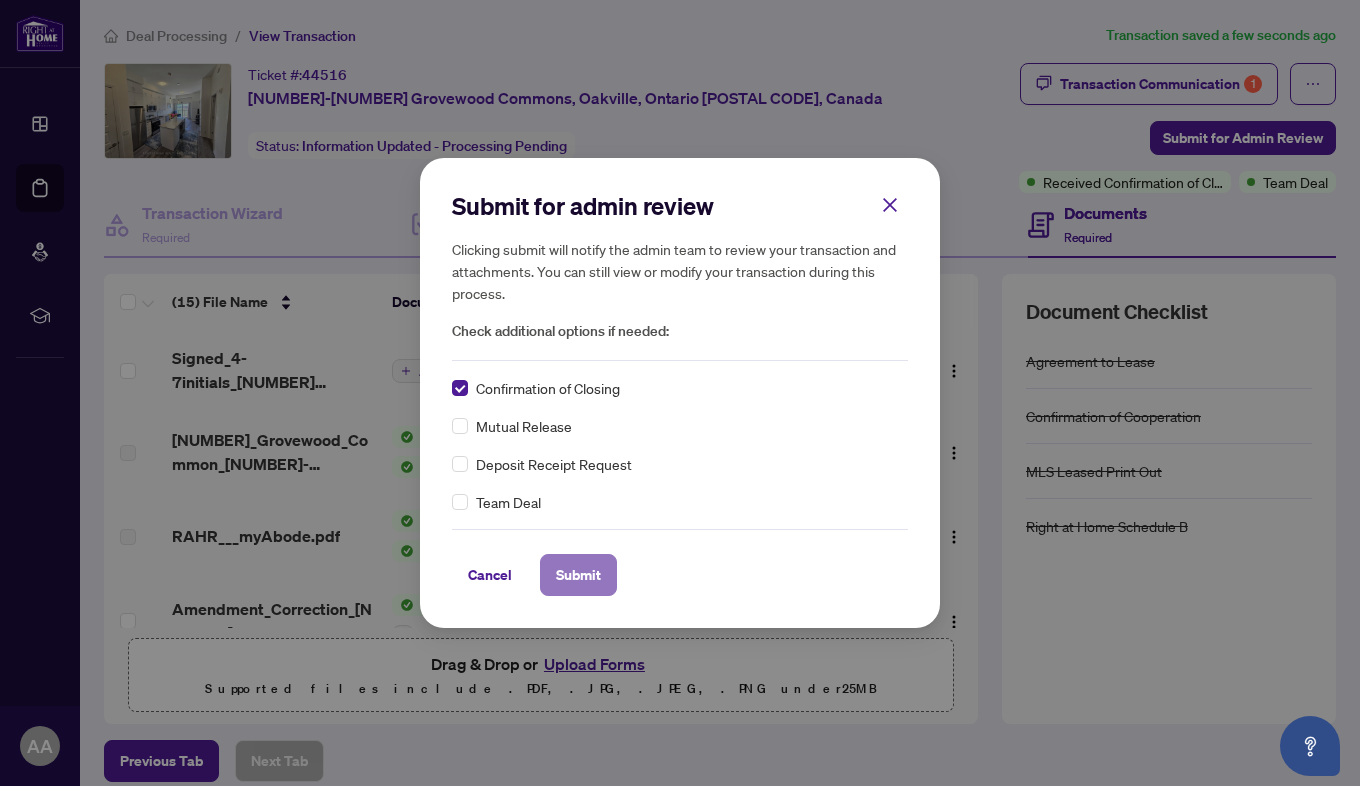 click on "Submit" at bounding box center [578, 575] 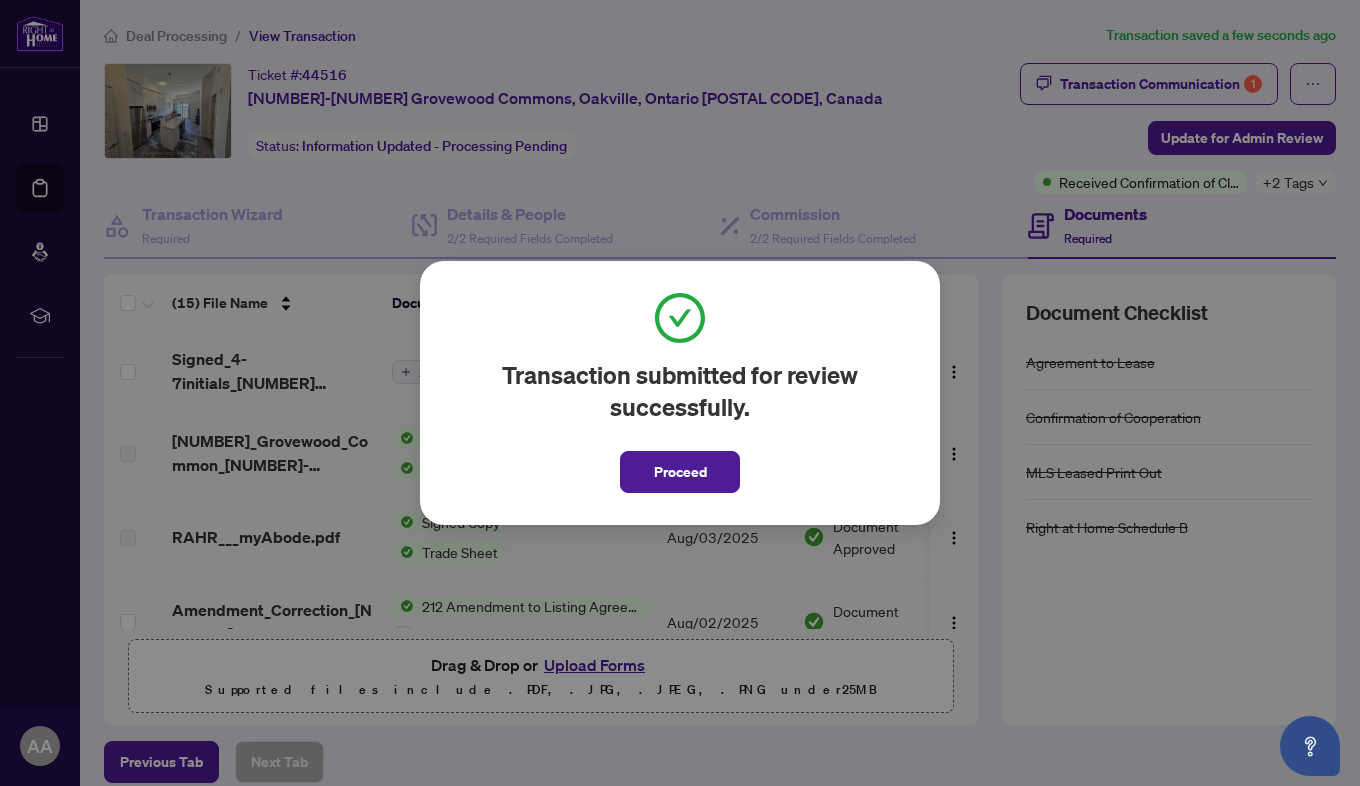 click on "Transaction submitted for review successfully. Proceed Cancel OK" at bounding box center [680, 393] 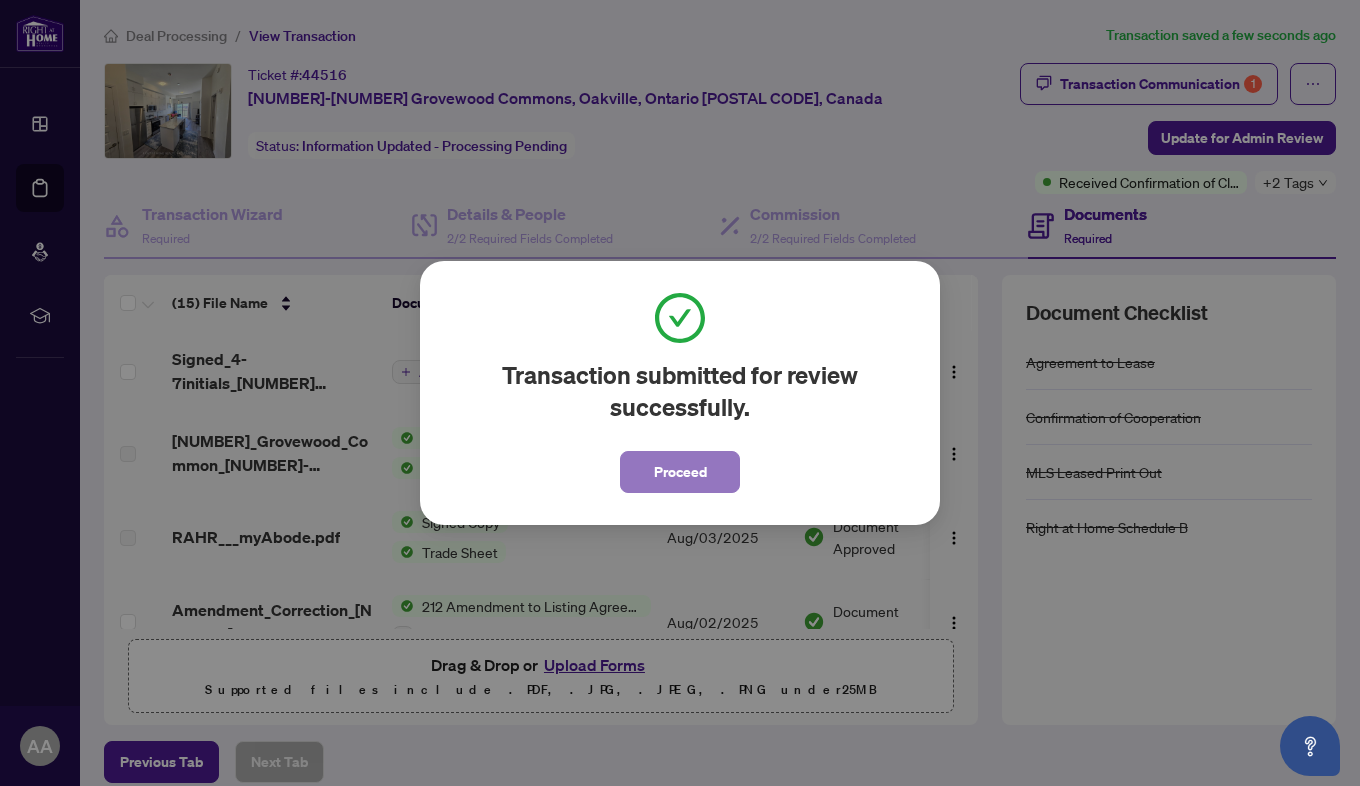click on "Proceed" at bounding box center (680, 472) 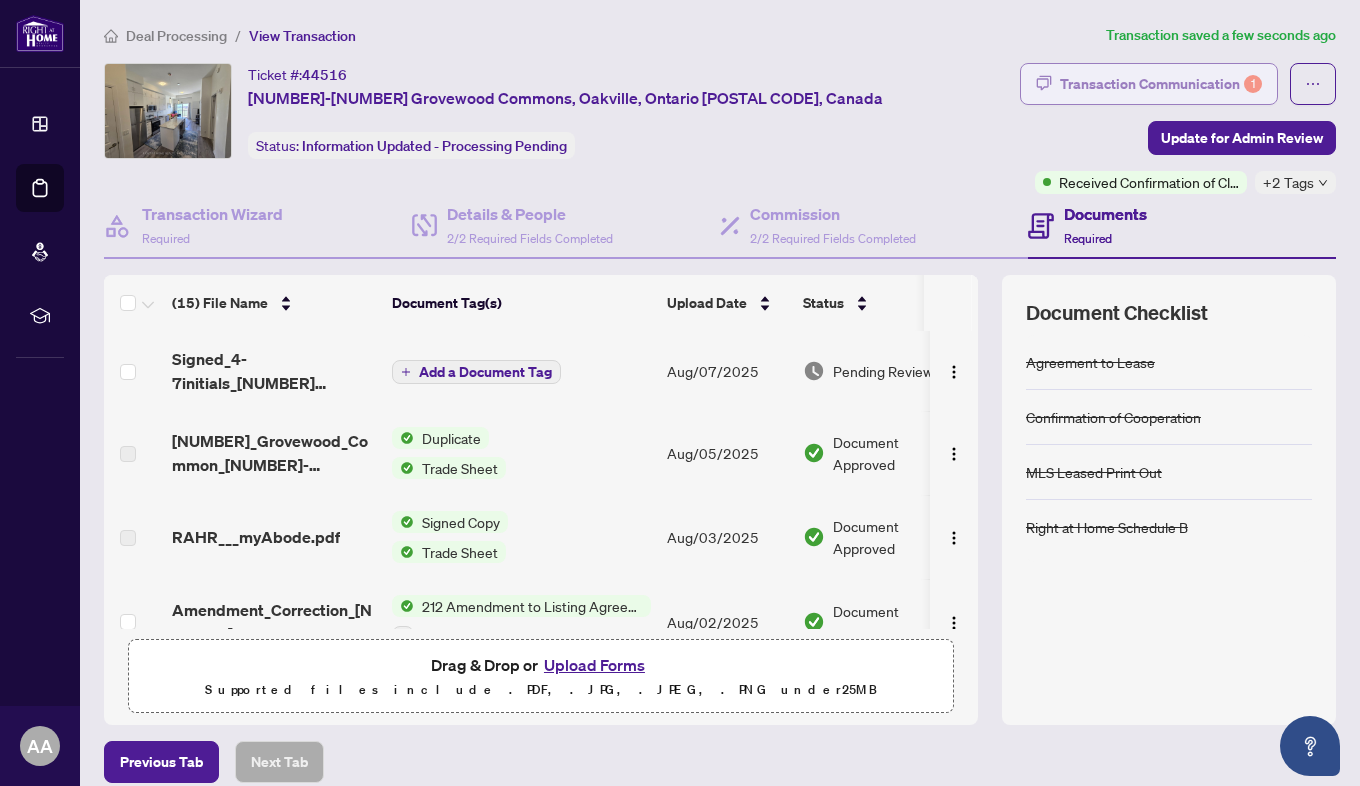 click on "Transaction Communication 1" at bounding box center [1161, 84] 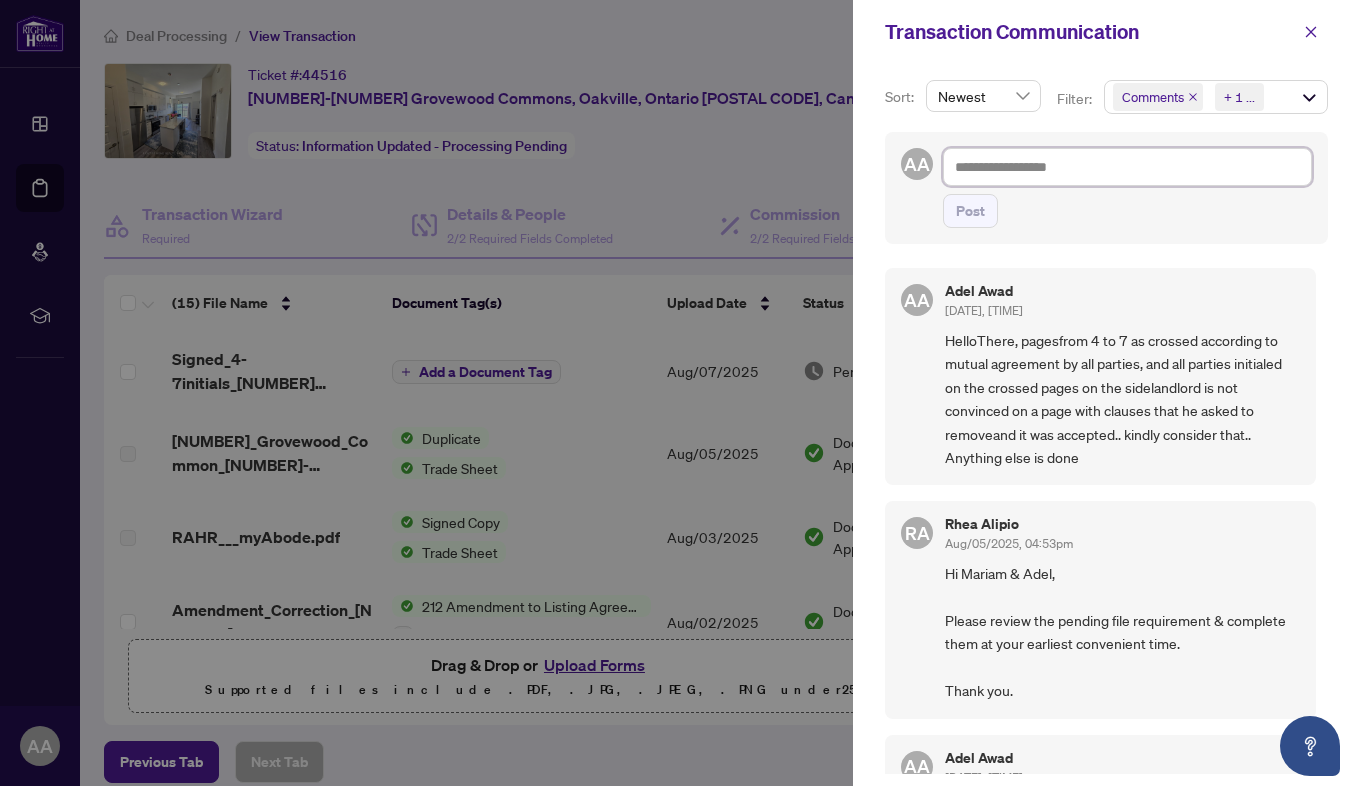 click at bounding box center (1127, 167) 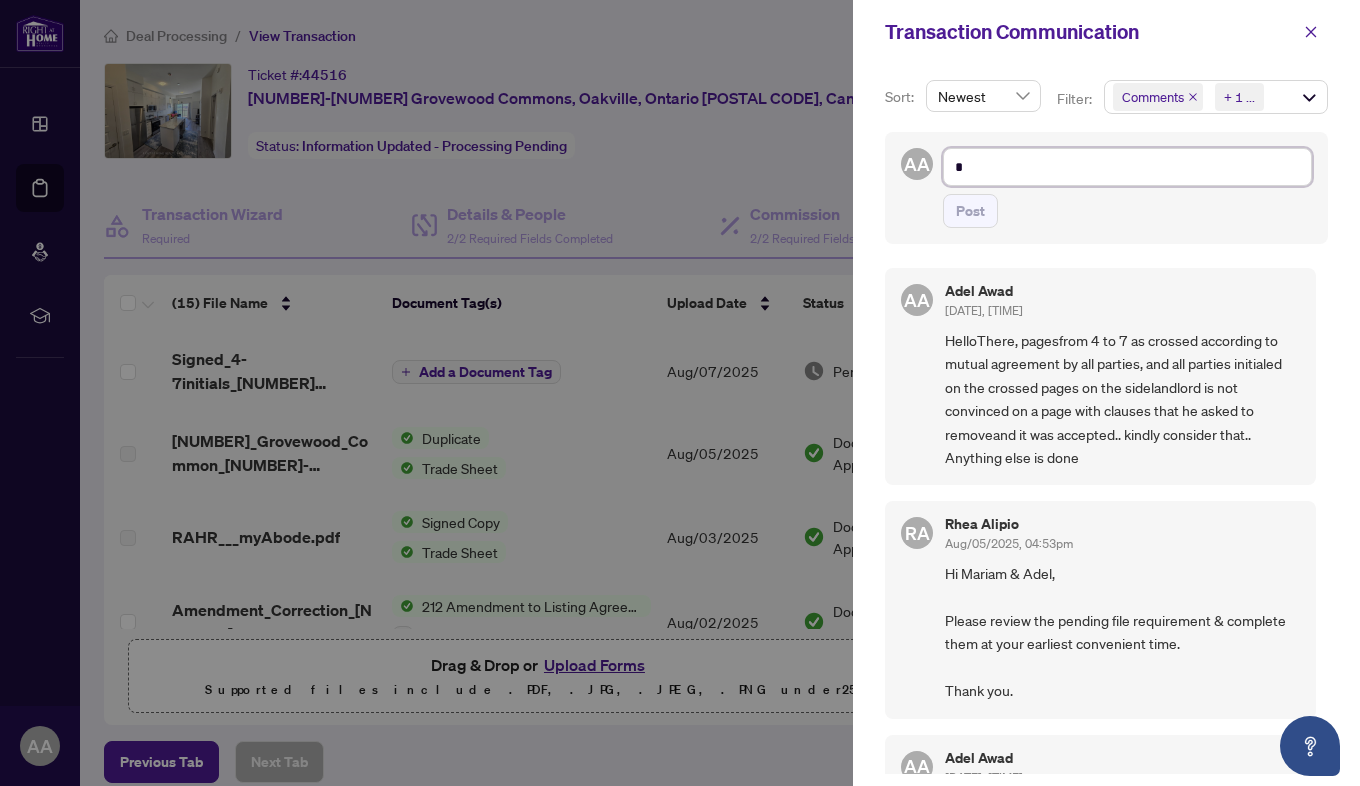 type on "**" 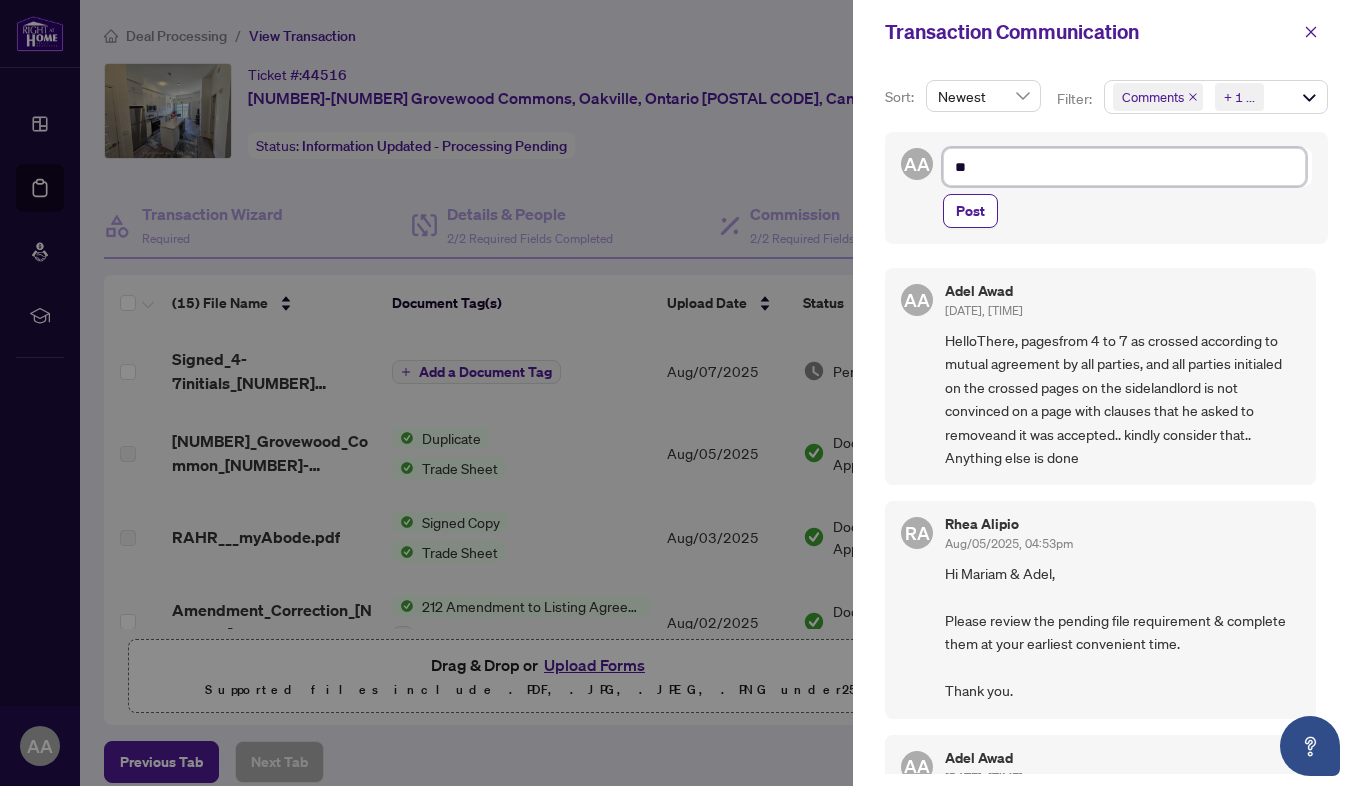 type on "***" 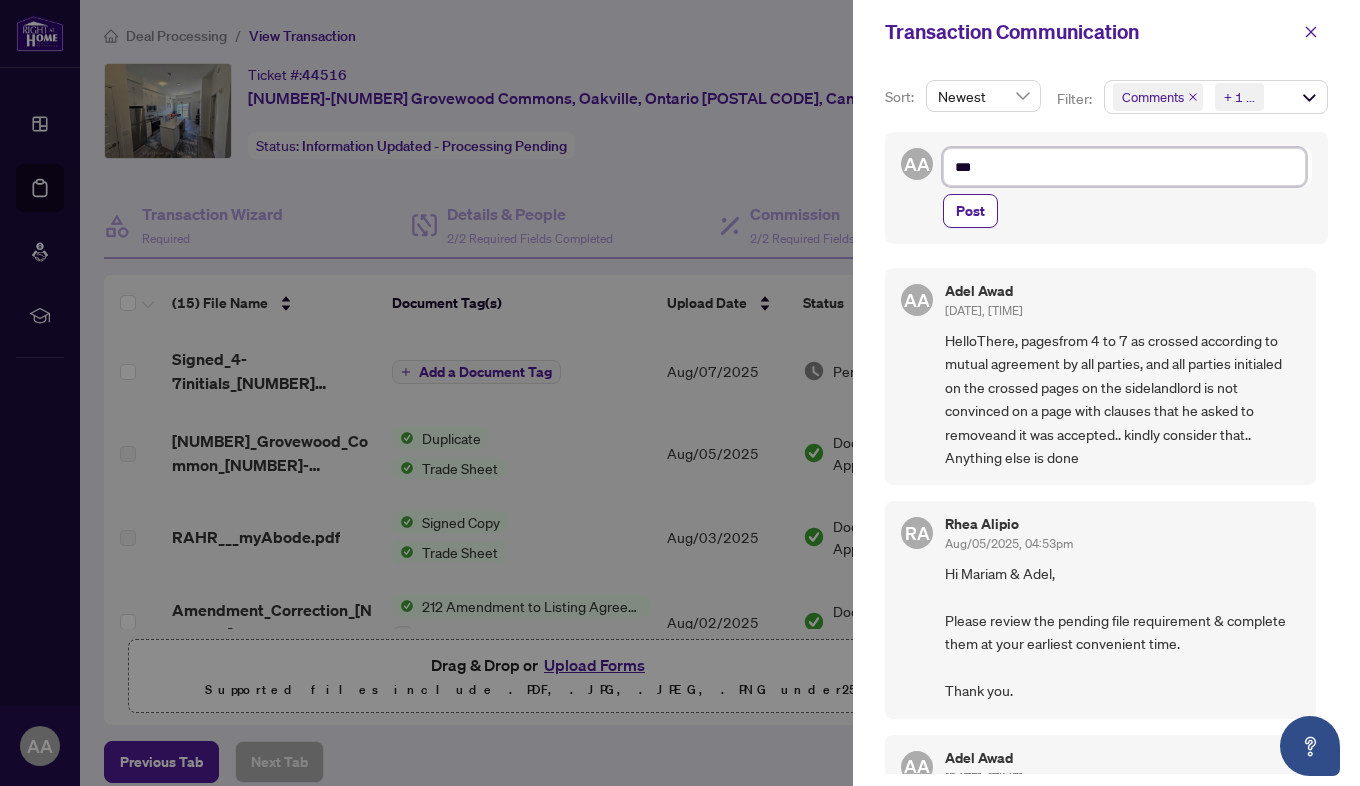 type on "****" 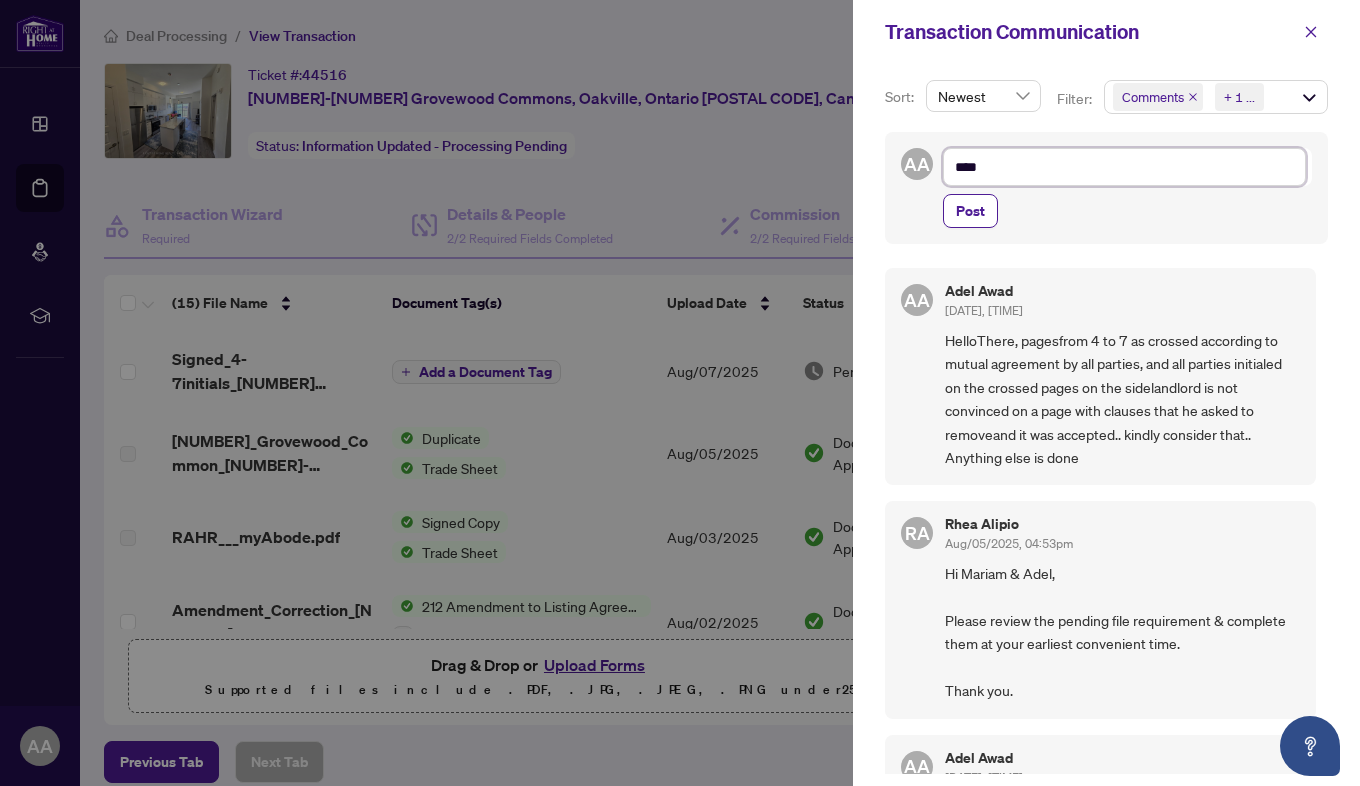 type on "*****" 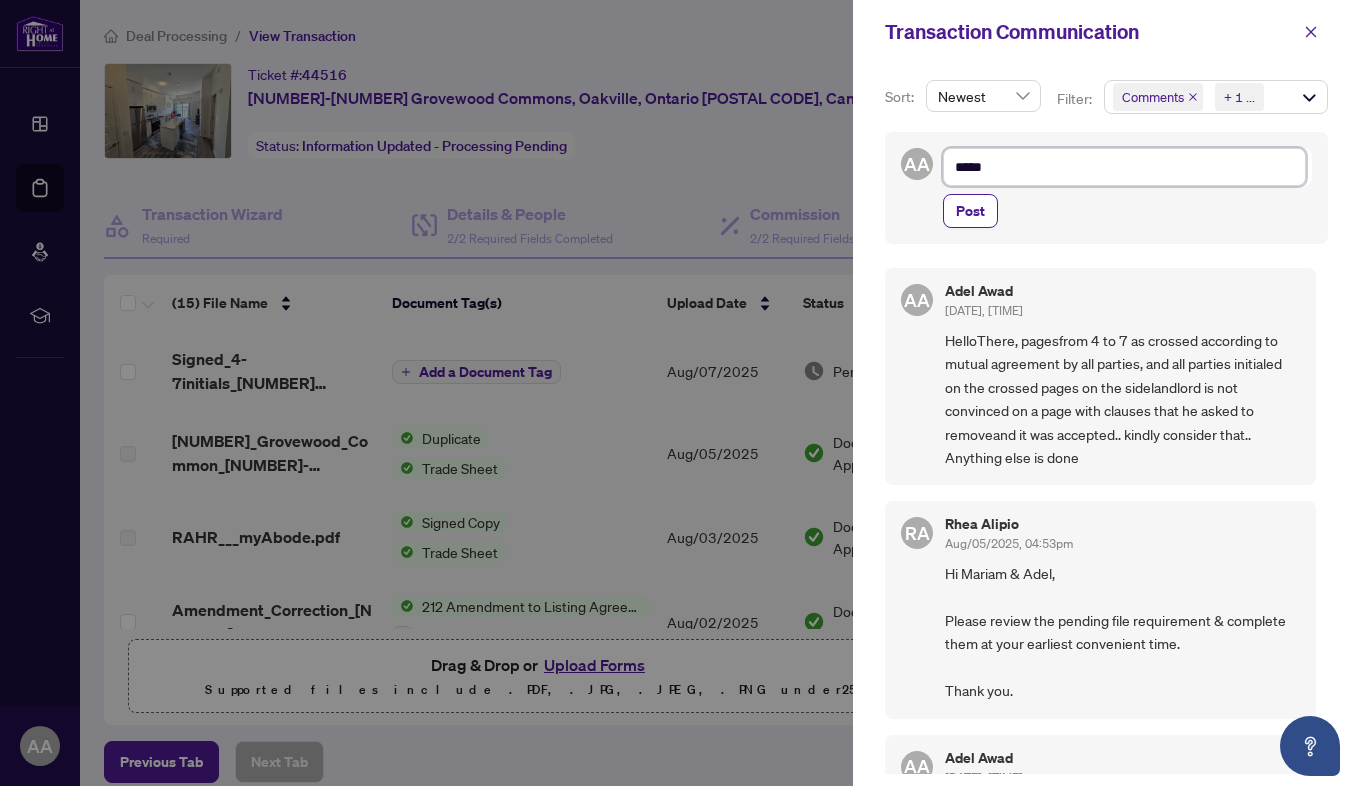 type on "******" 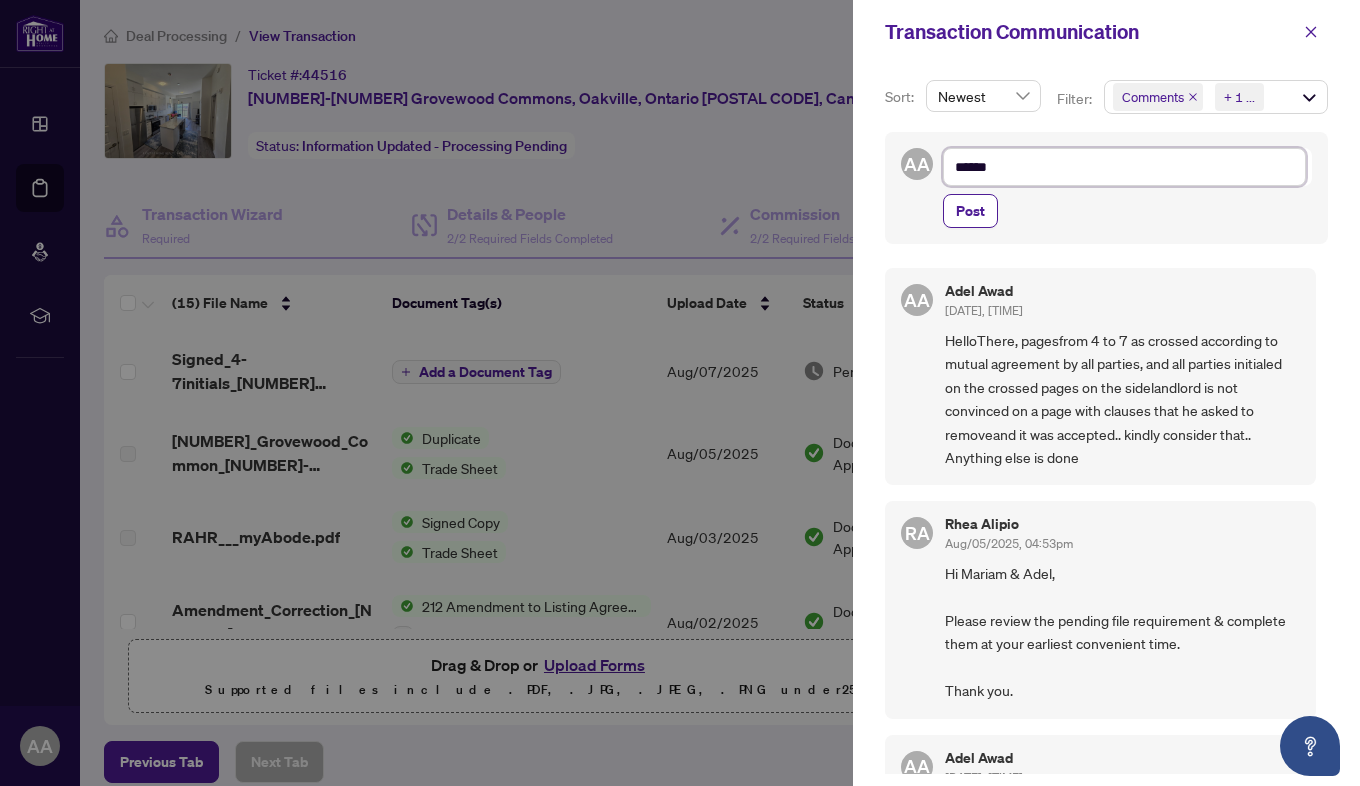 type on "*******" 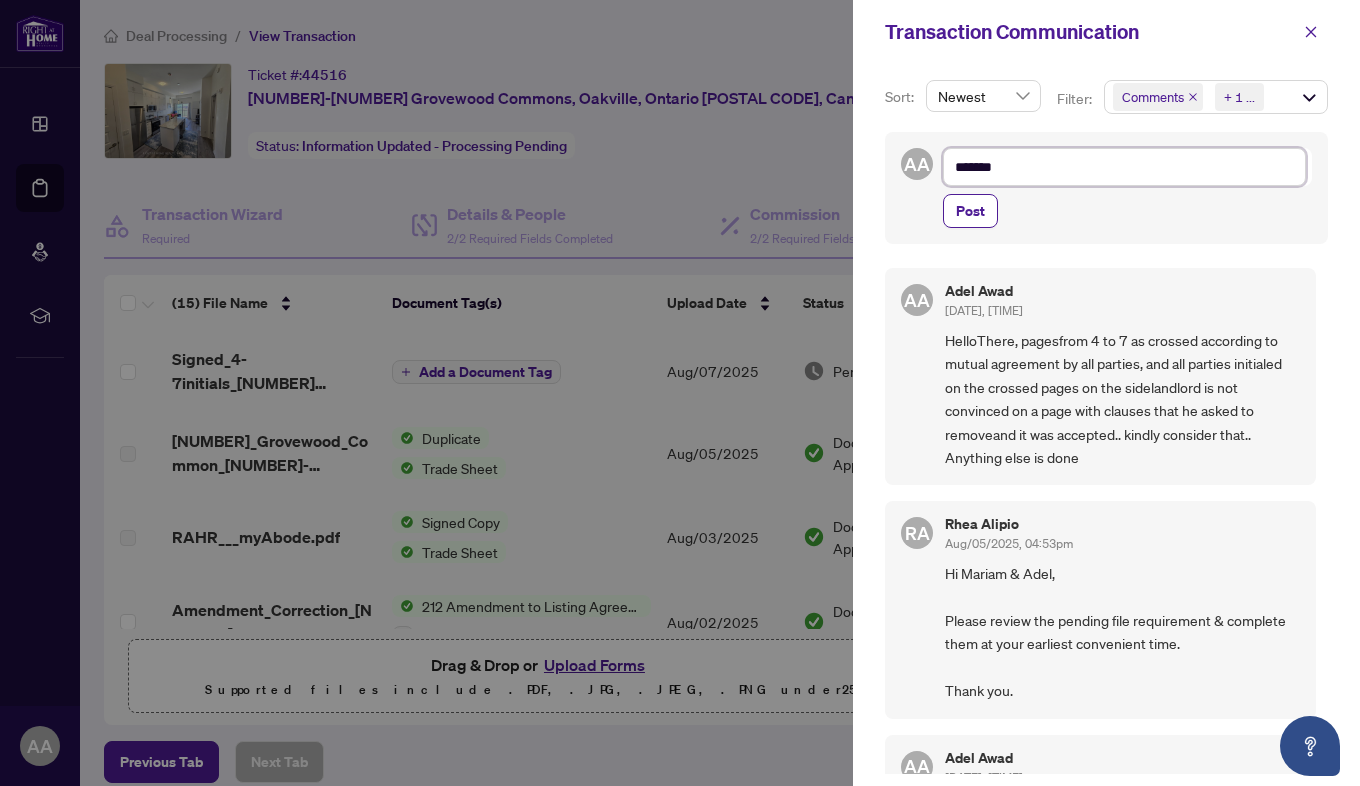 type on "********" 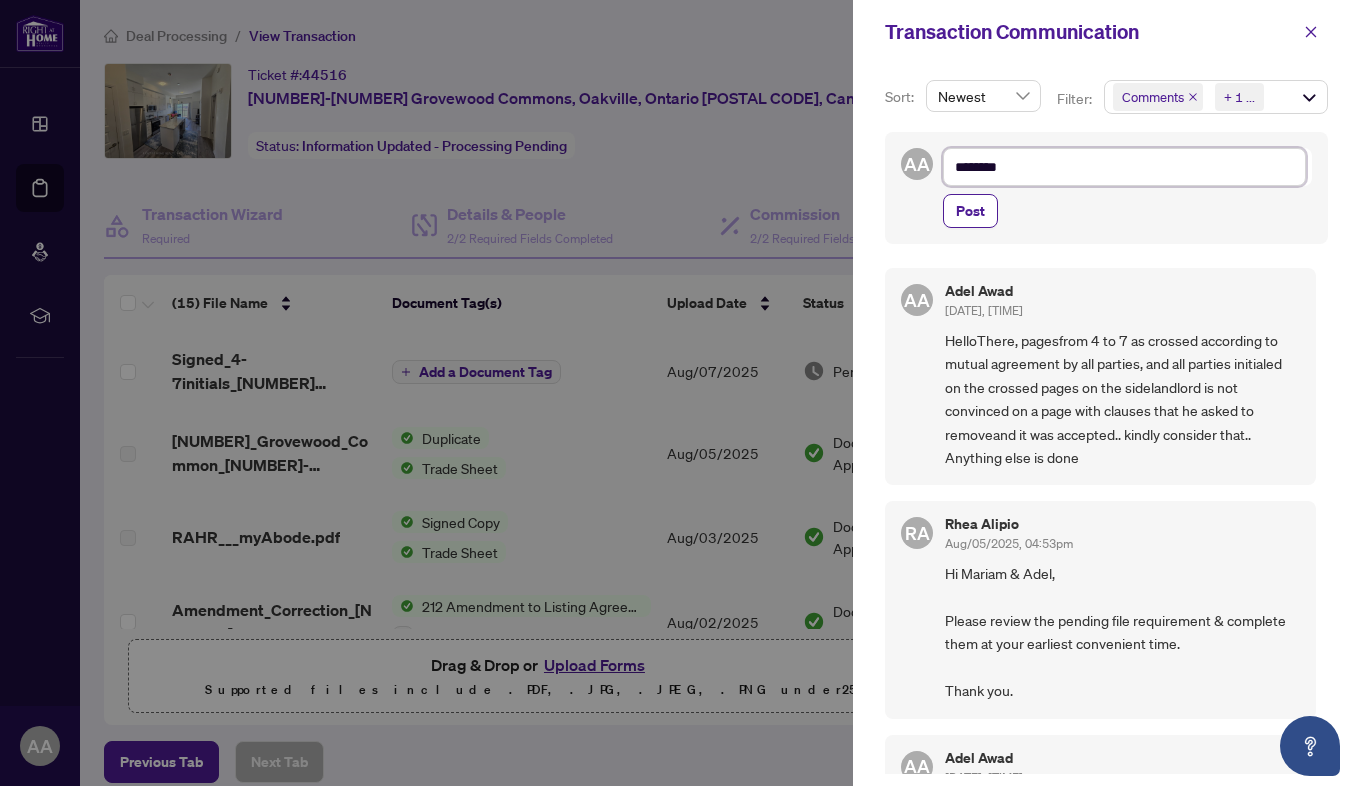 type on "********" 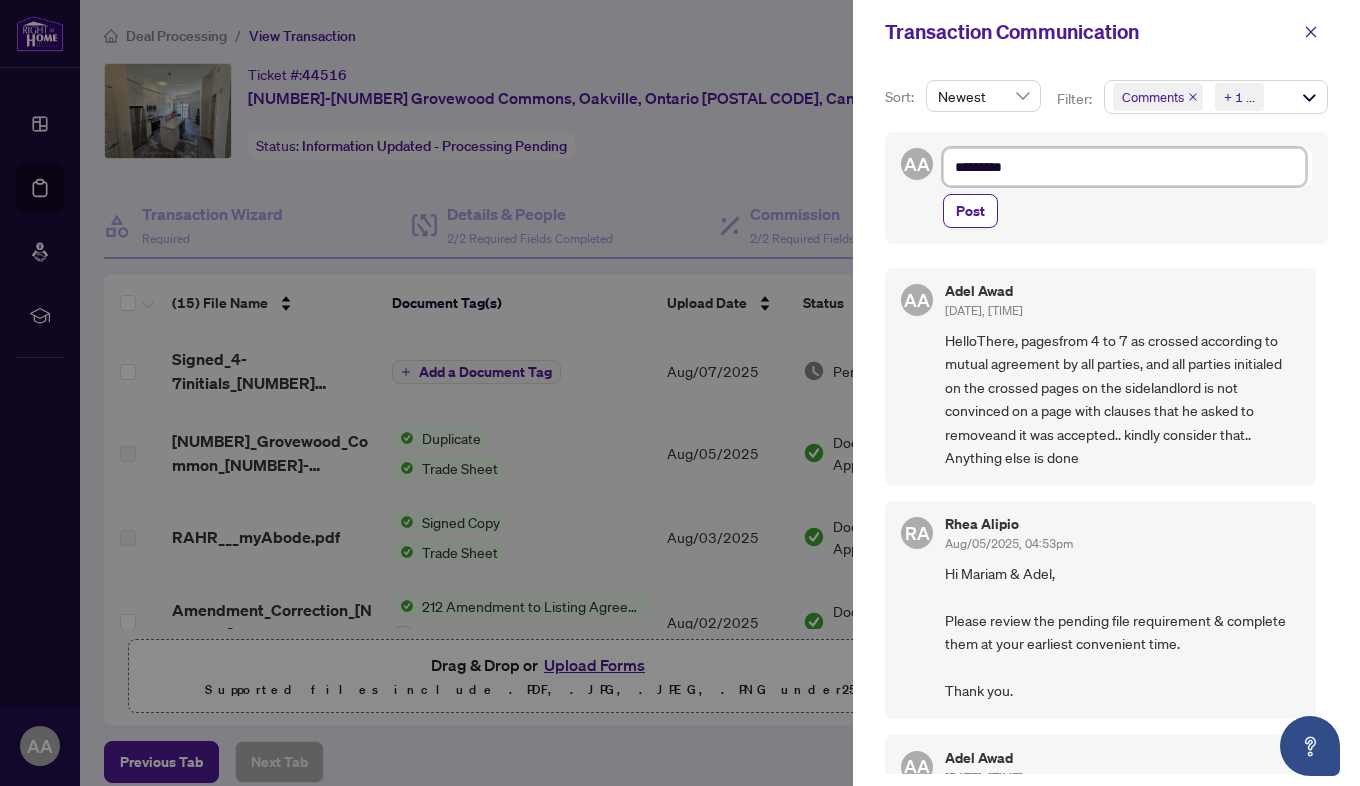 type on "**********" 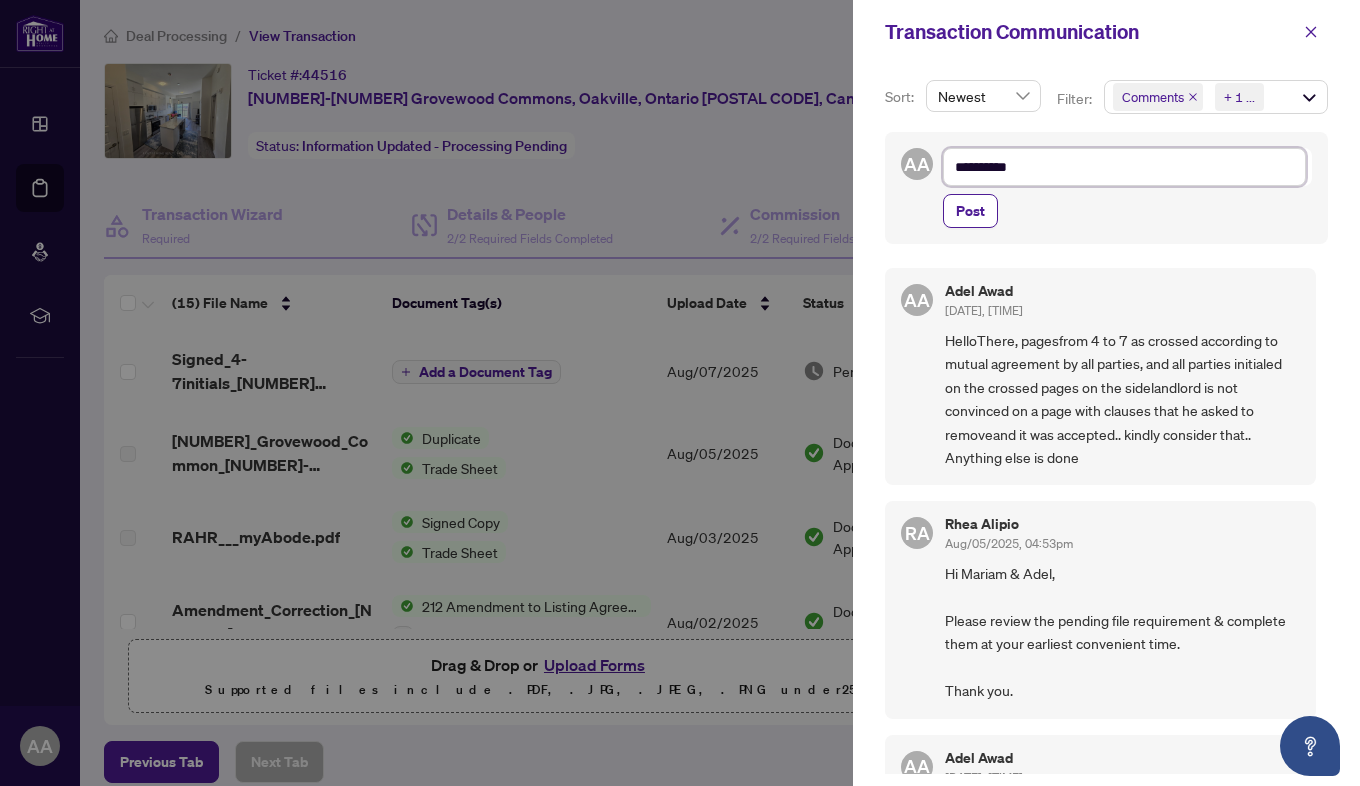type on "**********" 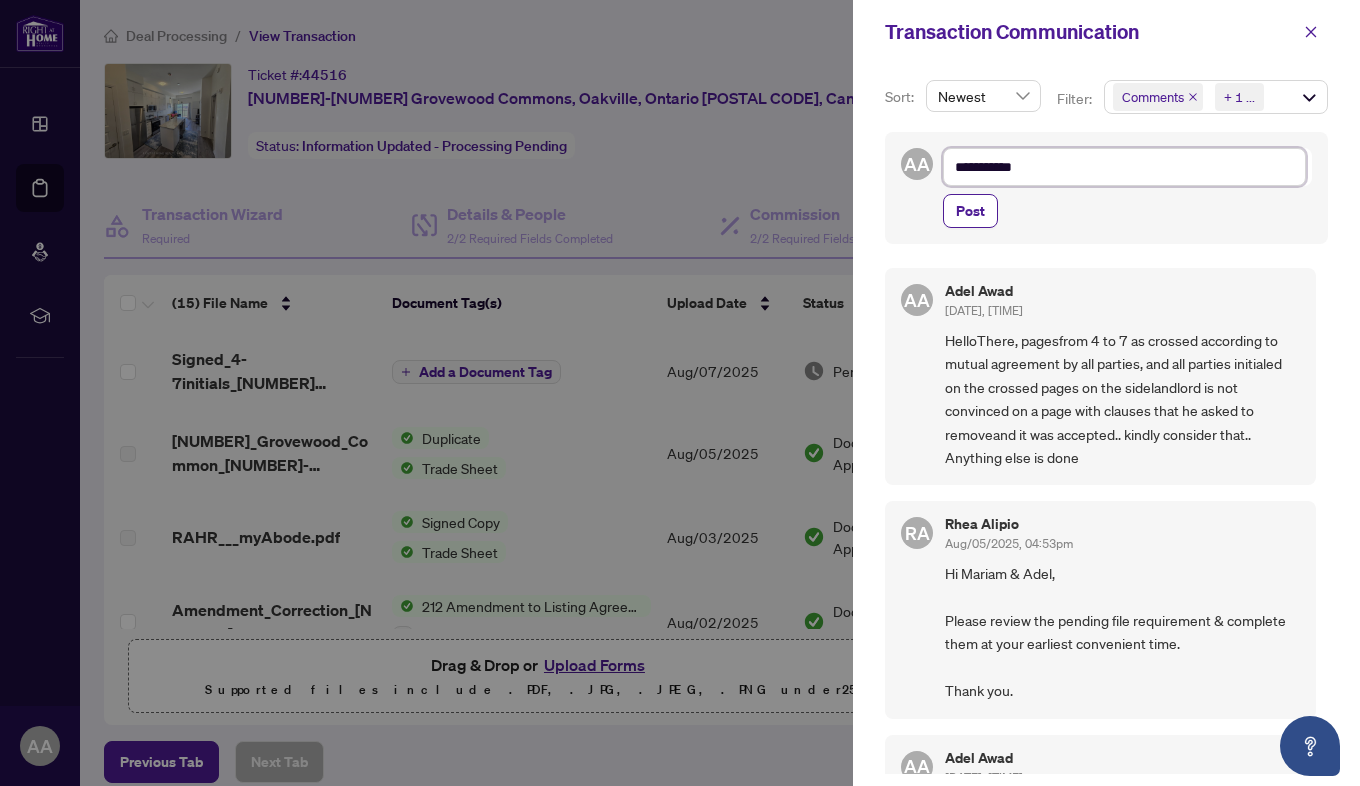 type on "**********" 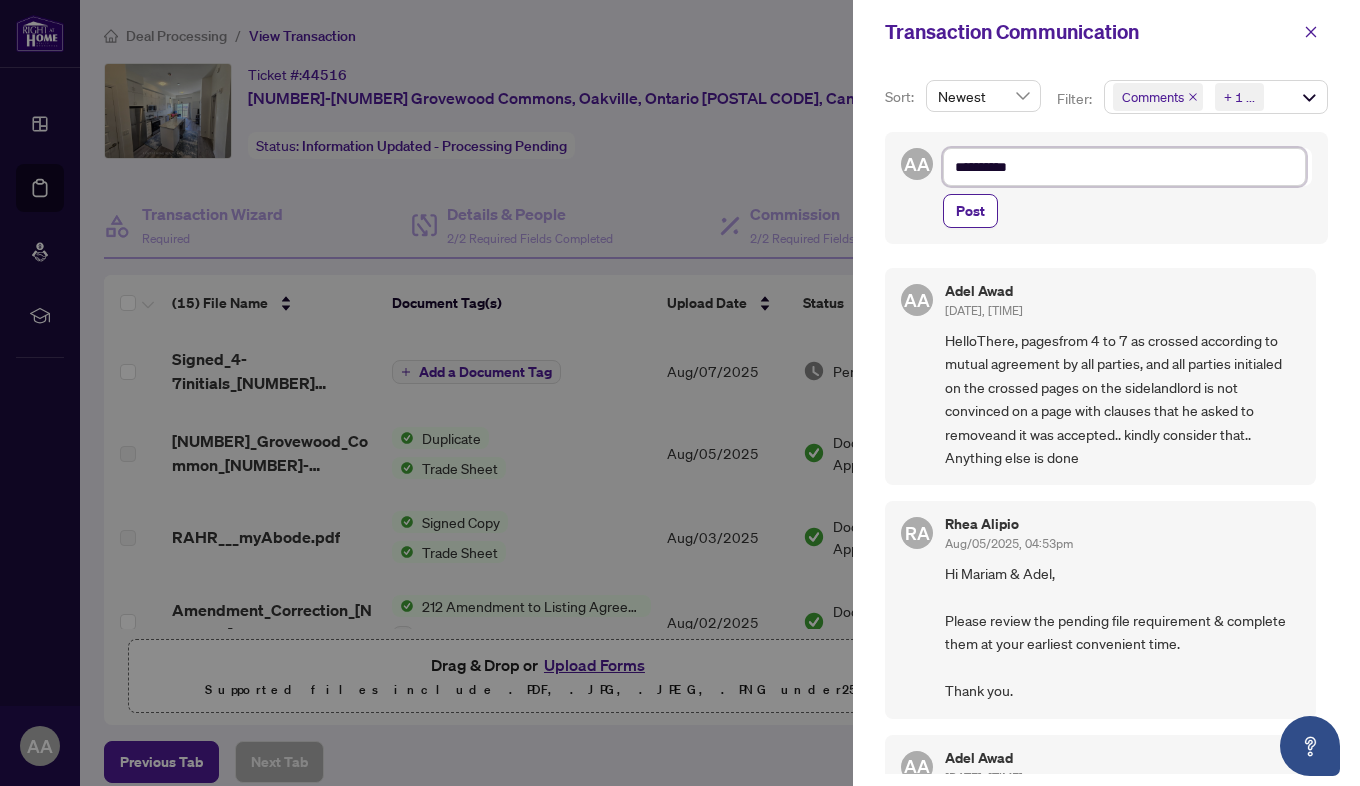 type on "**********" 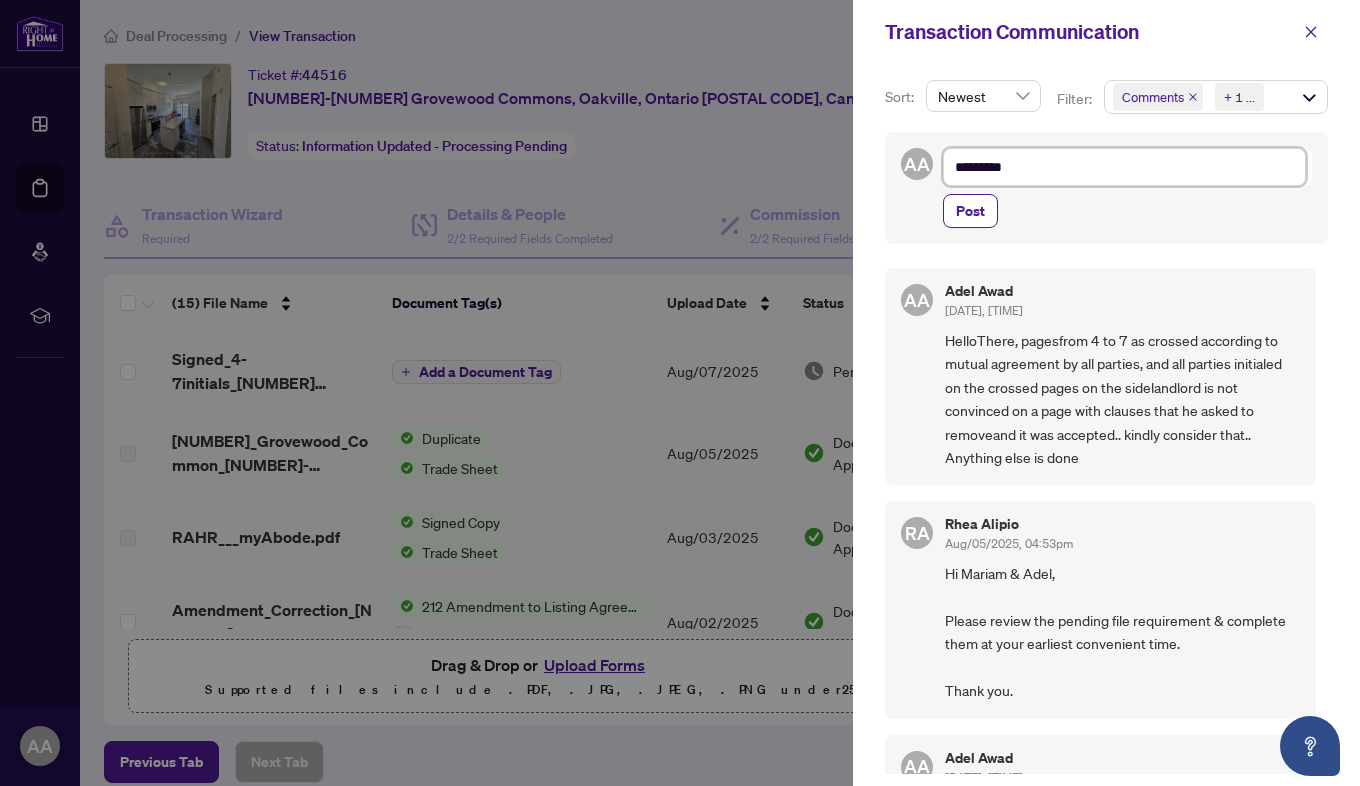 type on "**********" 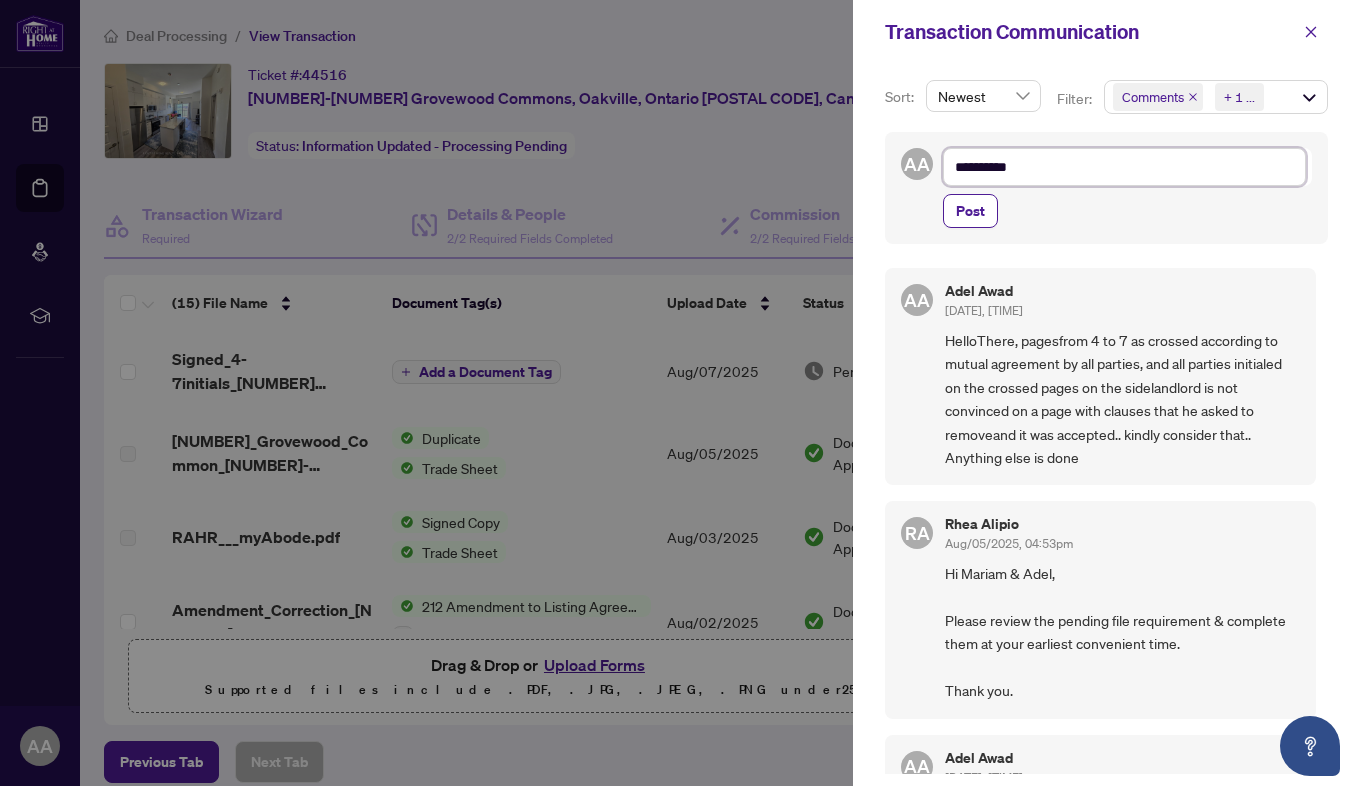 type on "**********" 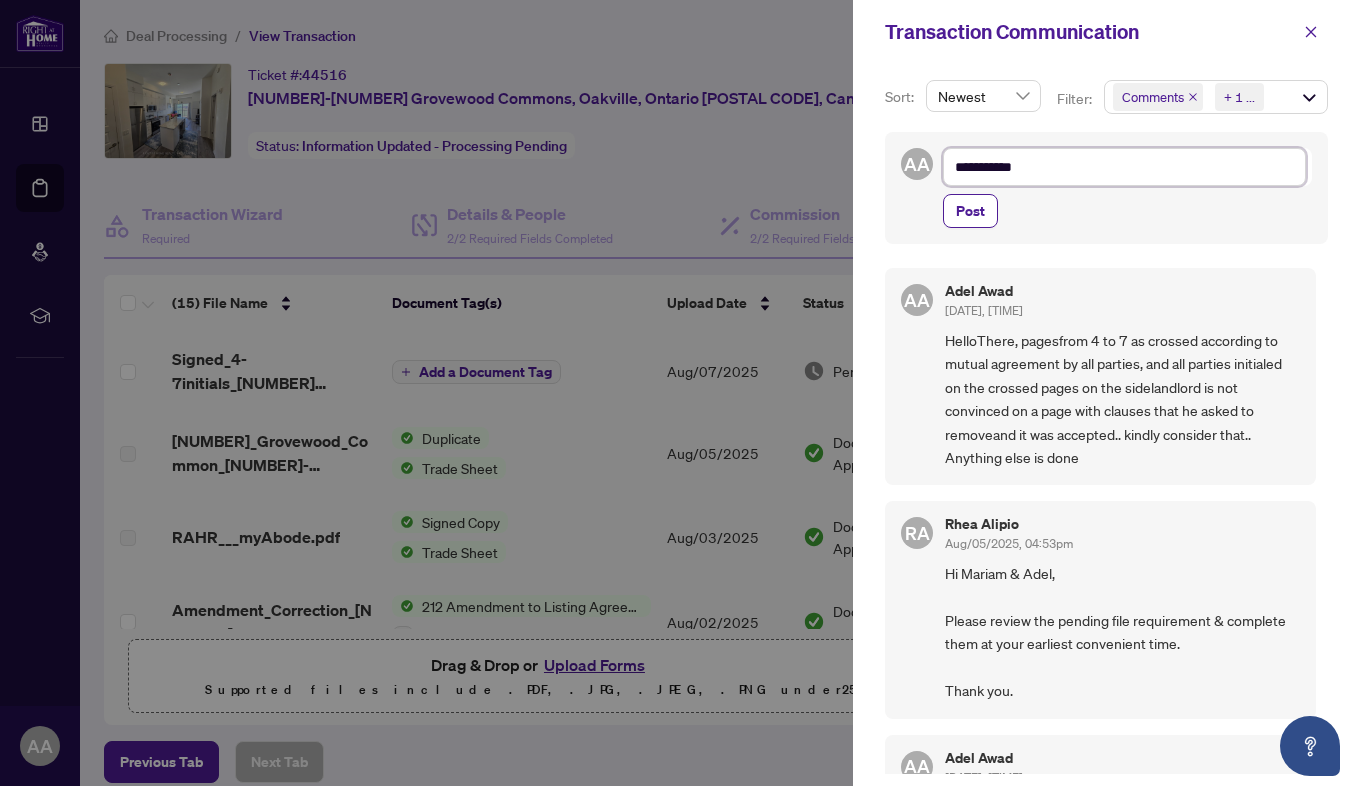 type on "**********" 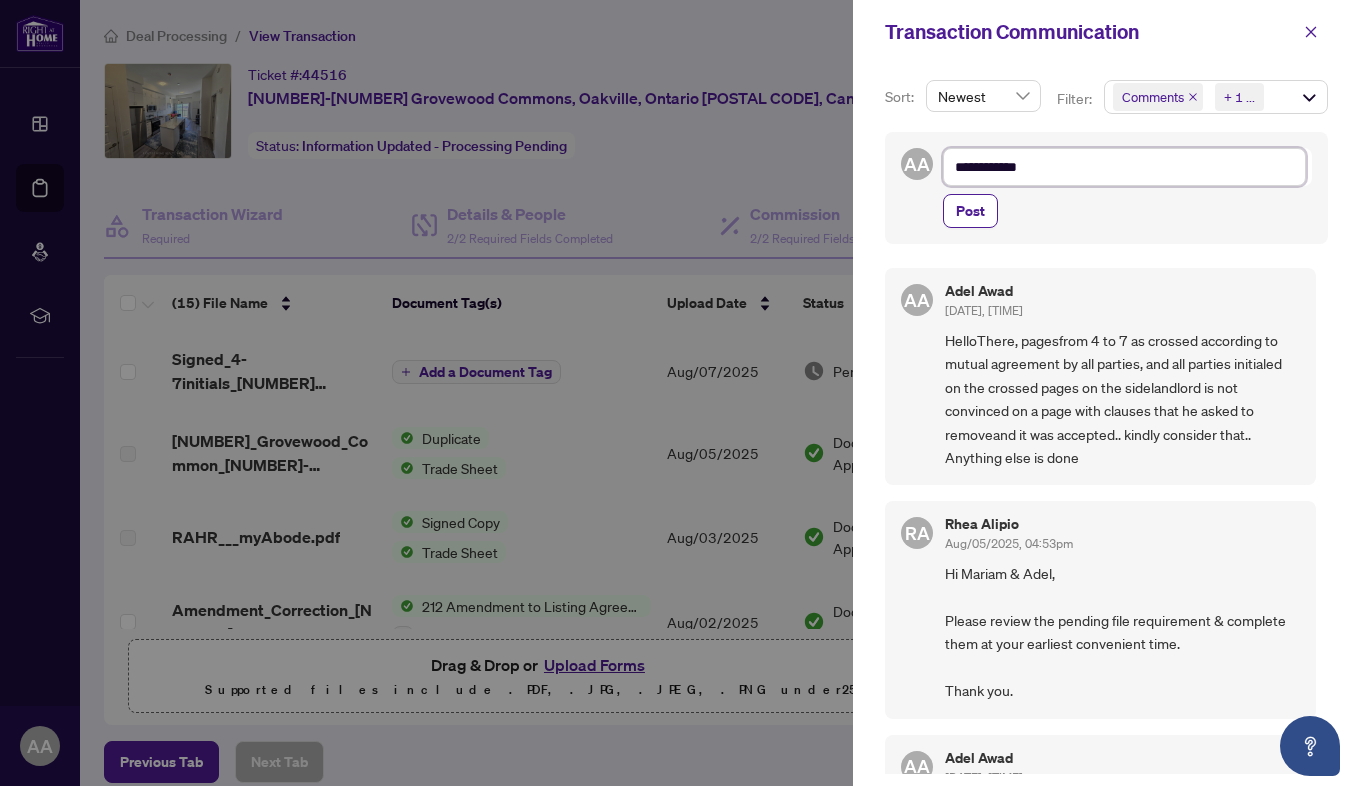 type on "**********" 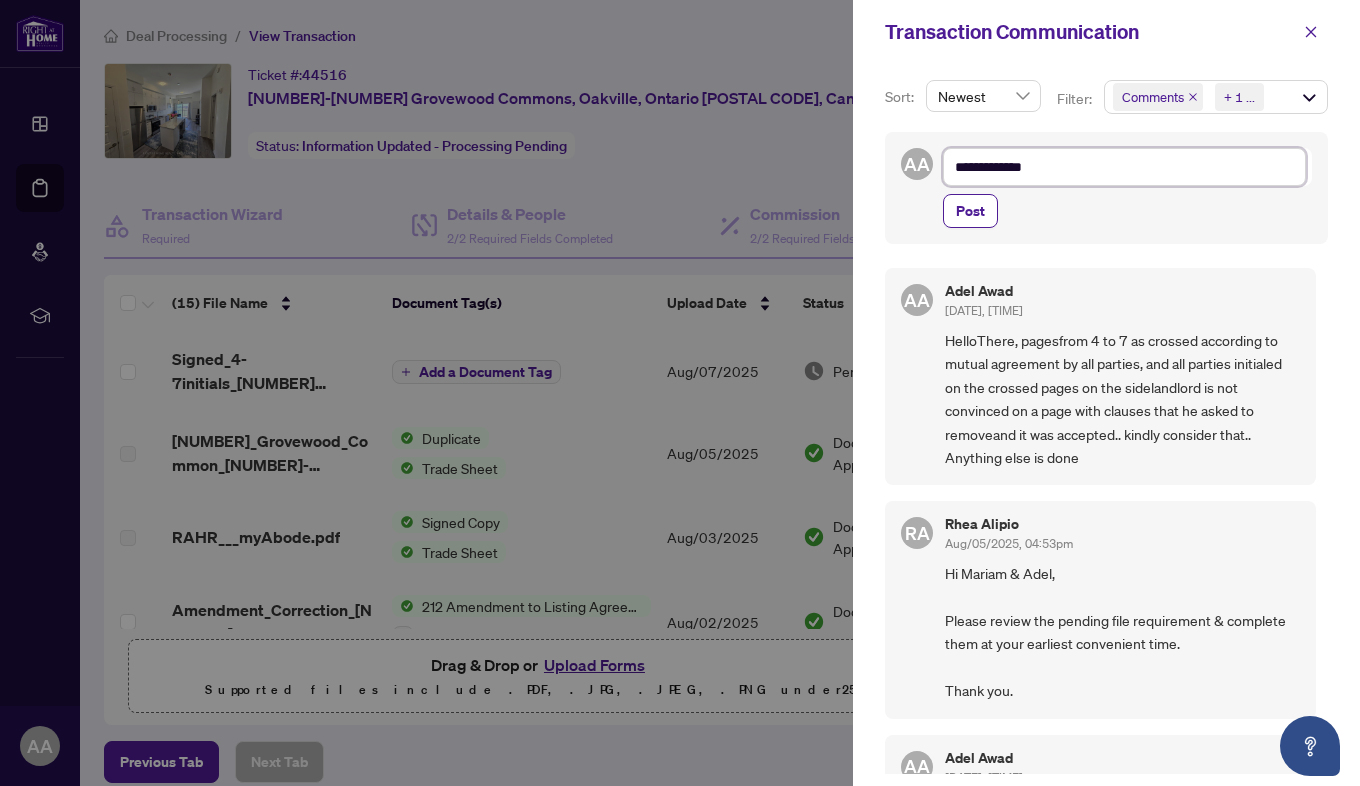 type on "**********" 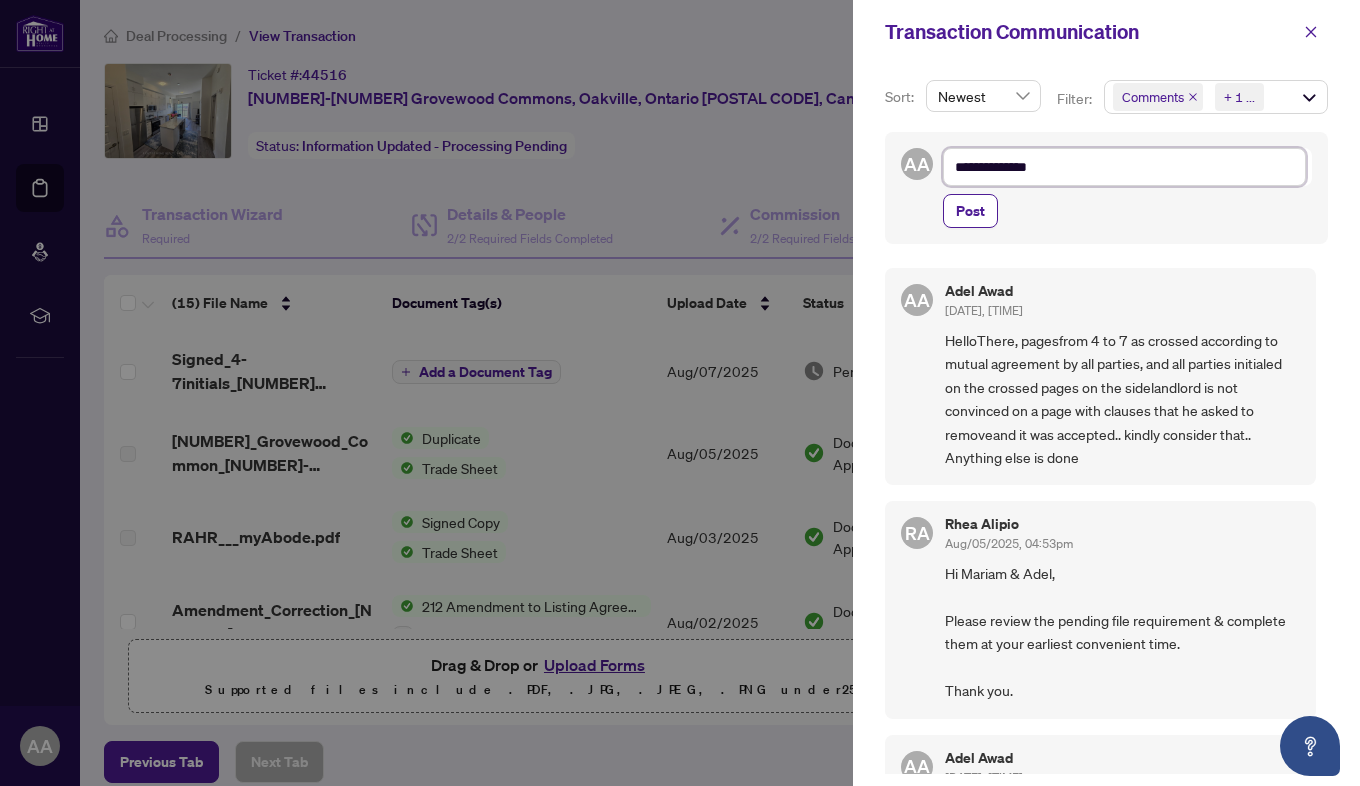 type on "**********" 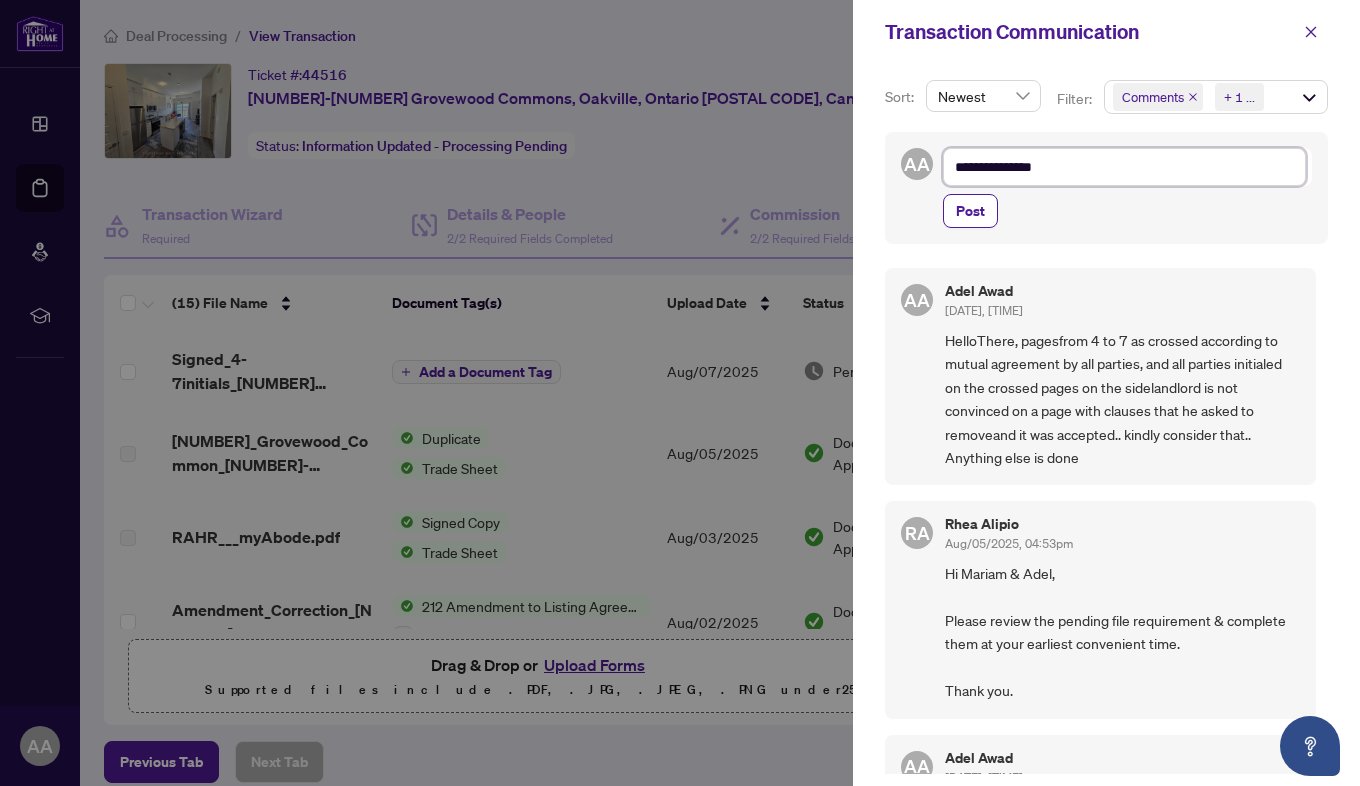 type on "**********" 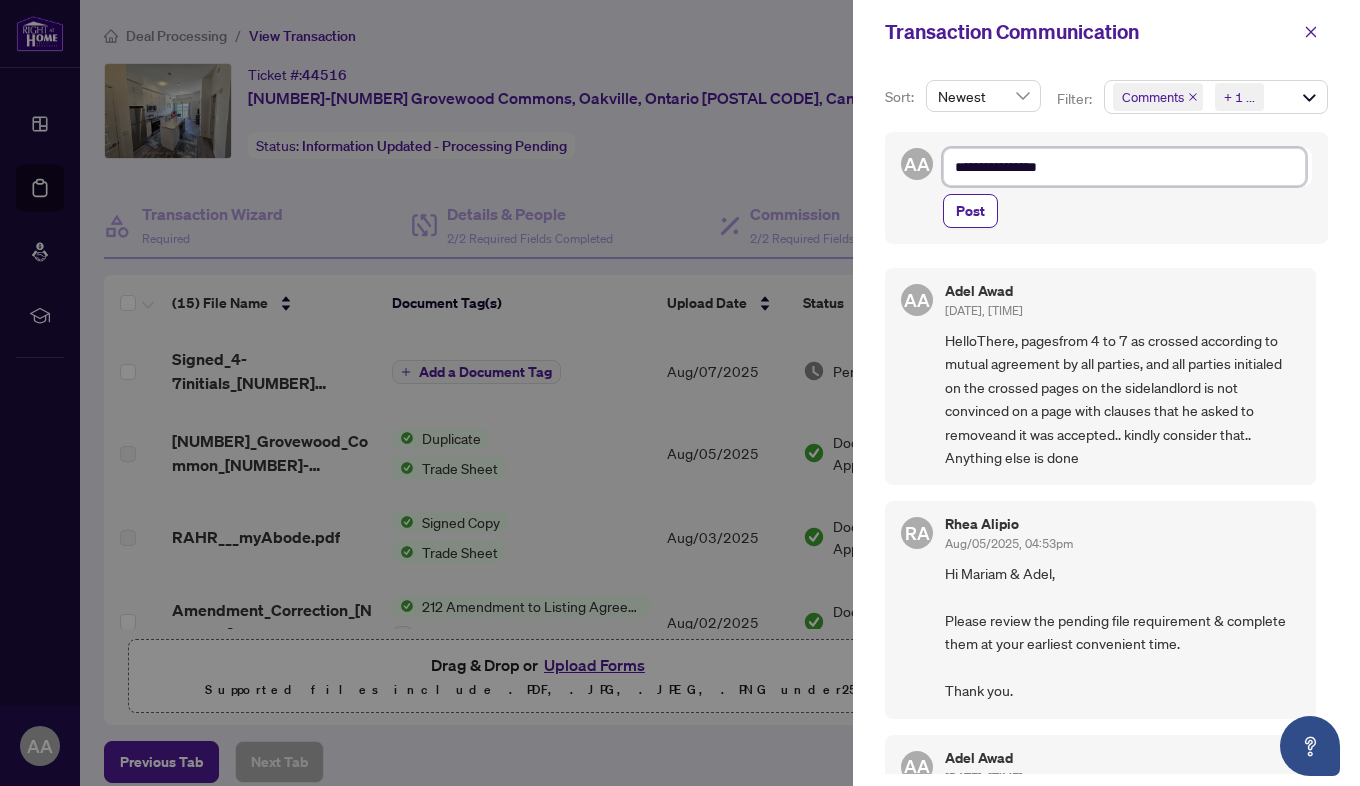 type on "**********" 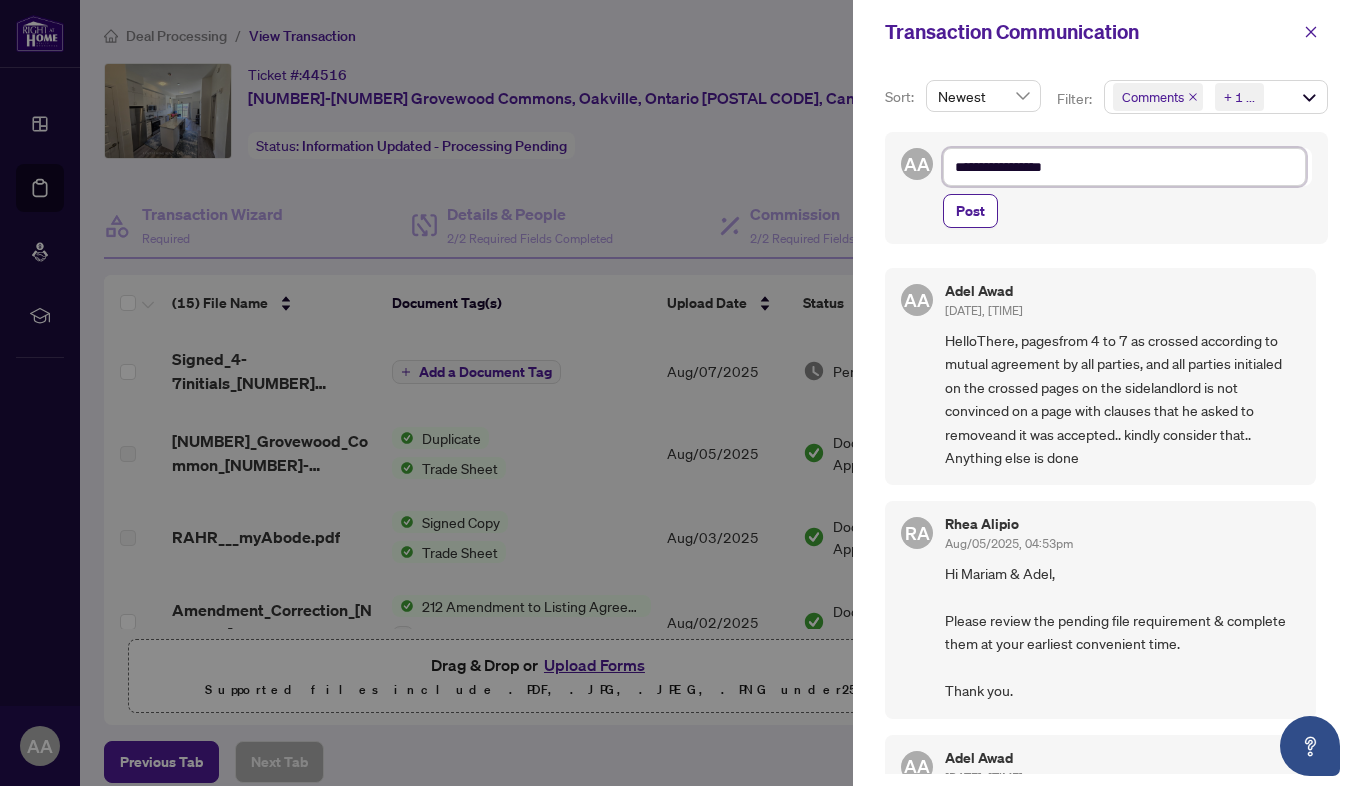 type on "**********" 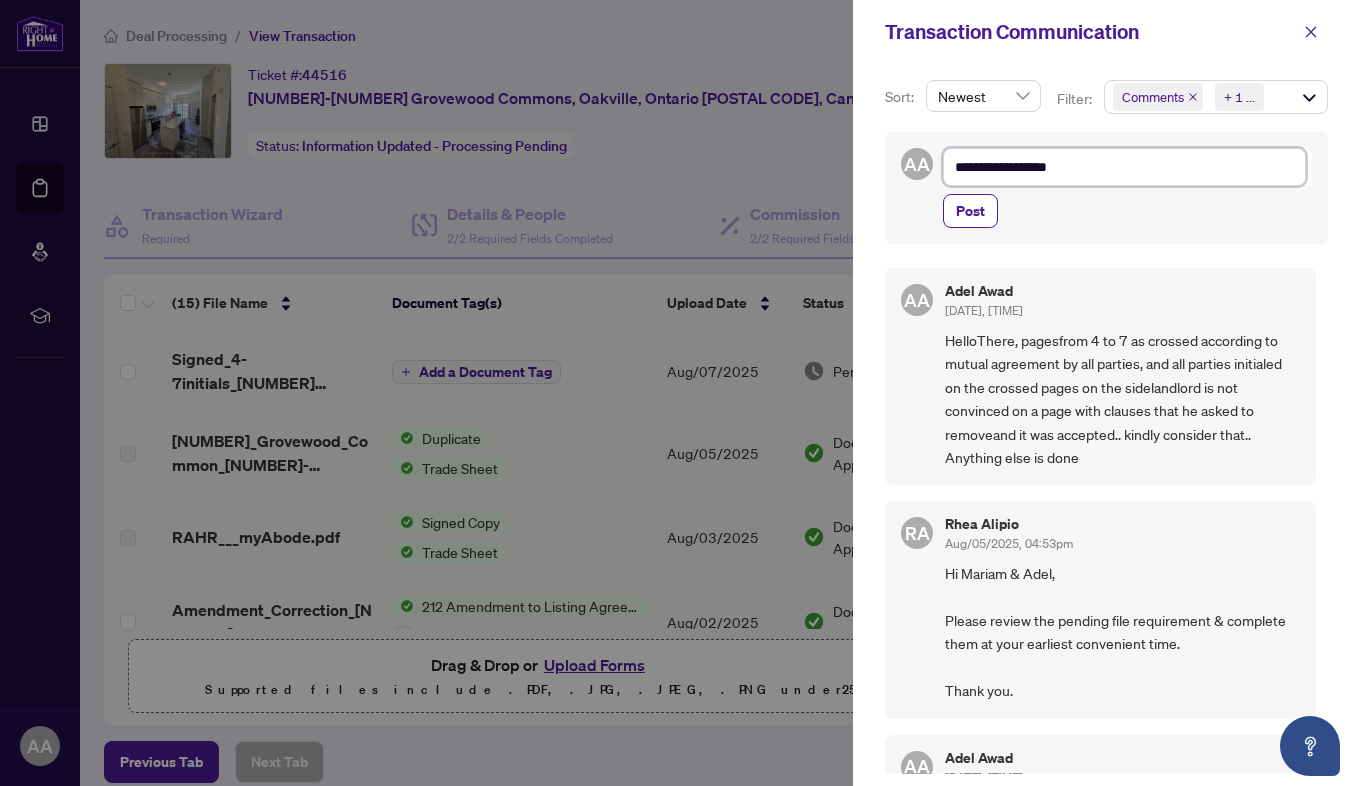 type on "**********" 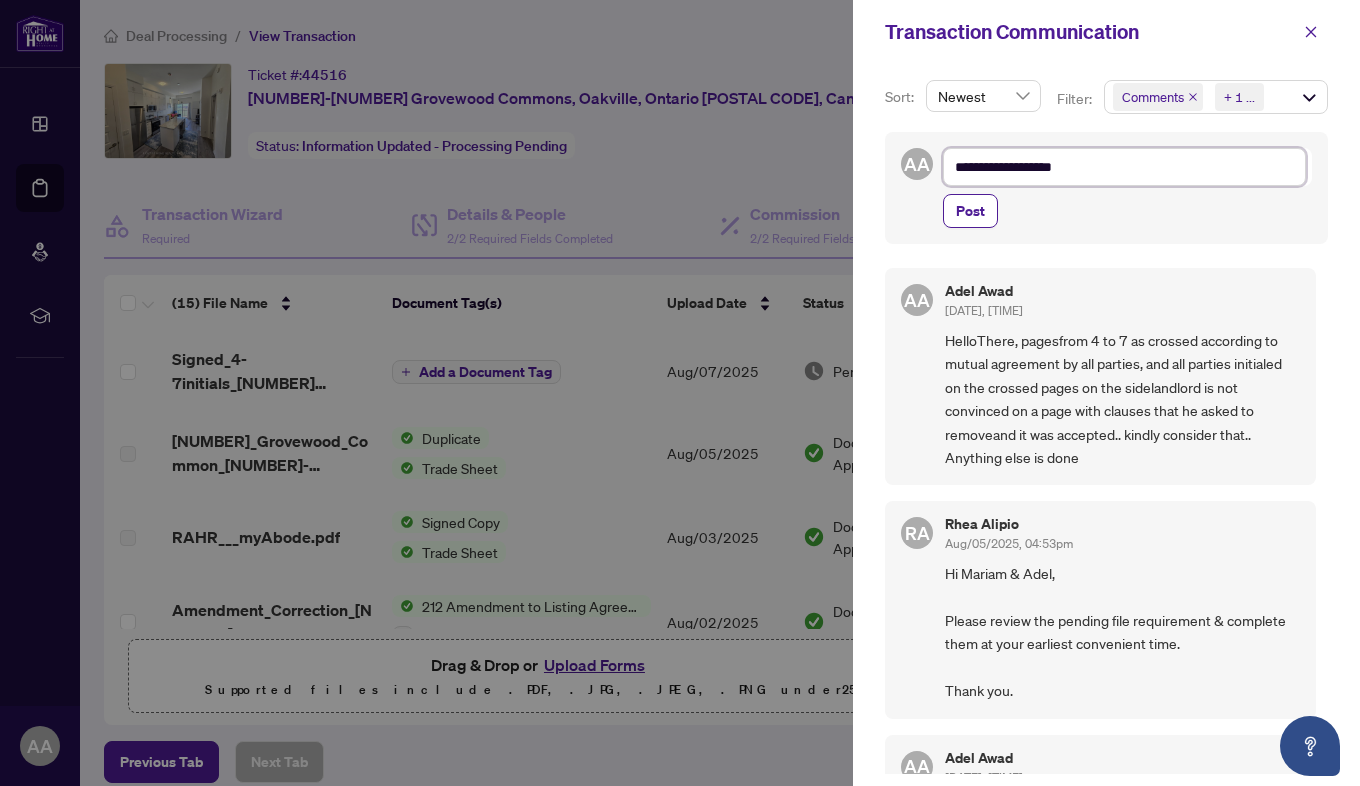 type on "**********" 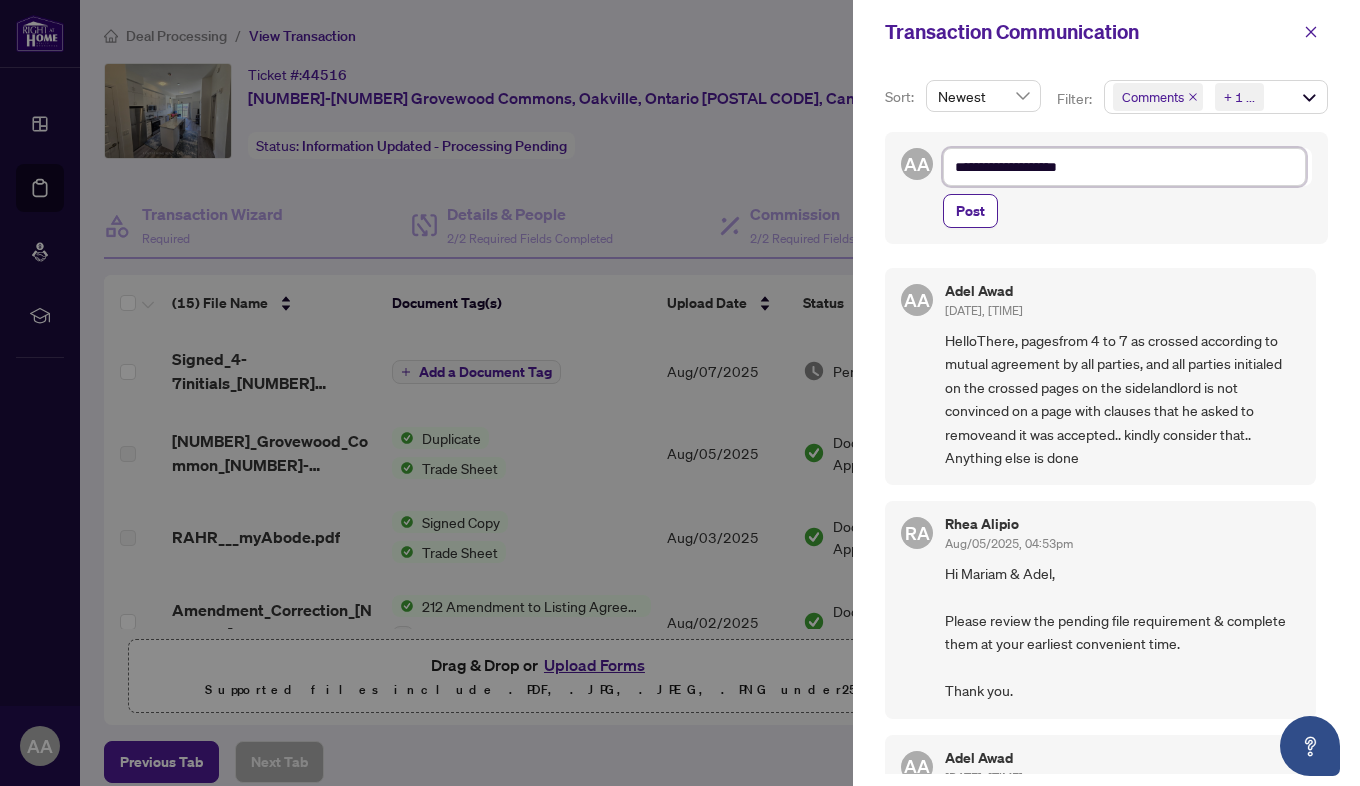 type on "**********" 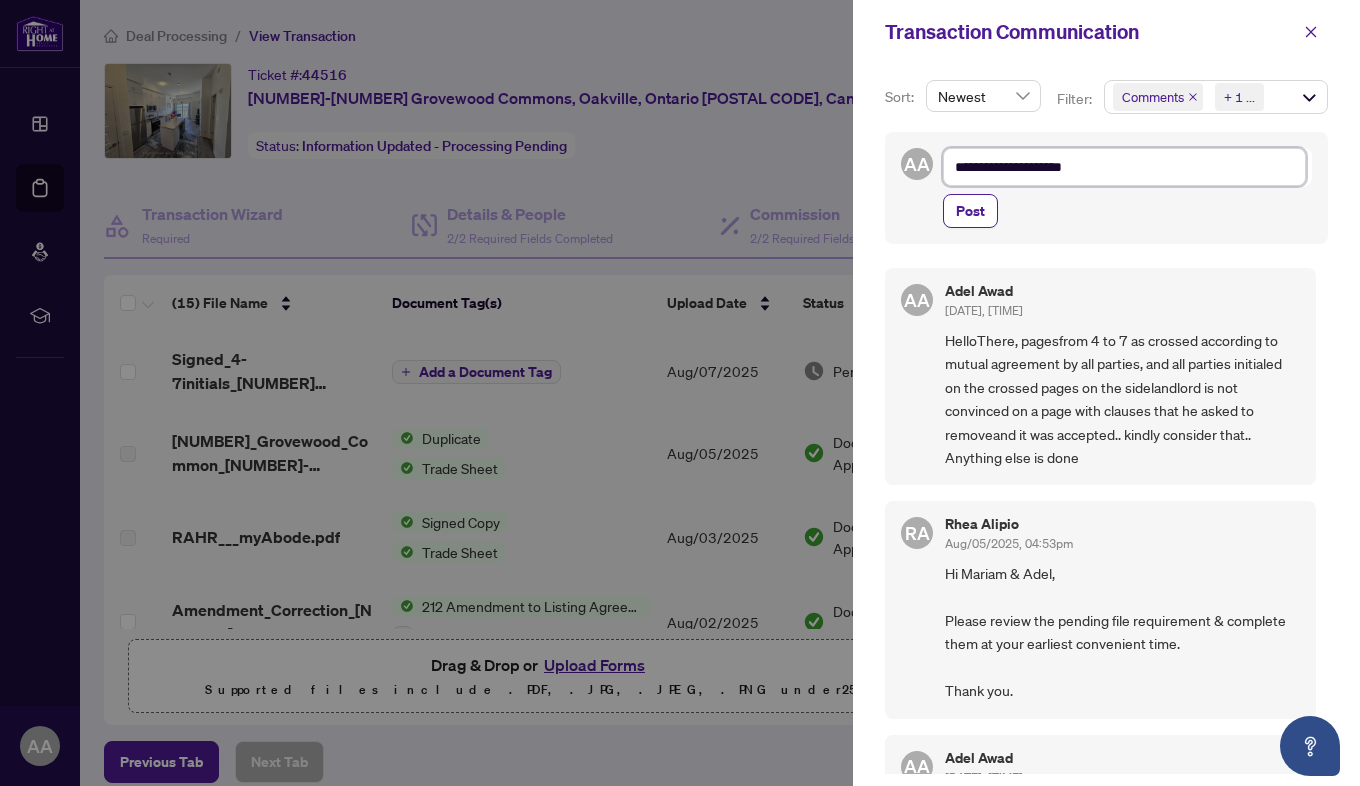 type on "**********" 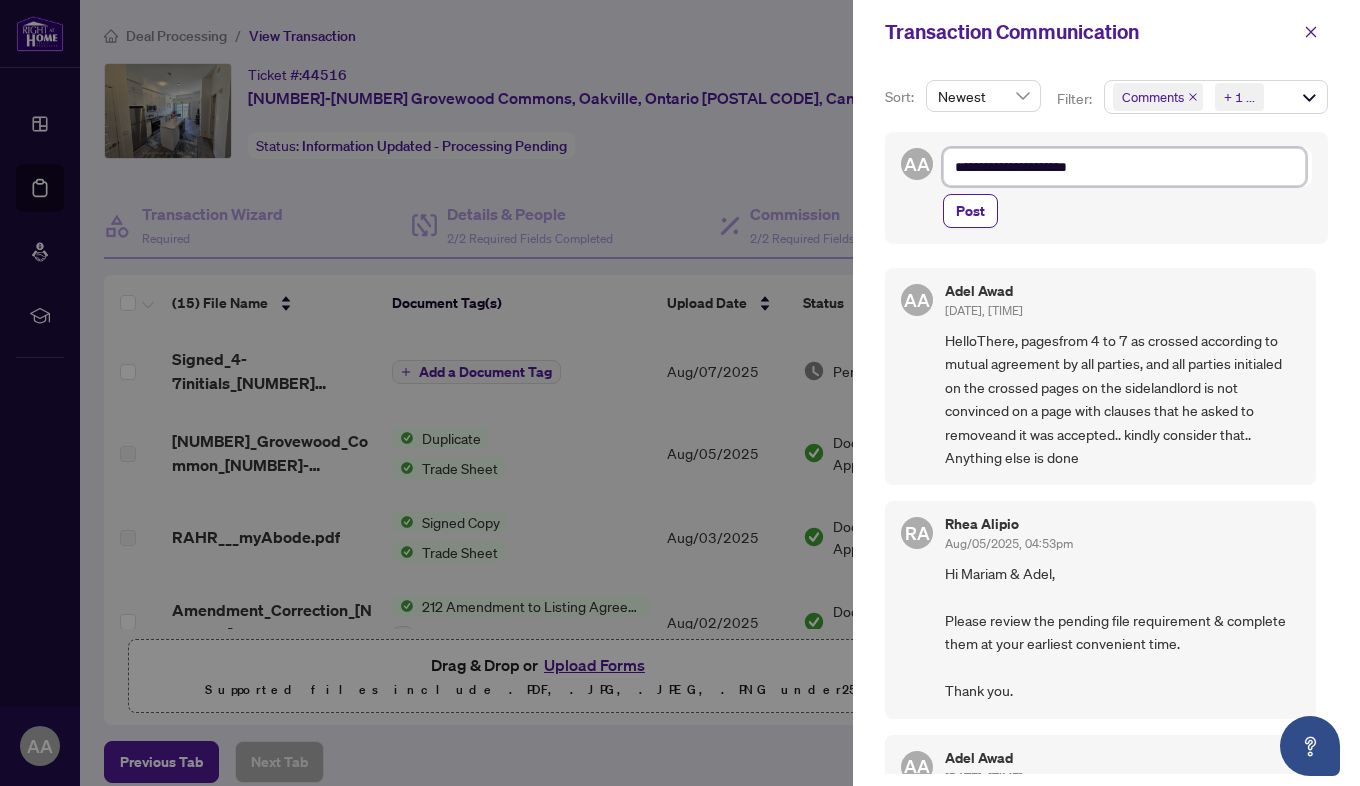 type on "**********" 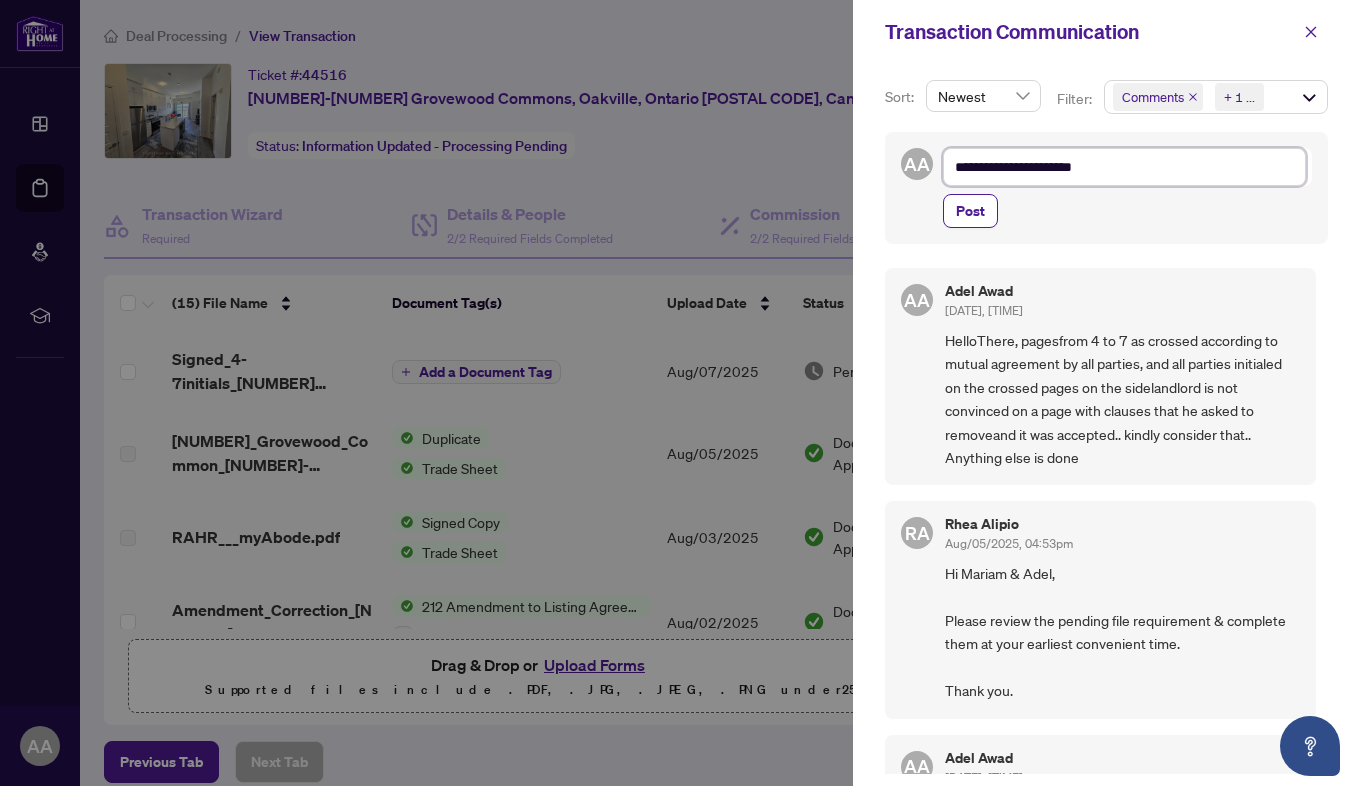 type on "**********" 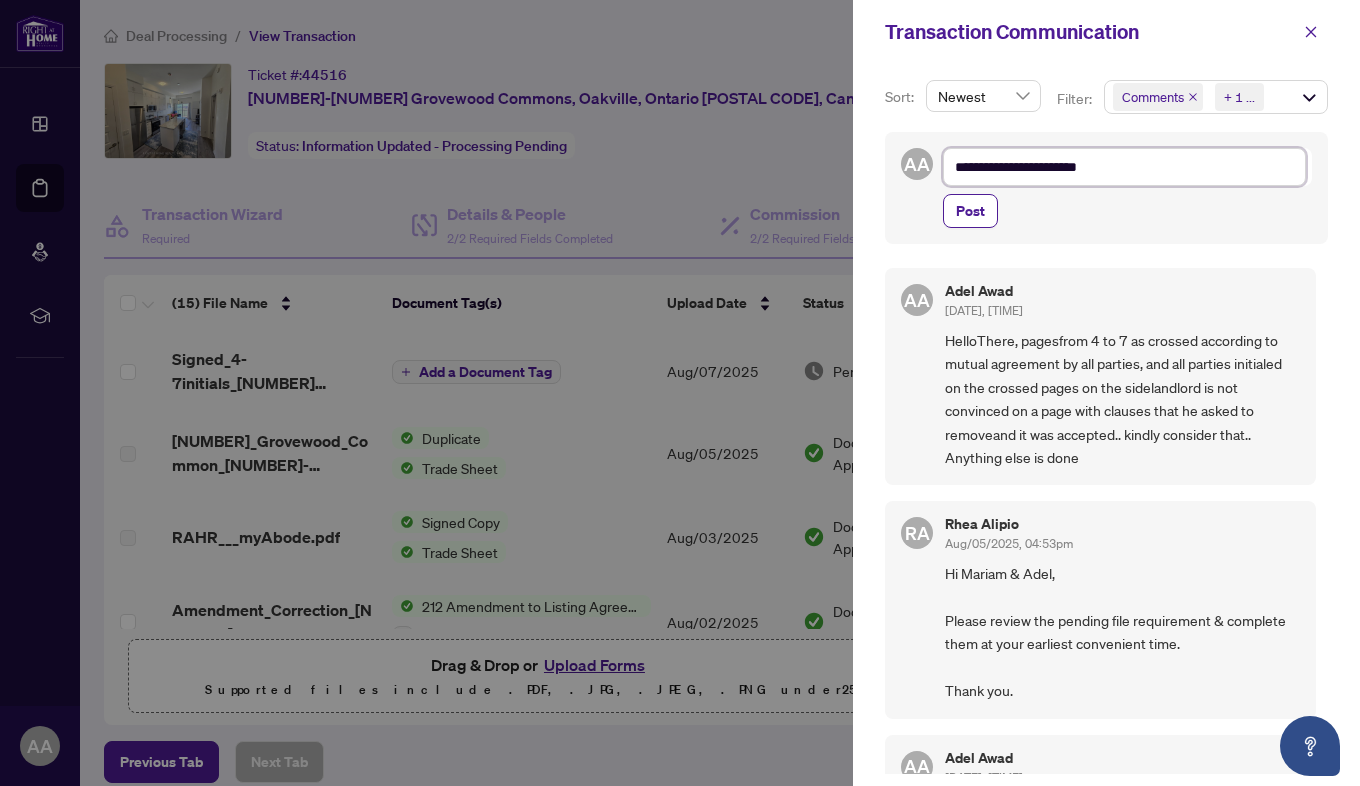 type on "**********" 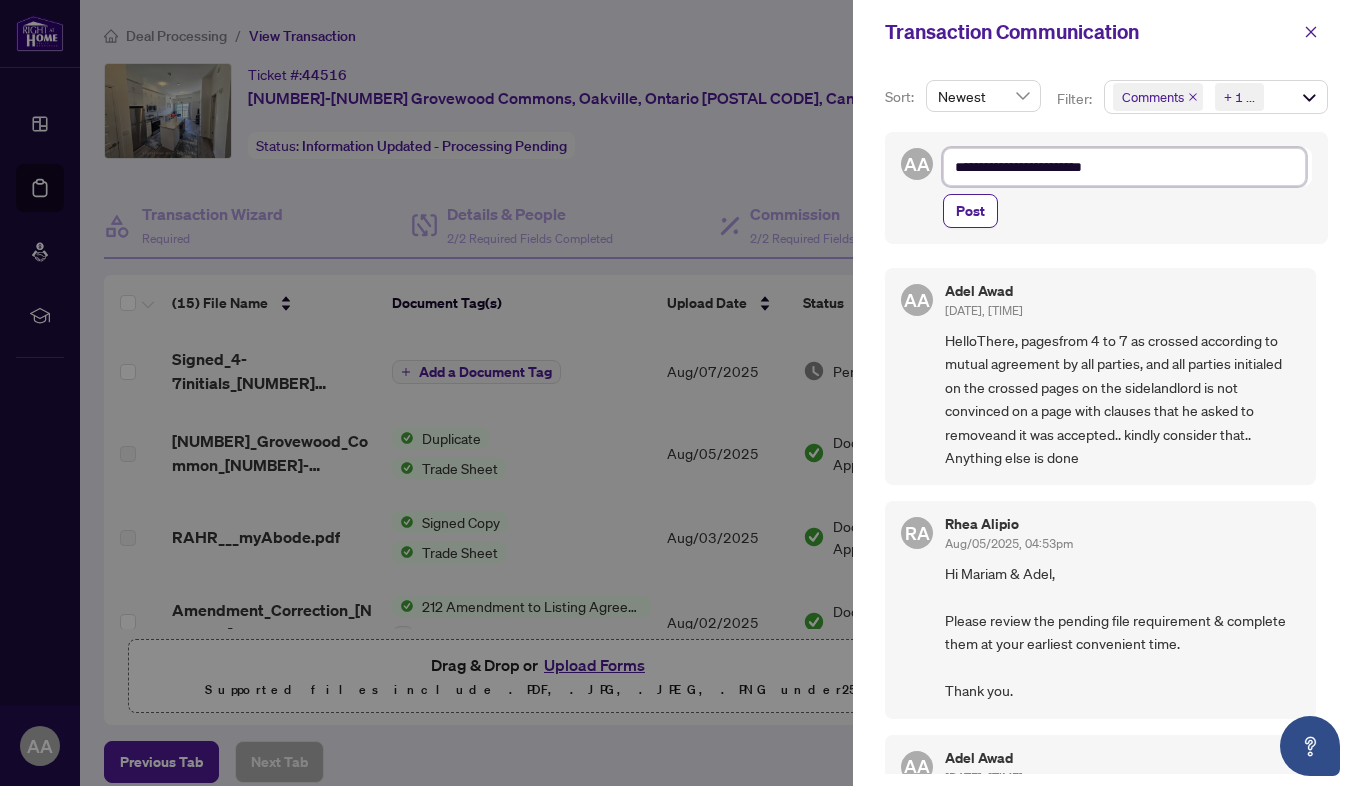 type on "**********" 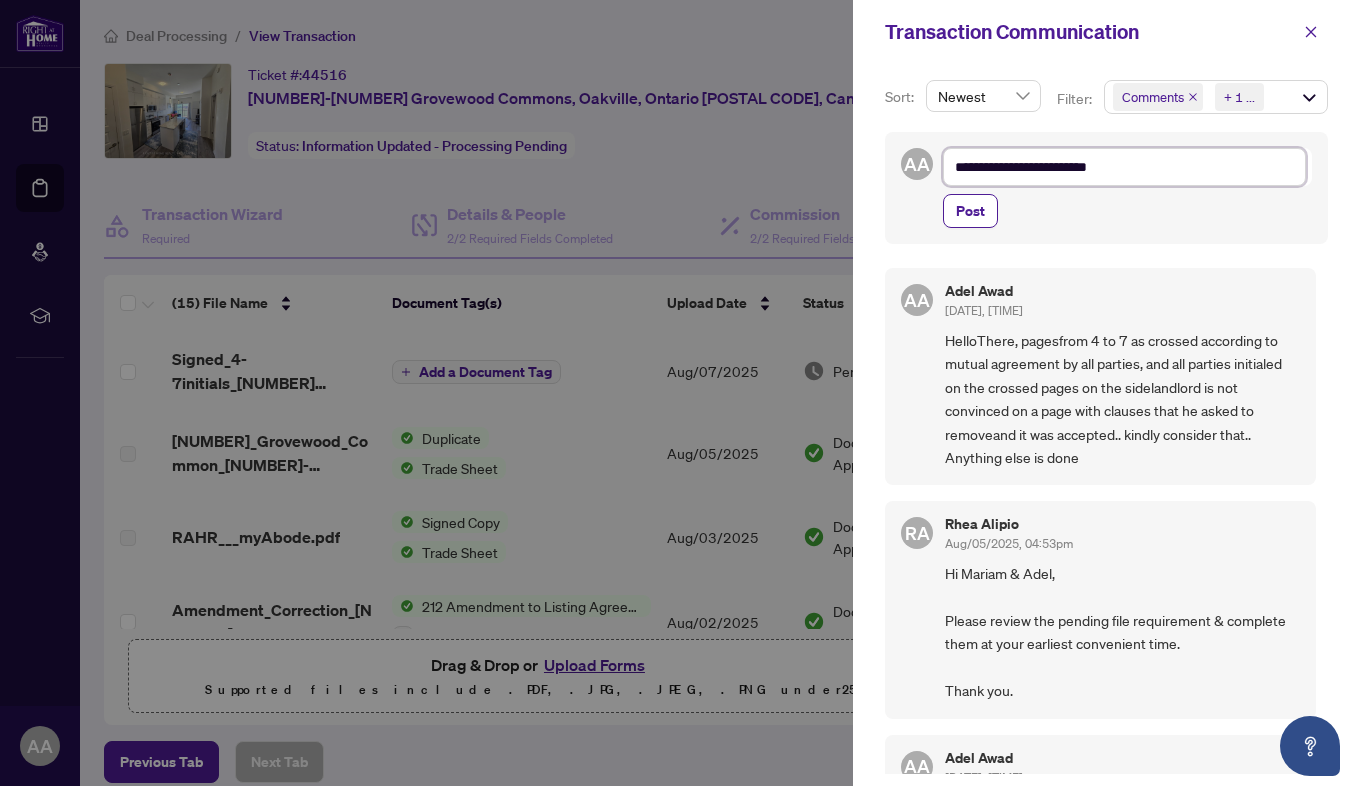 type on "**********" 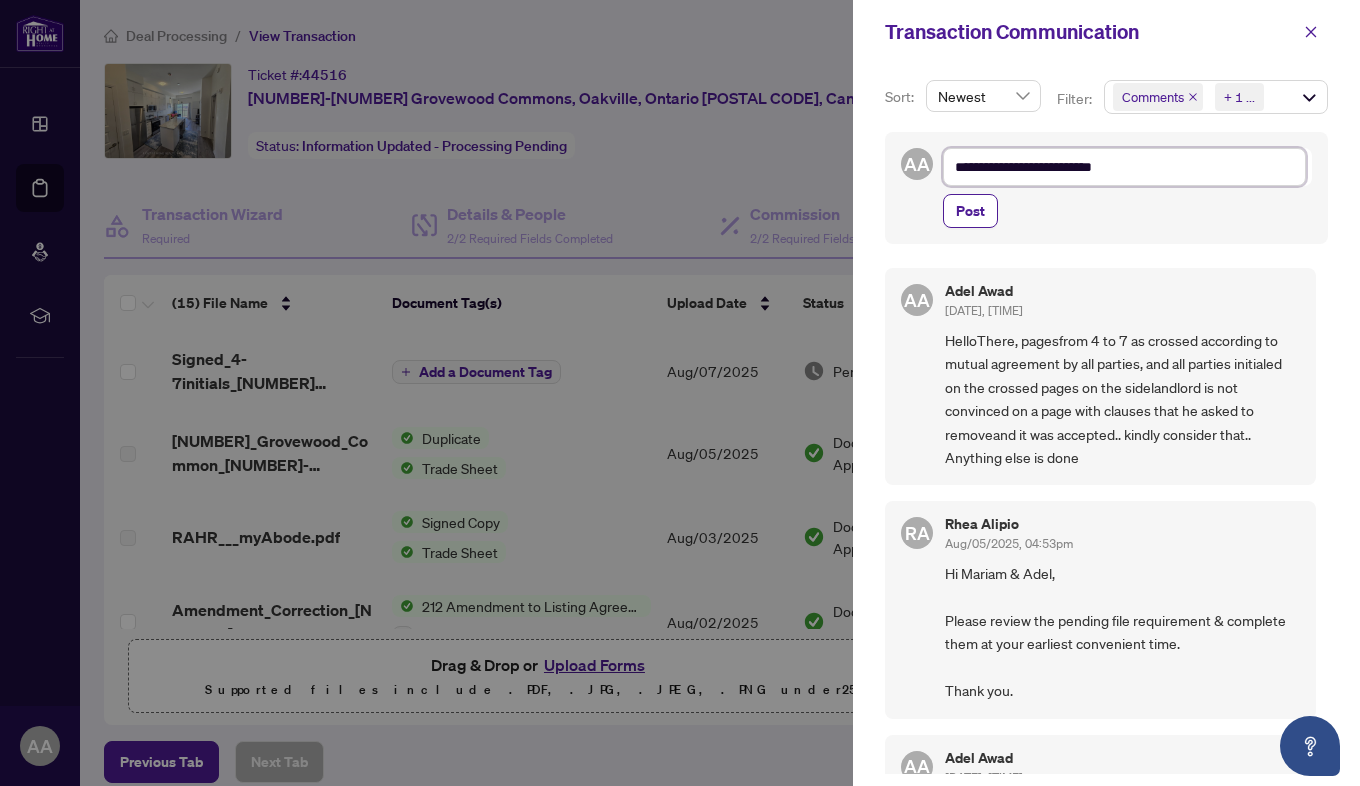 type on "**********" 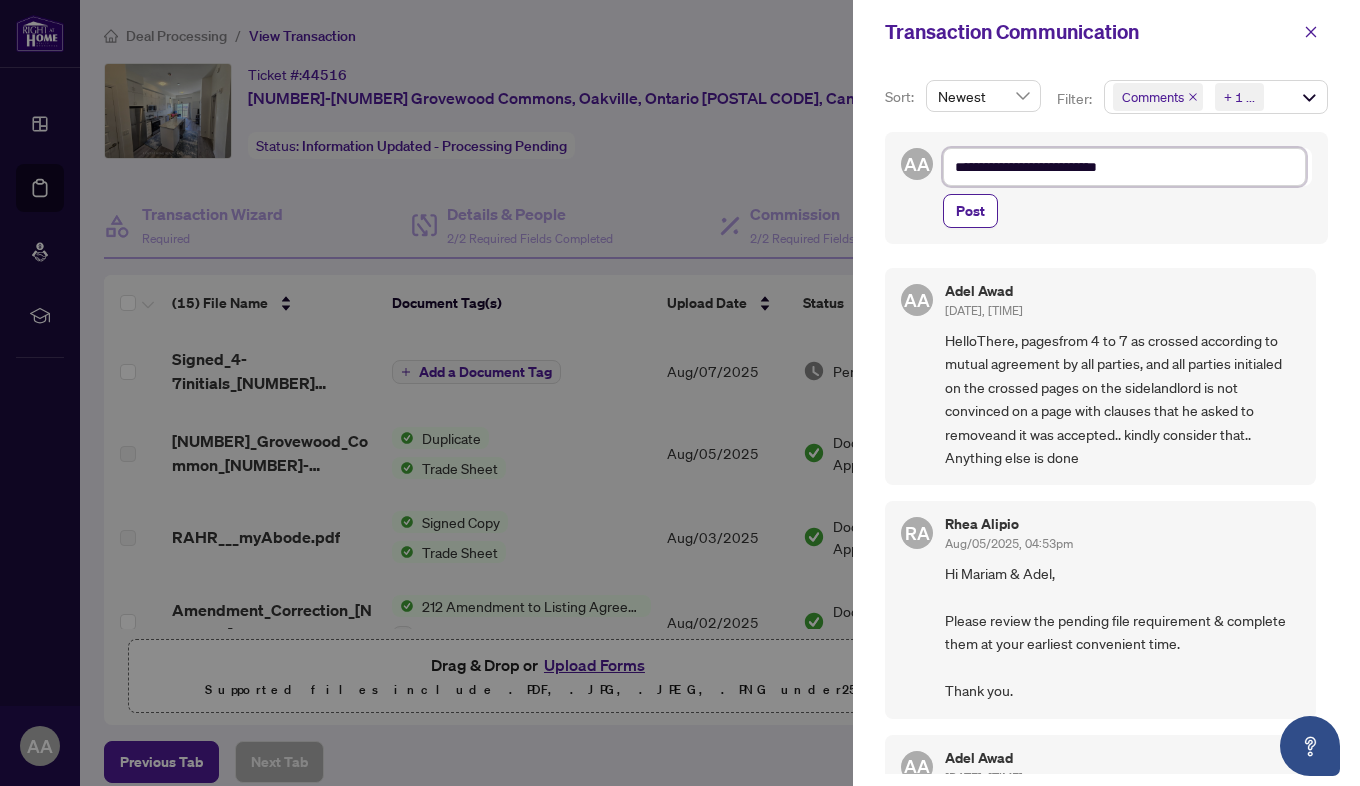 type on "**********" 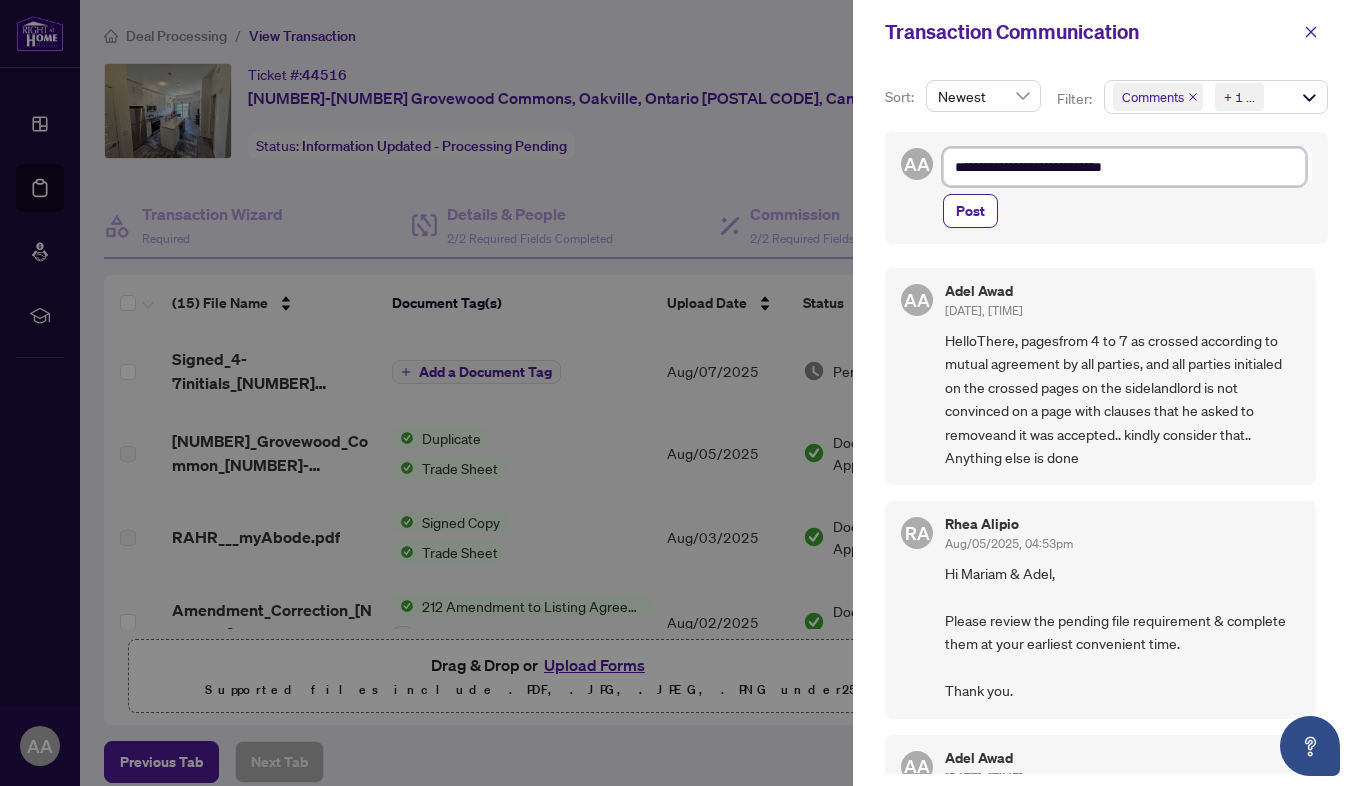 type on "**********" 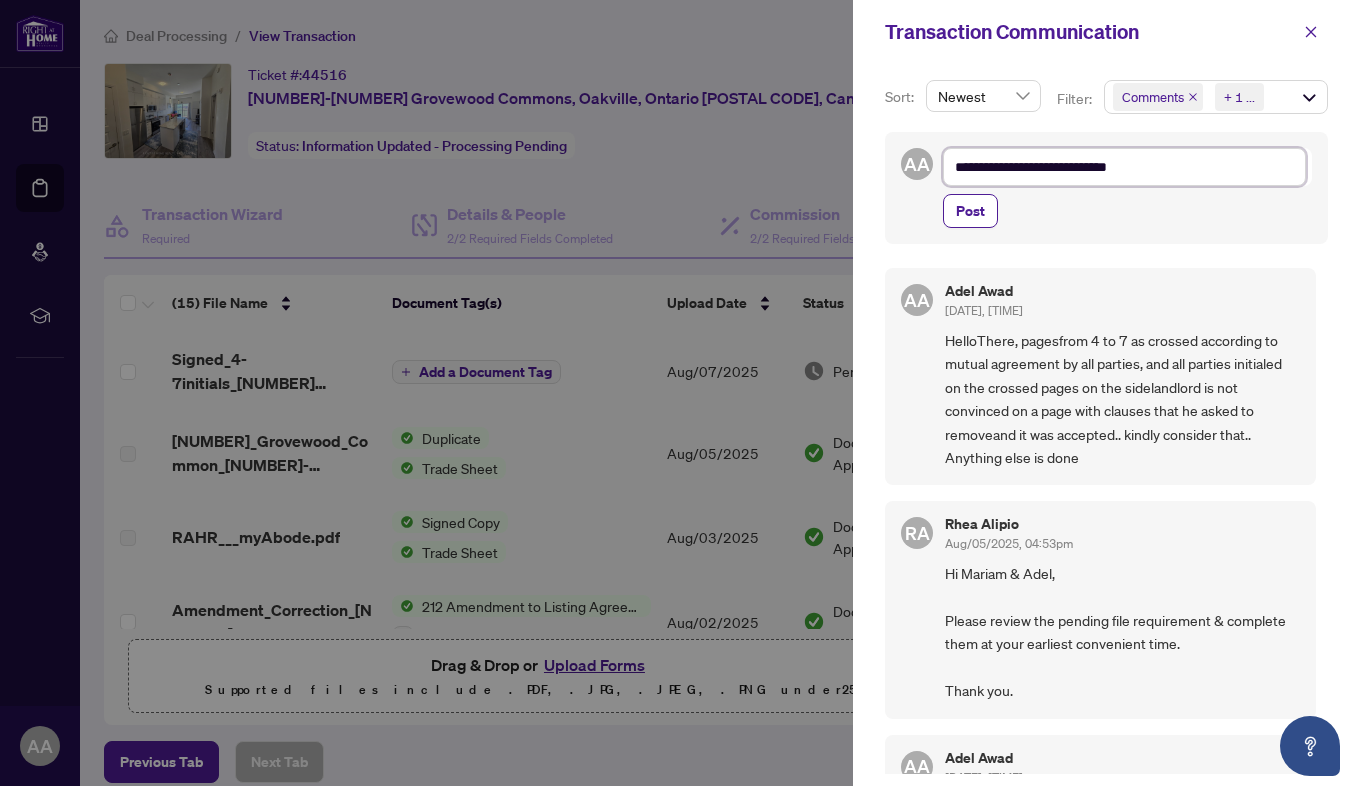 type on "**********" 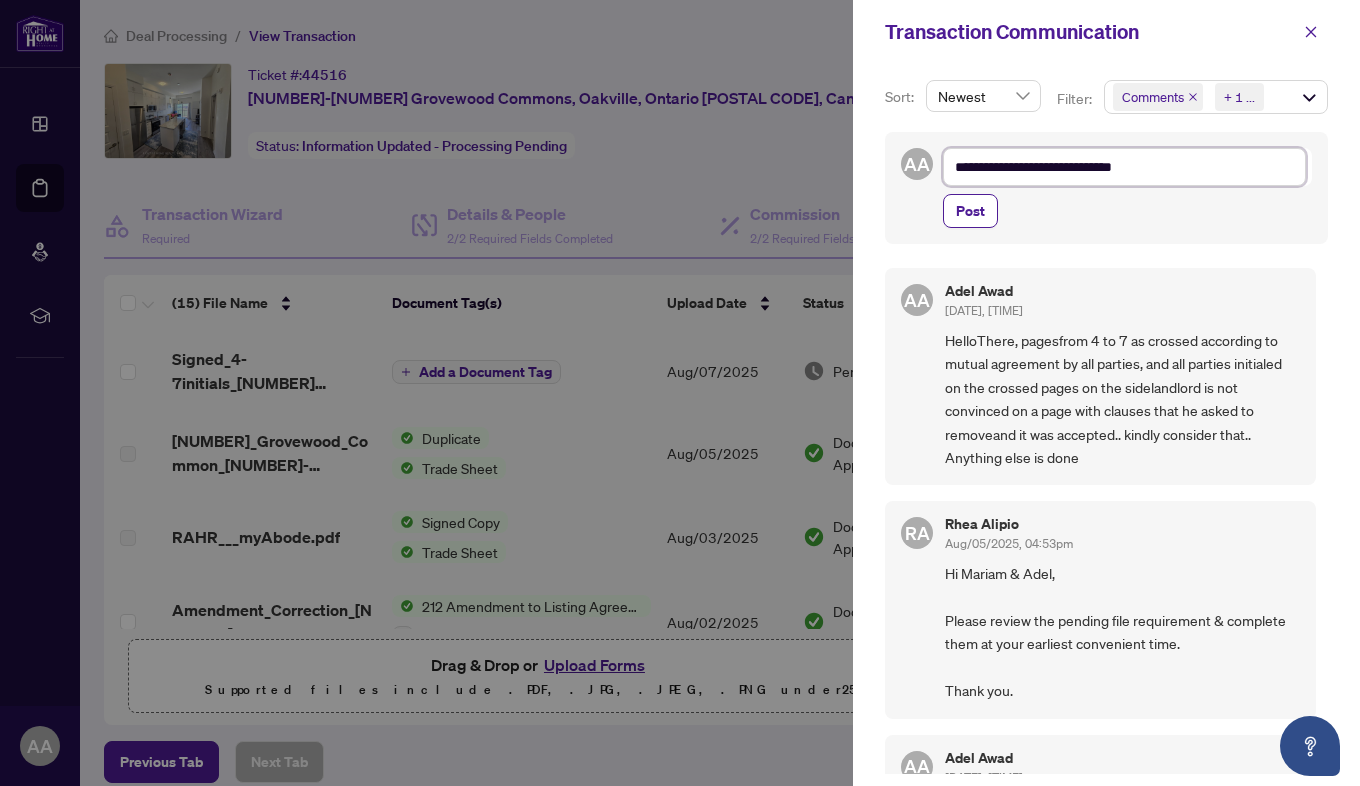 type on "**********" 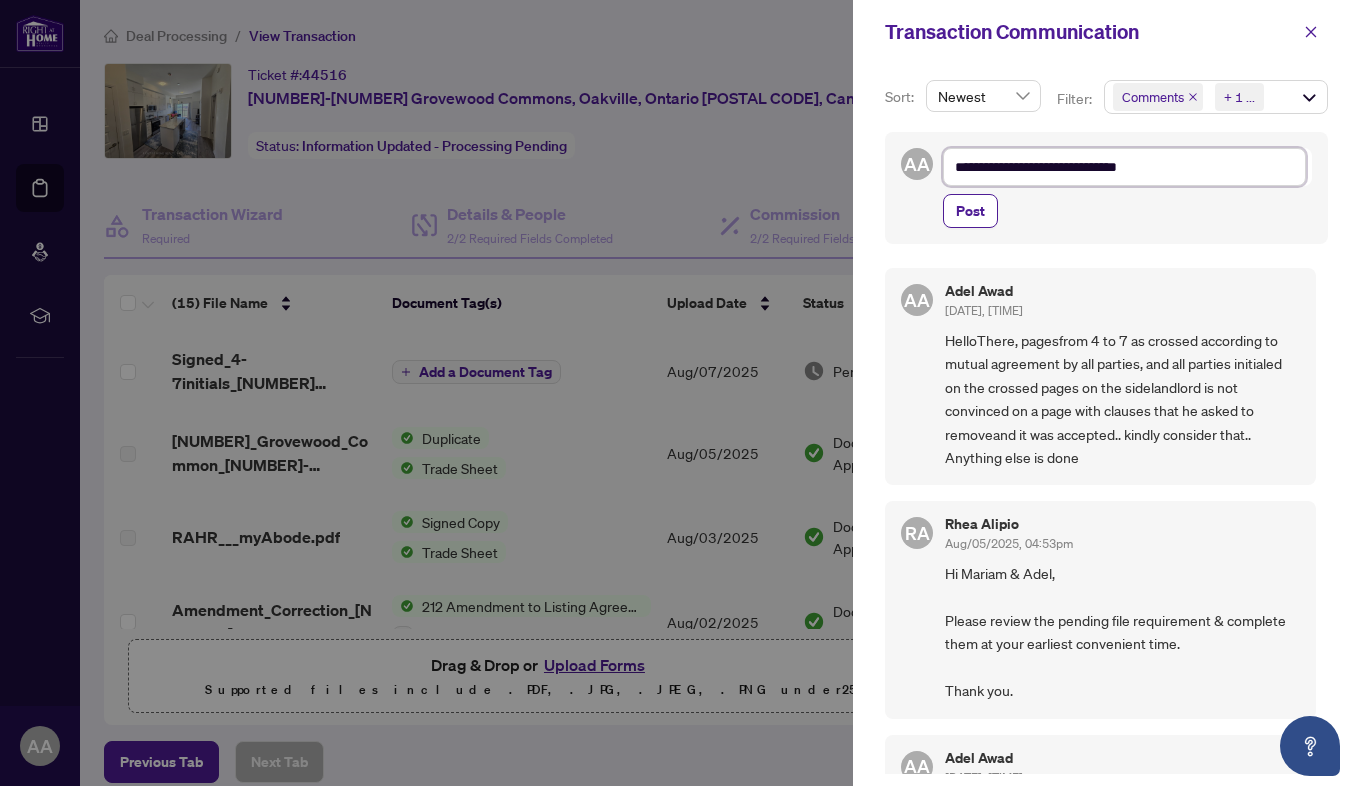 type on "**********" 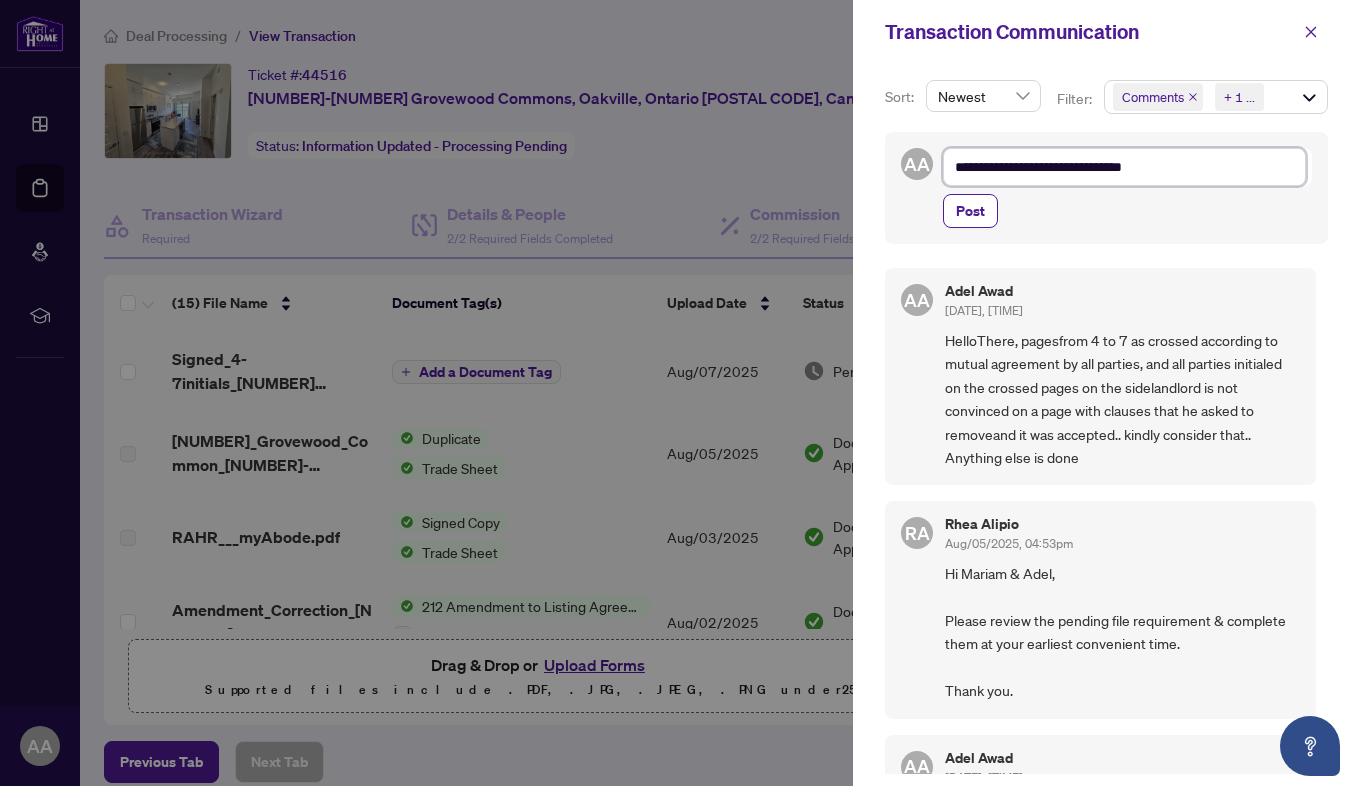 type on "**********" 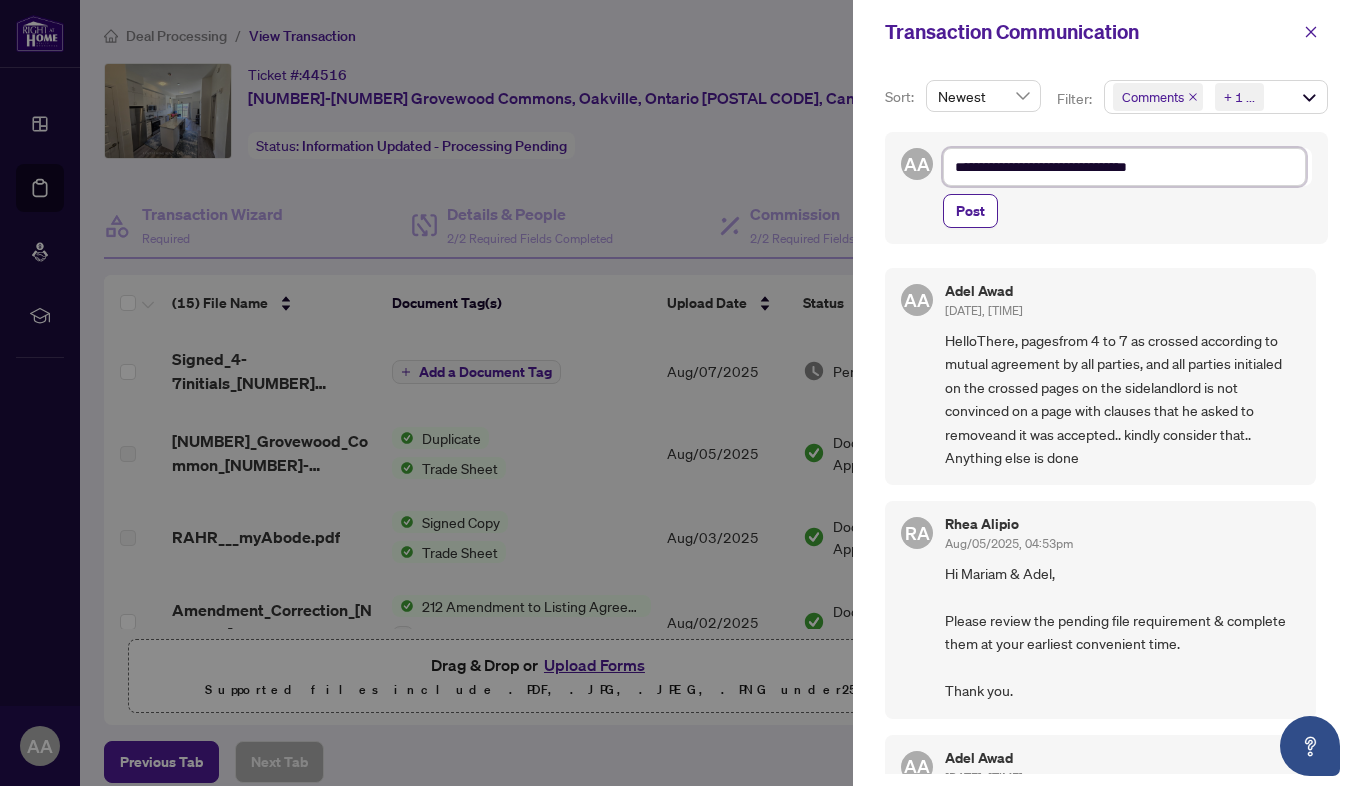 type on "**********" 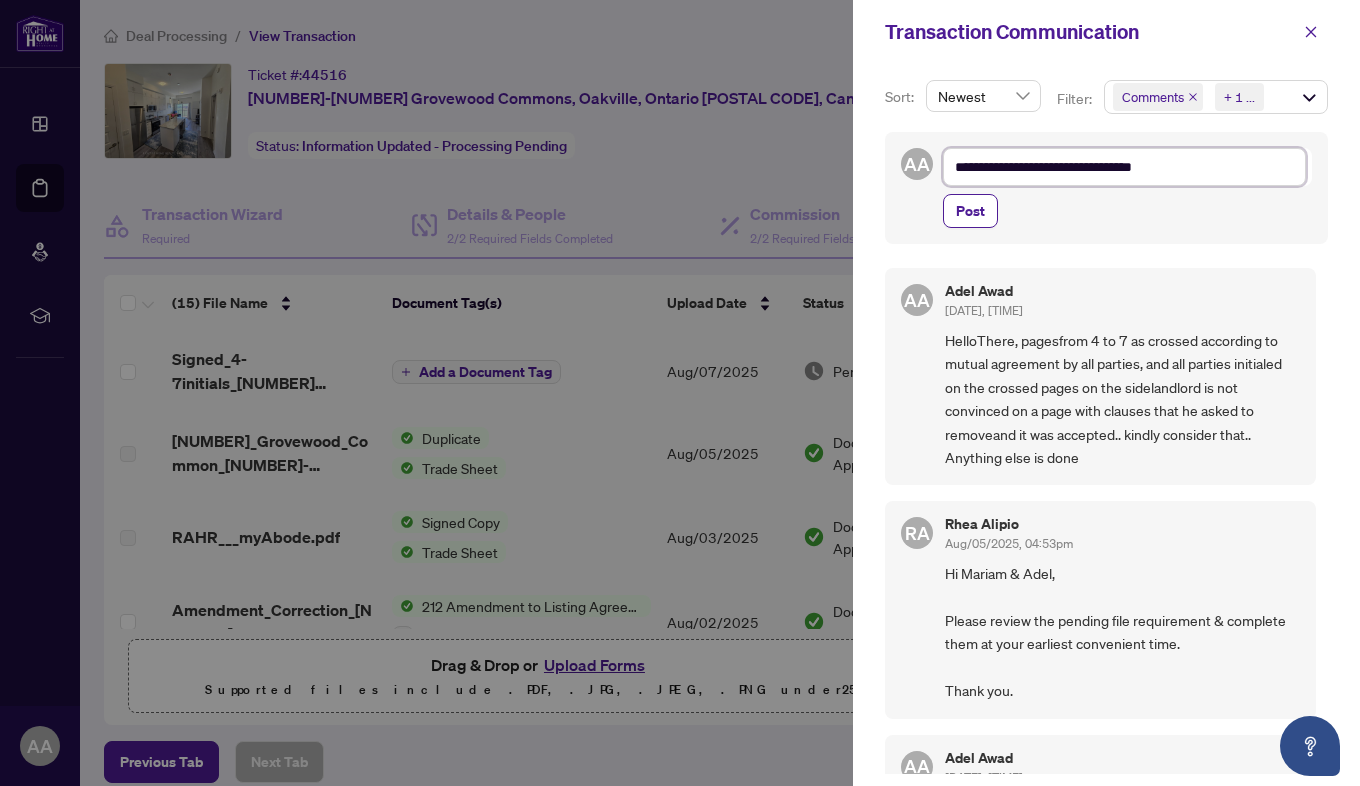 type on "**********" 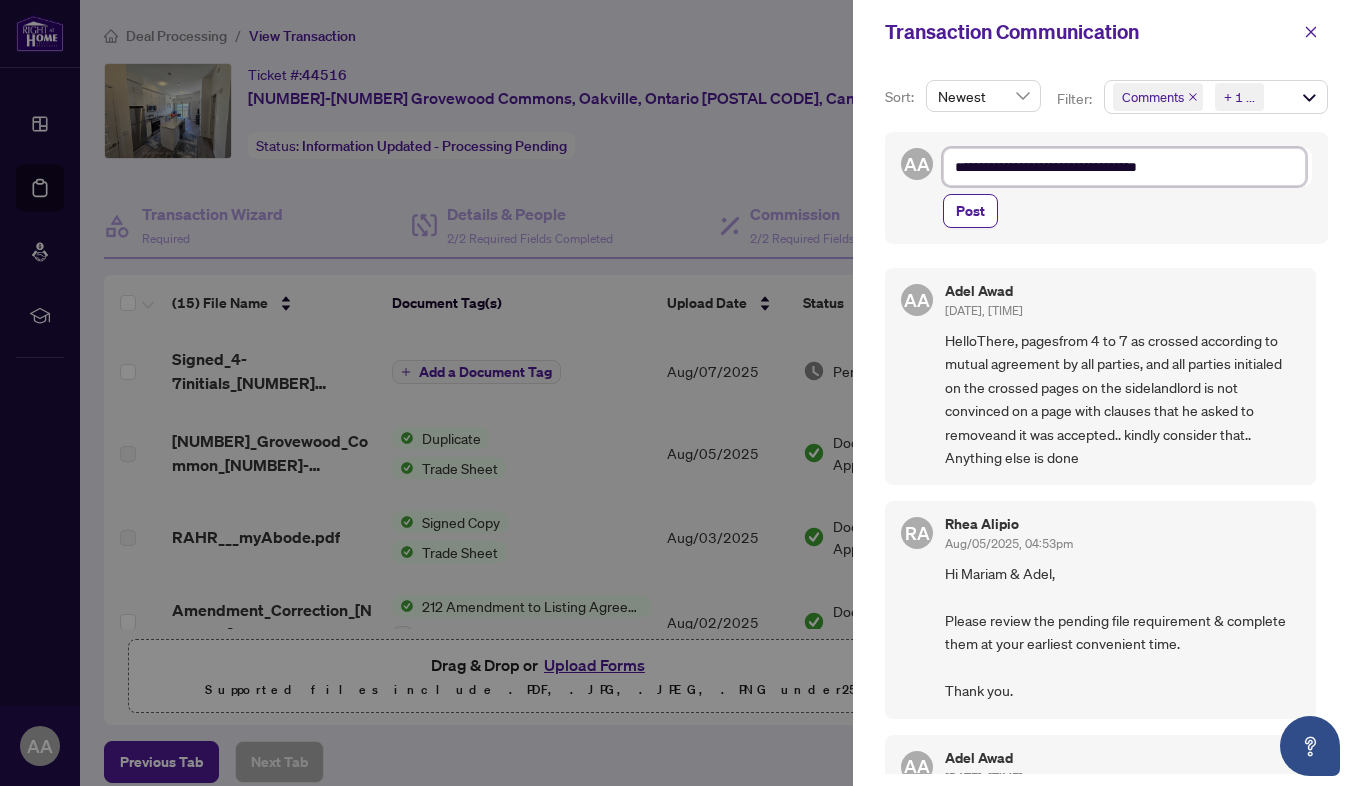 type on "**********" 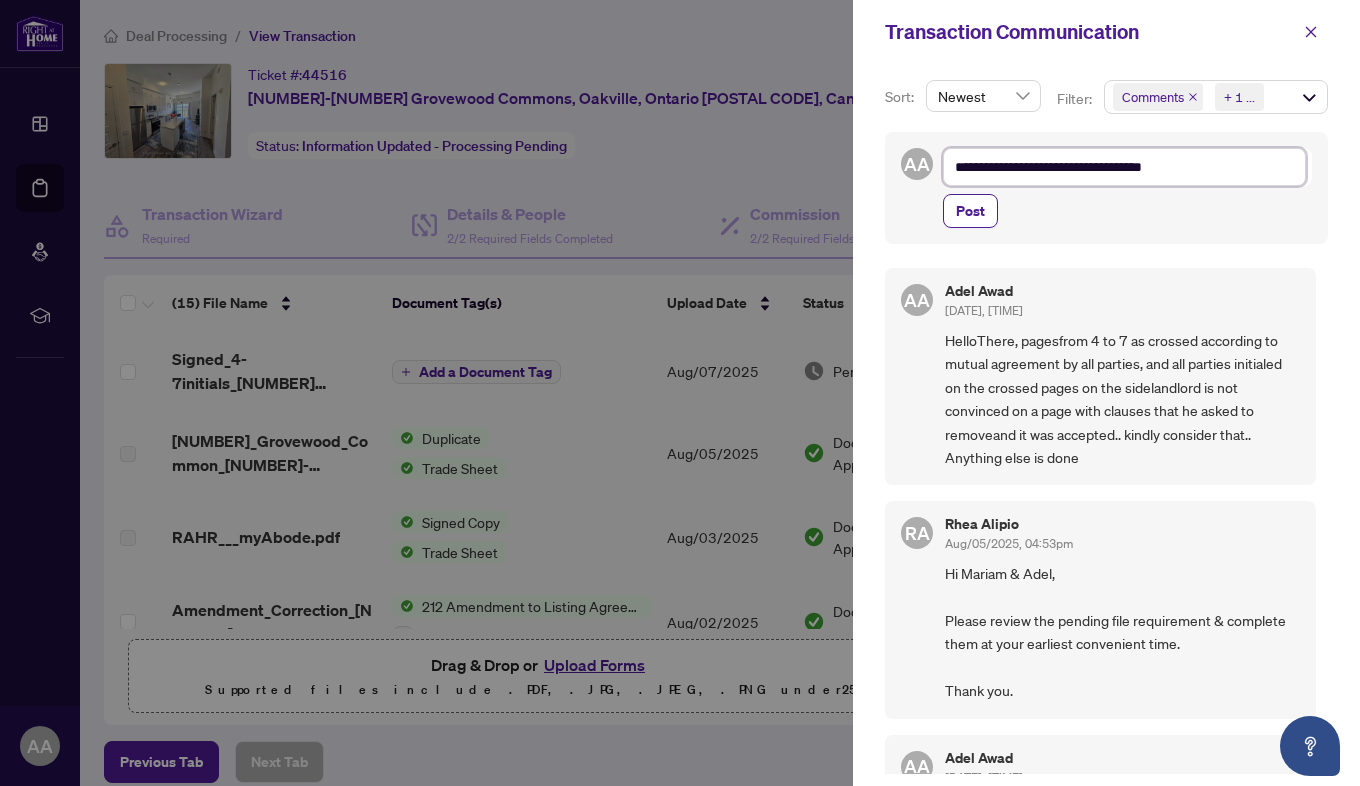 type on "**********" 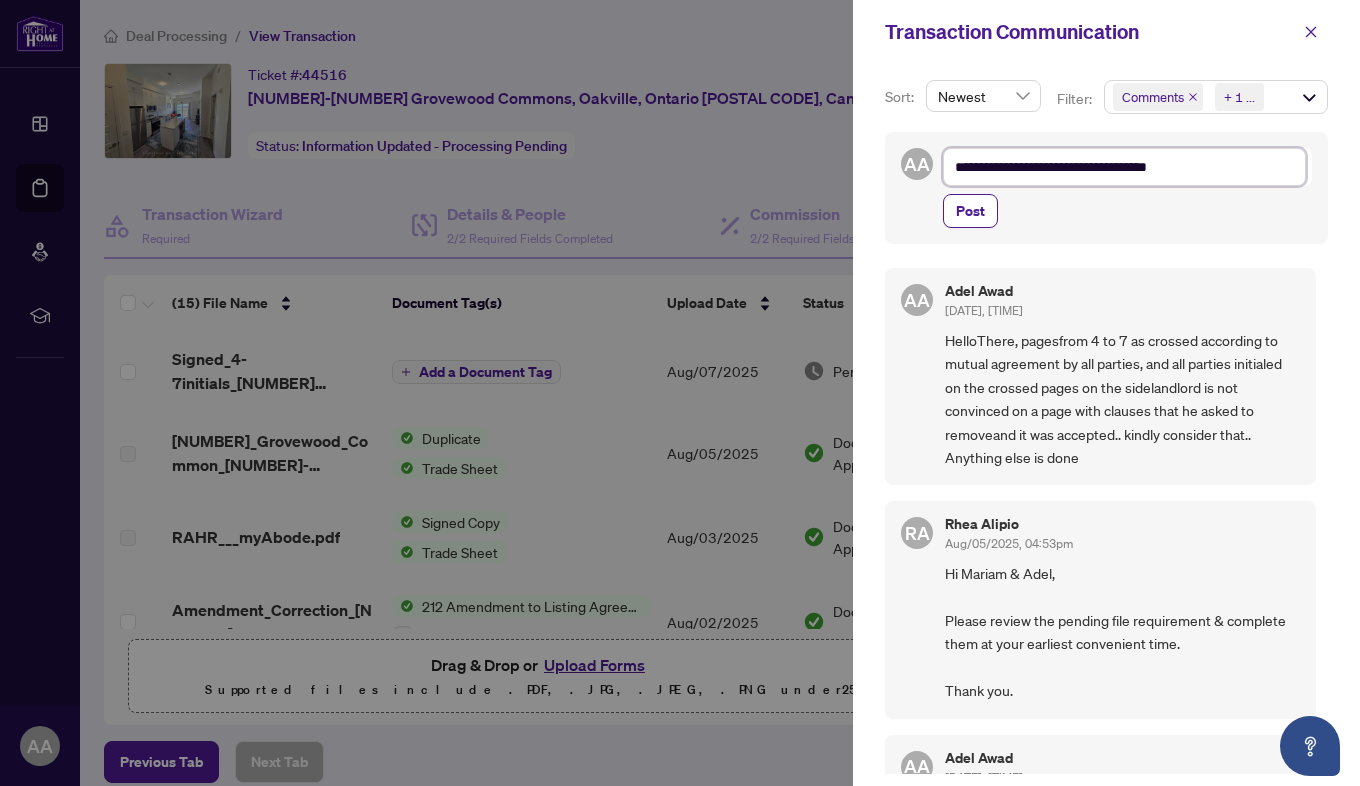 type on "**********" 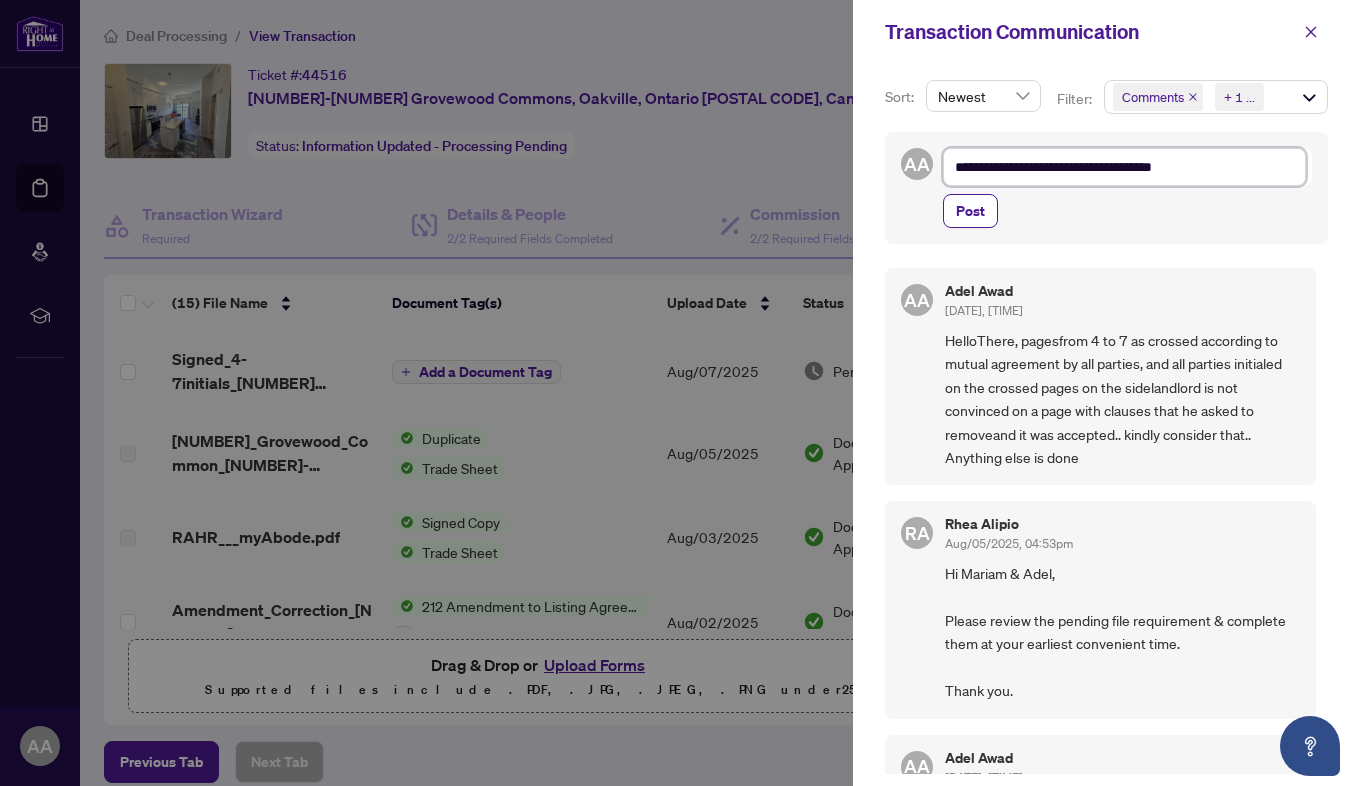 type on "**********" 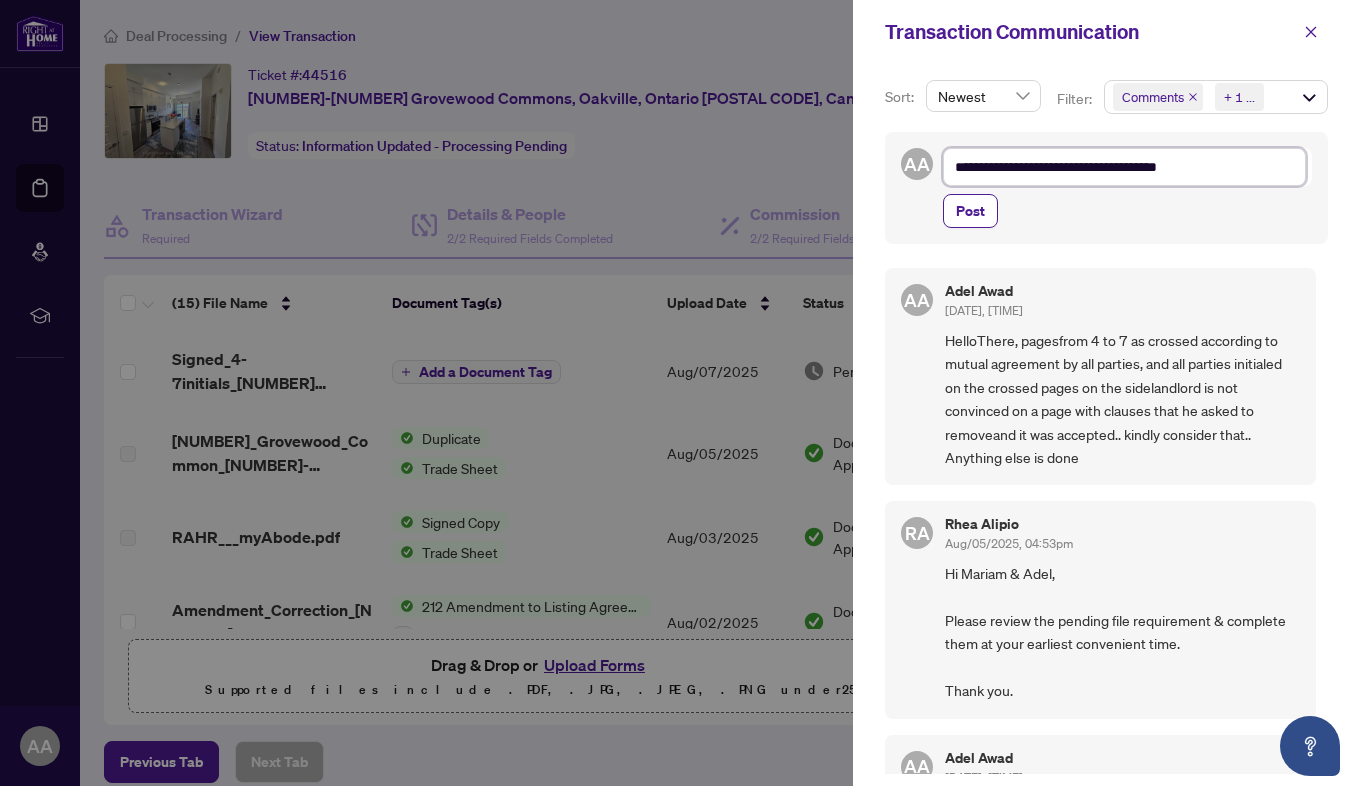 type on "**********" 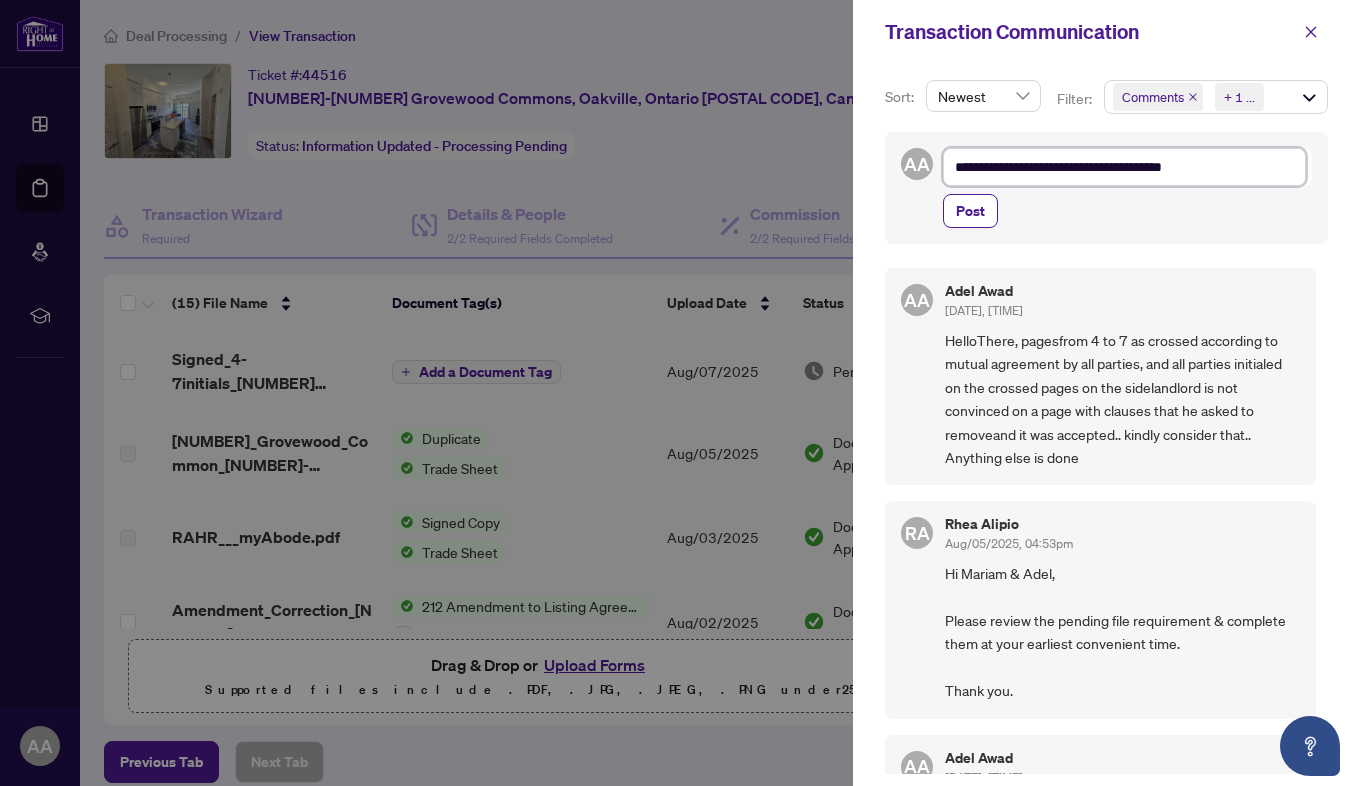 type on "**********" 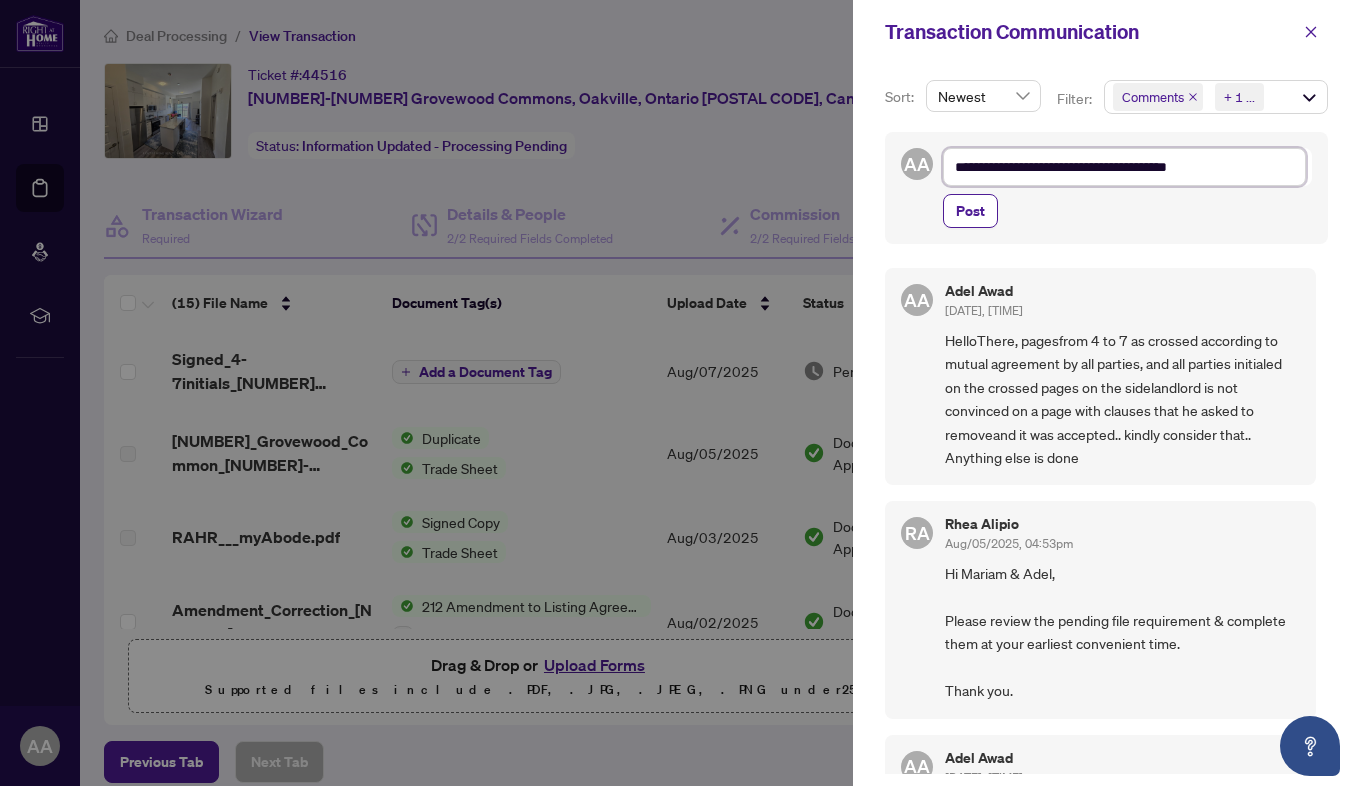type on "**********" 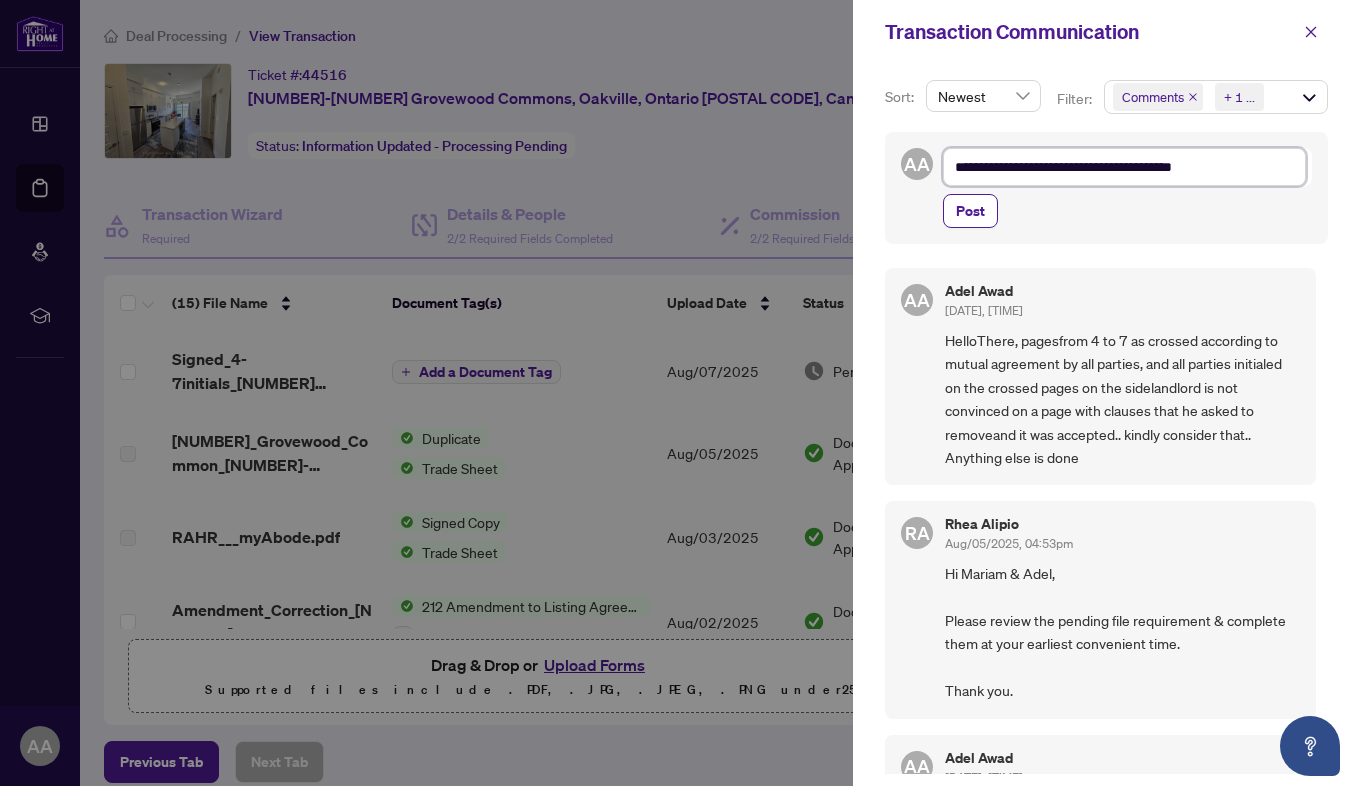 type on "**********" 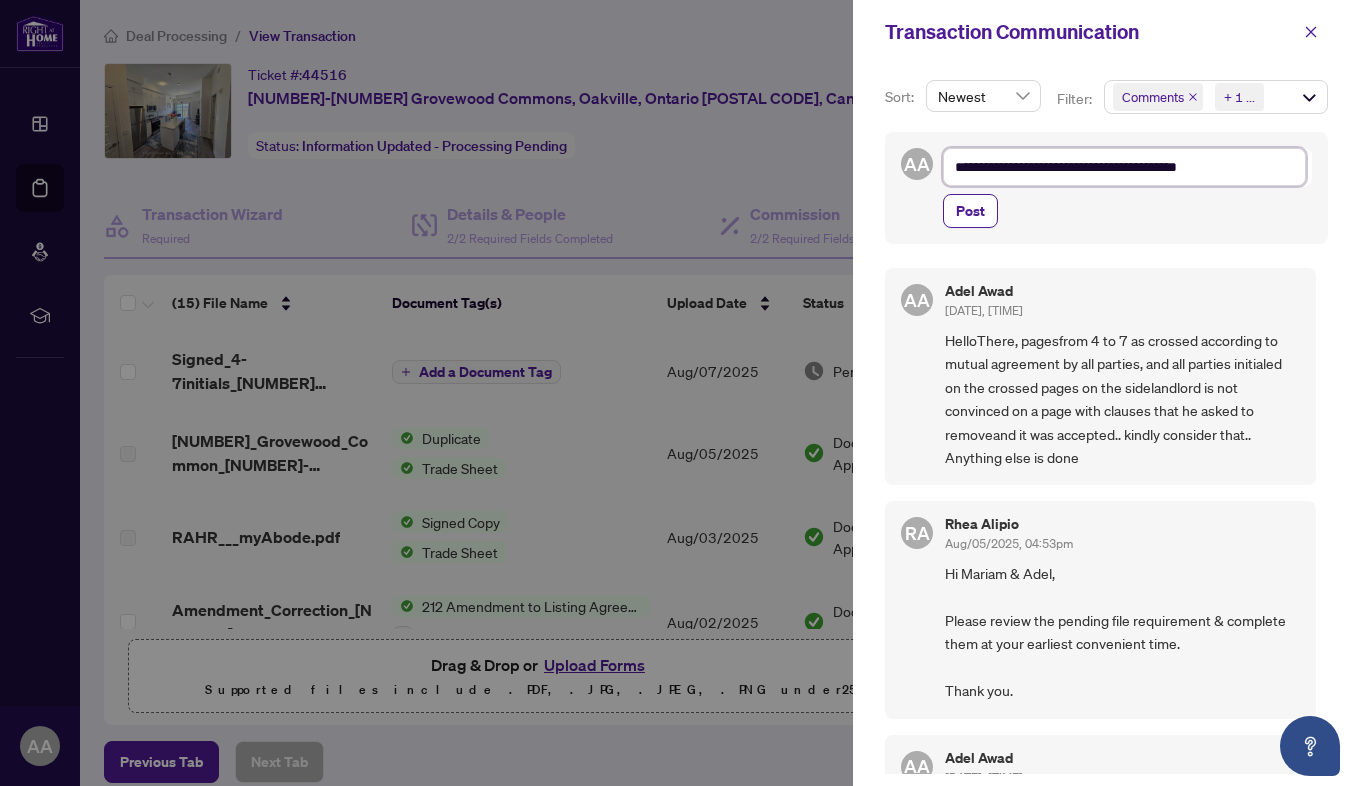 type on "**********" 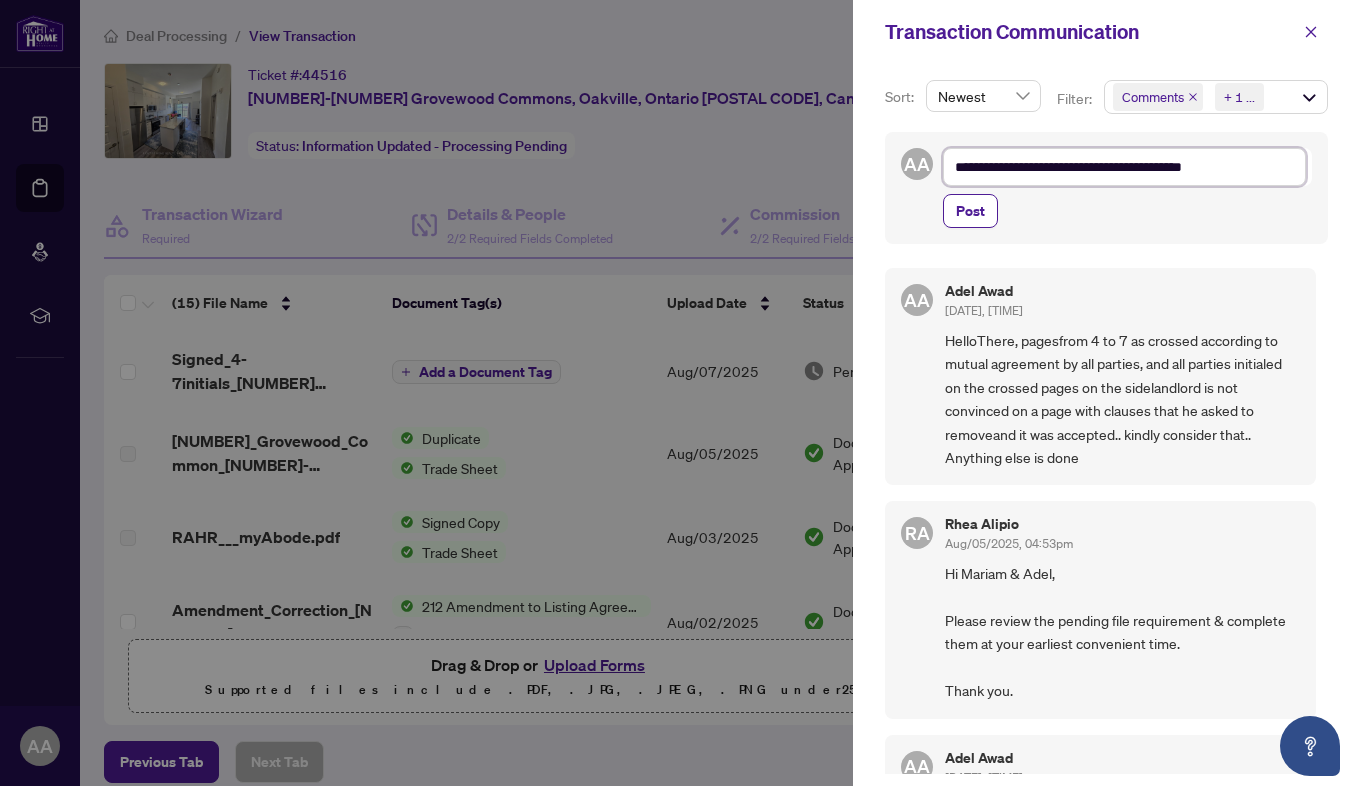 type on "**********" 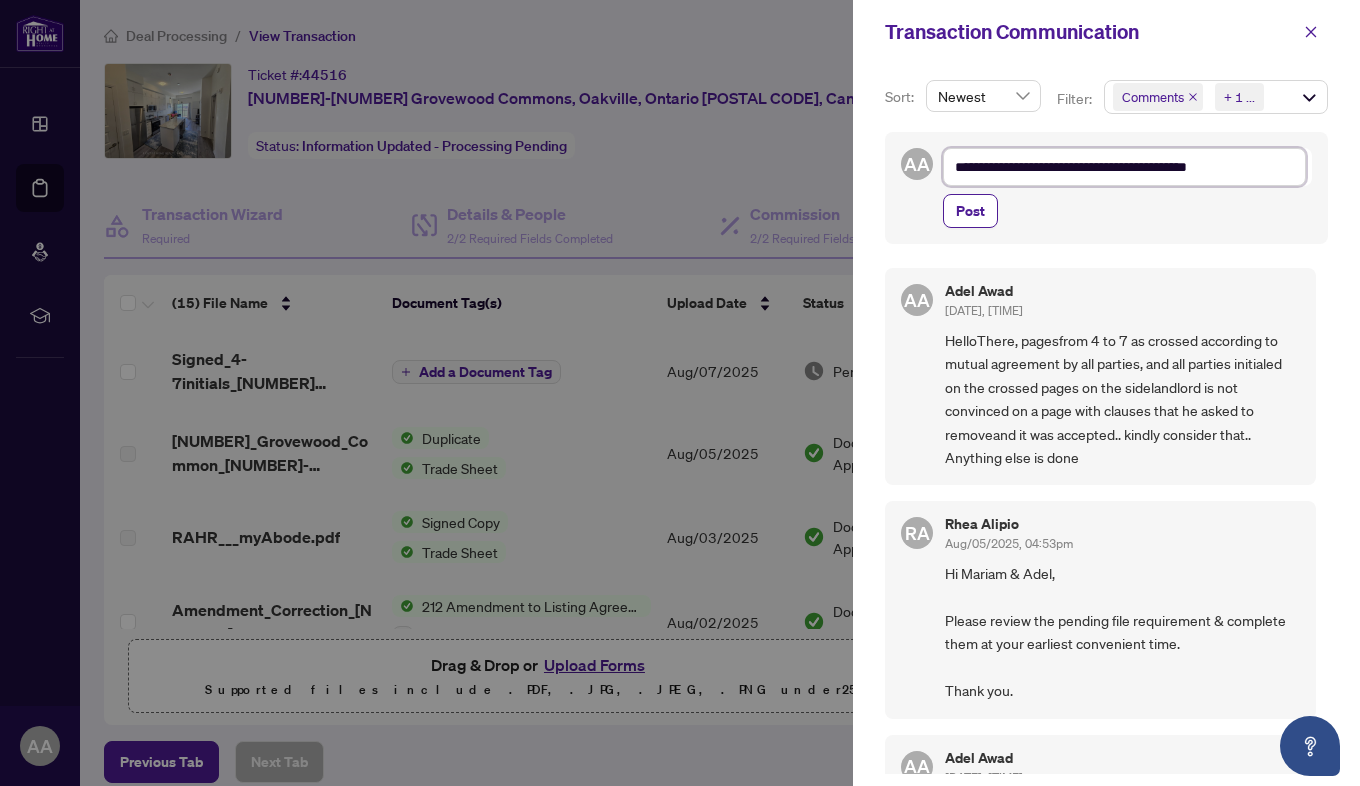 type on "**********" 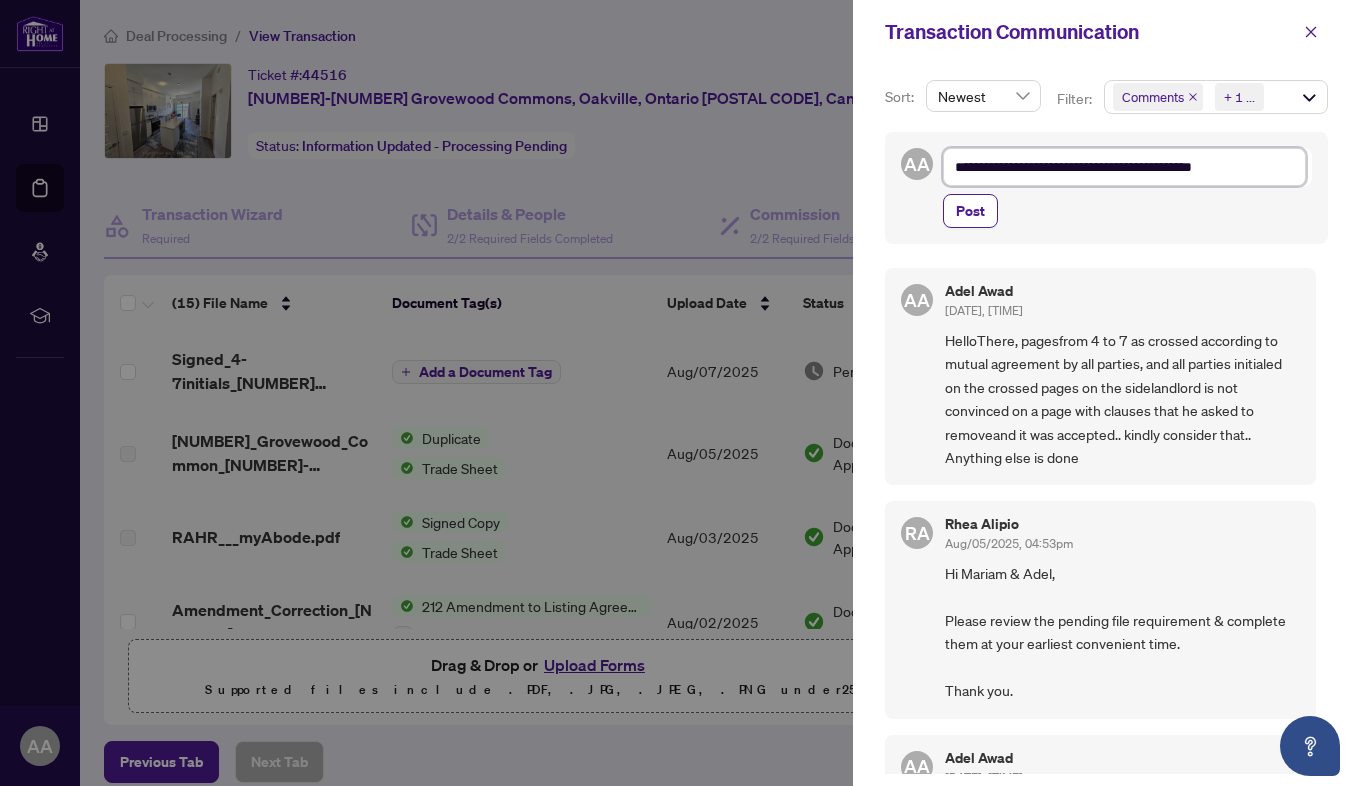 type on "**********" 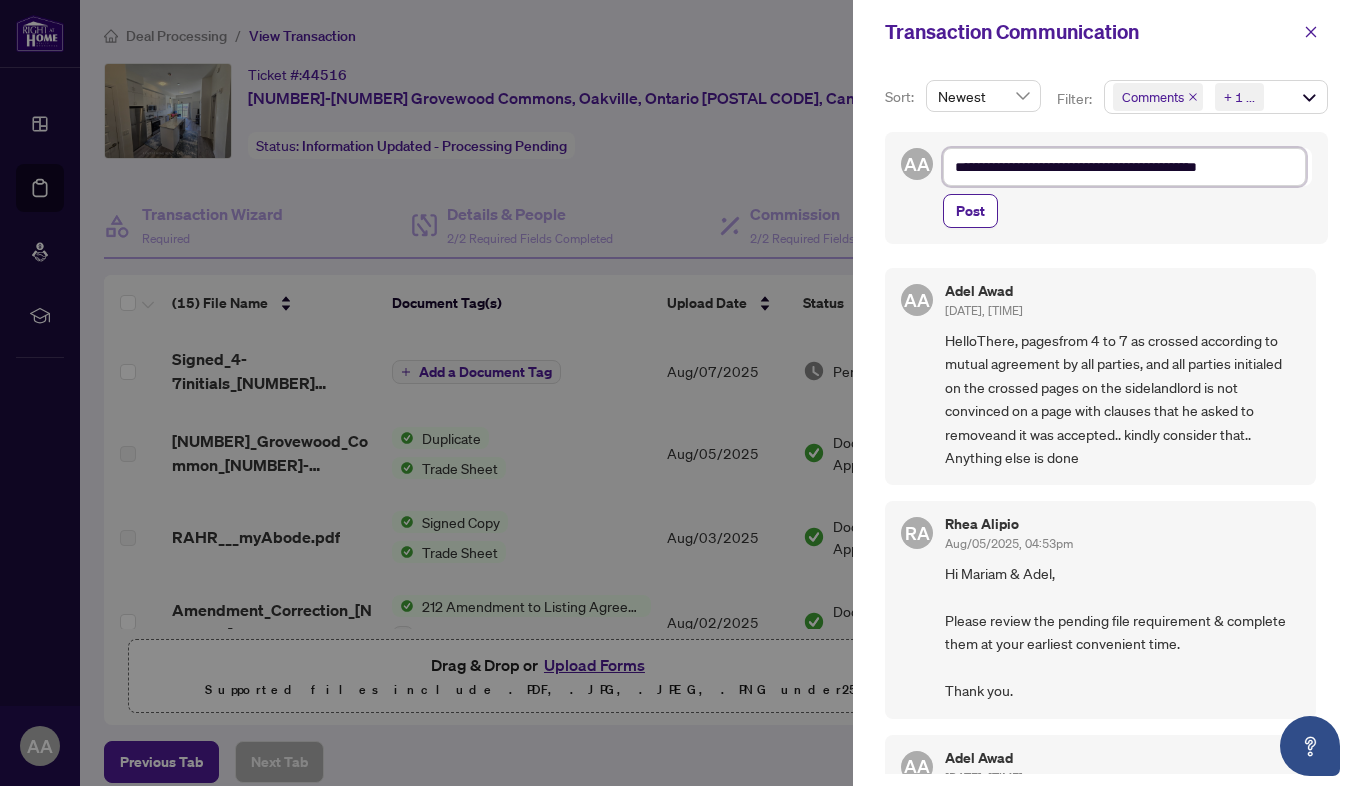 type on "**********" 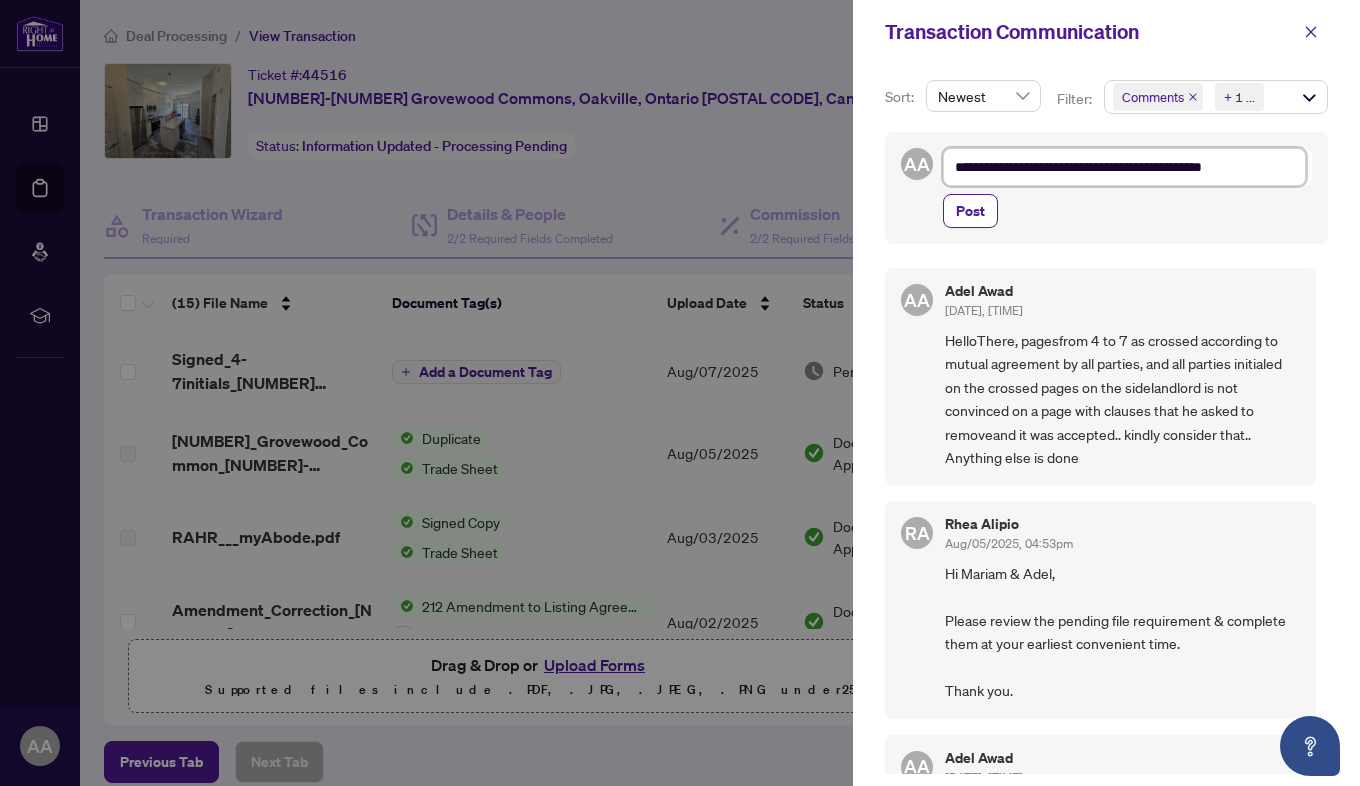 type on "**********" 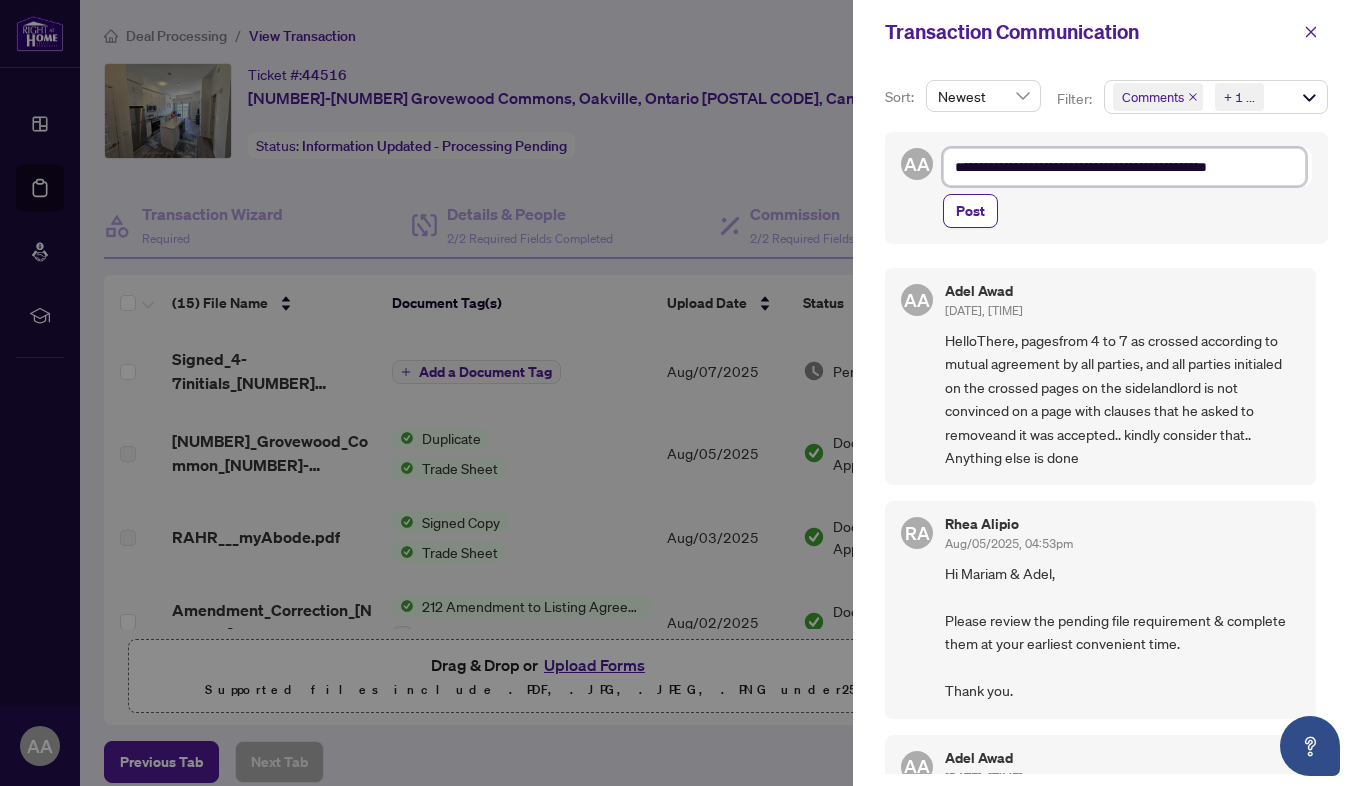 type on "**********" 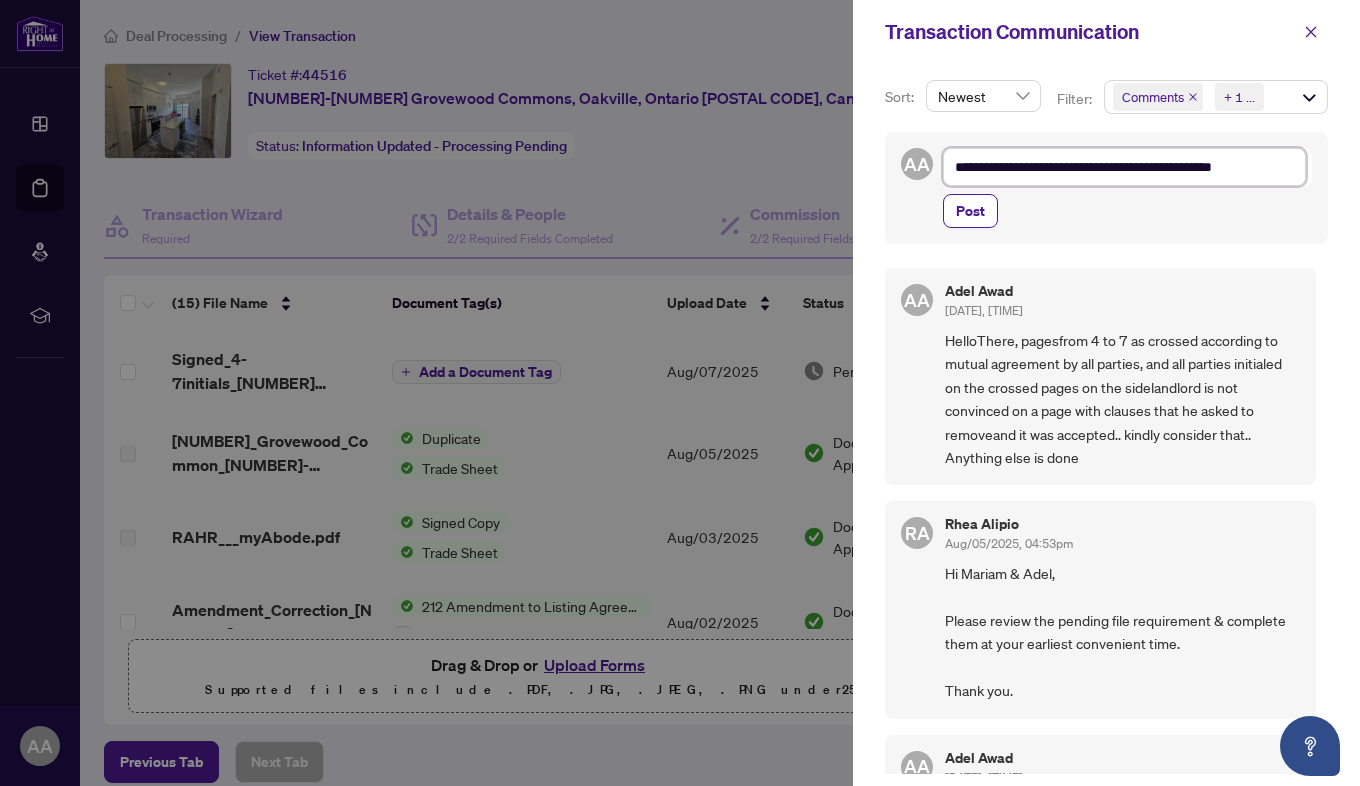 type on "**********" 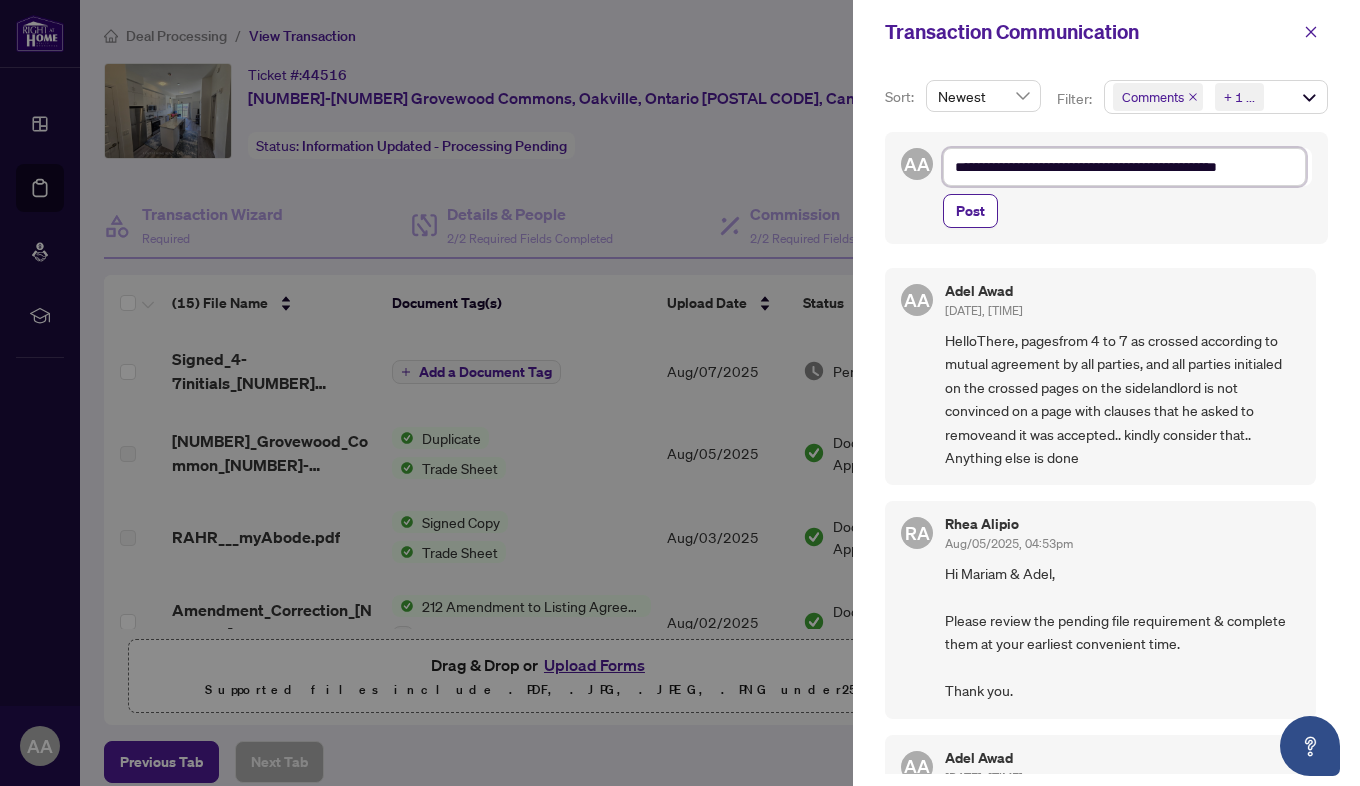 type on "**********" 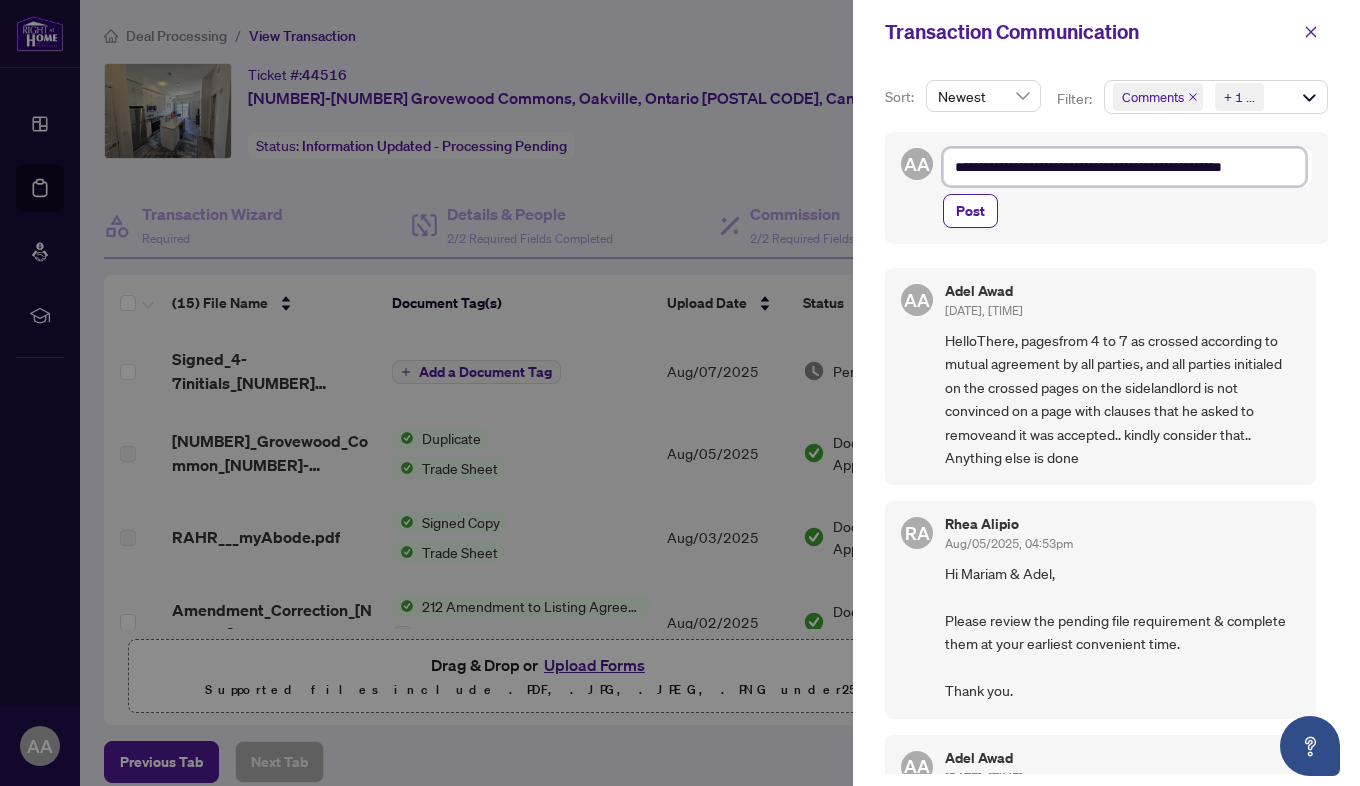 type on "**********" 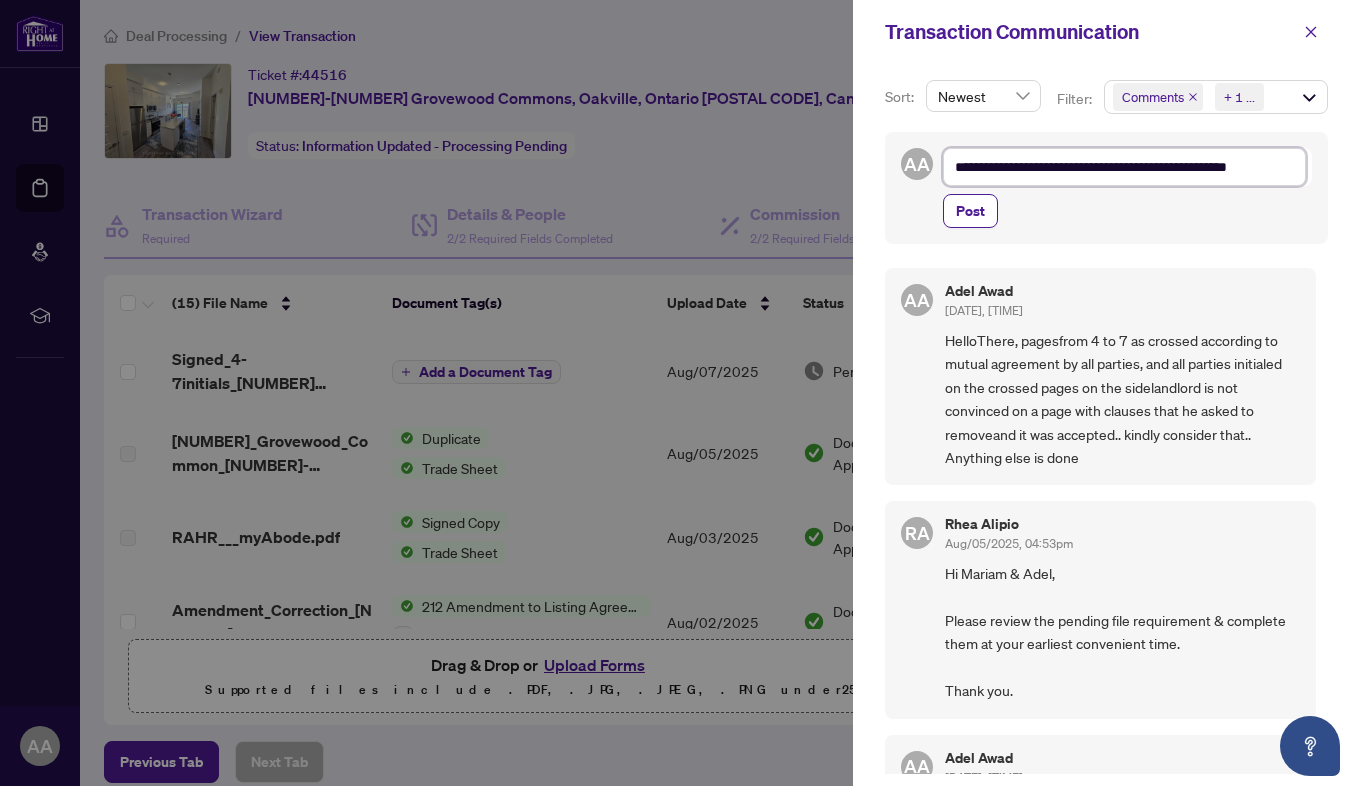type on "**********" 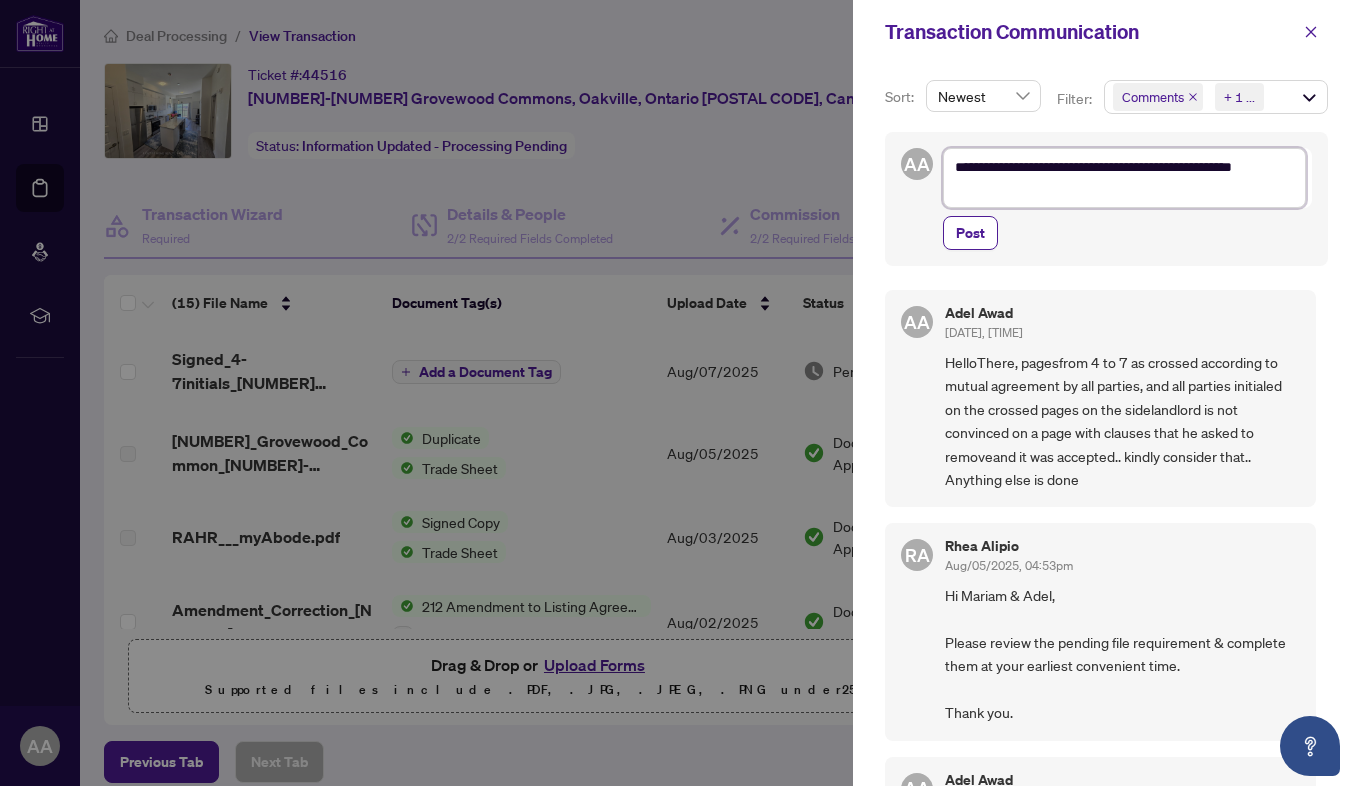 type on "**********" 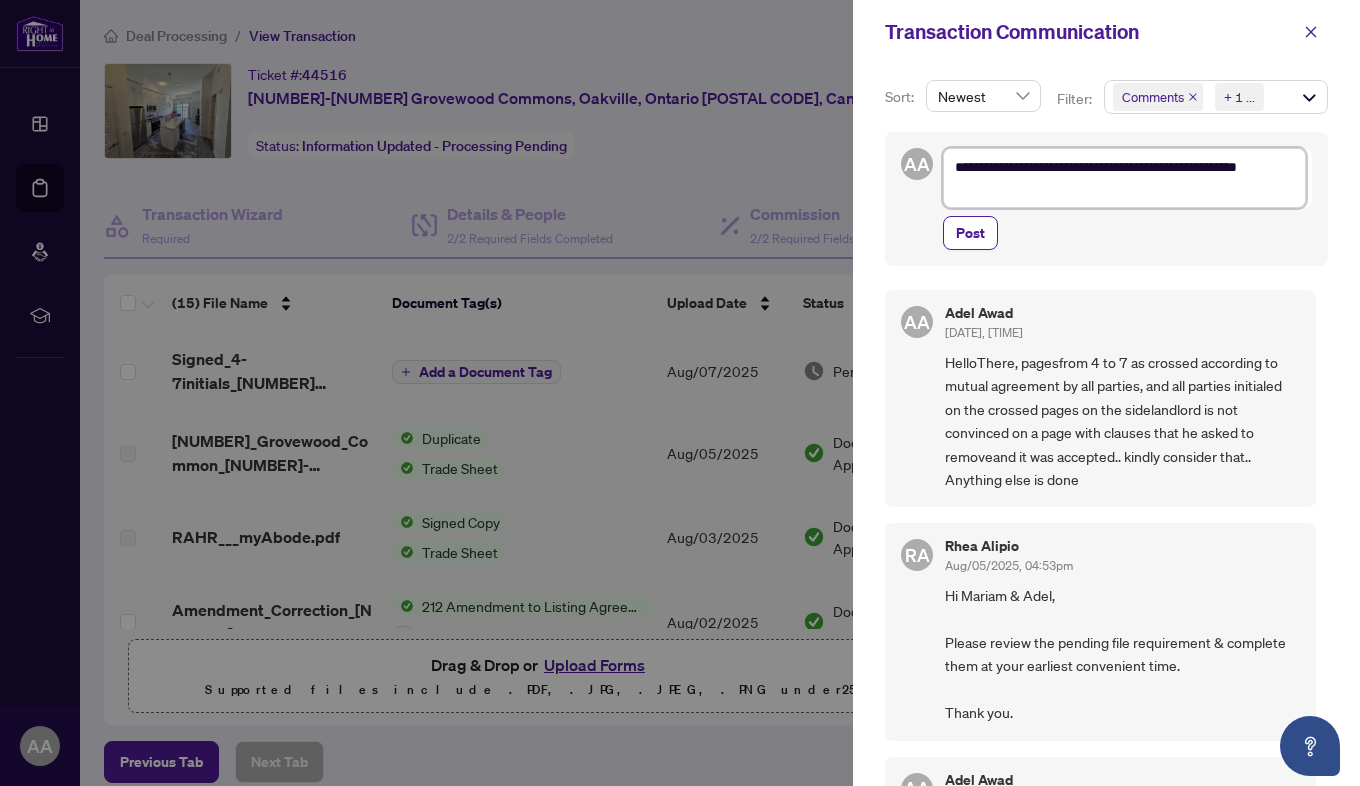 type on "**********" 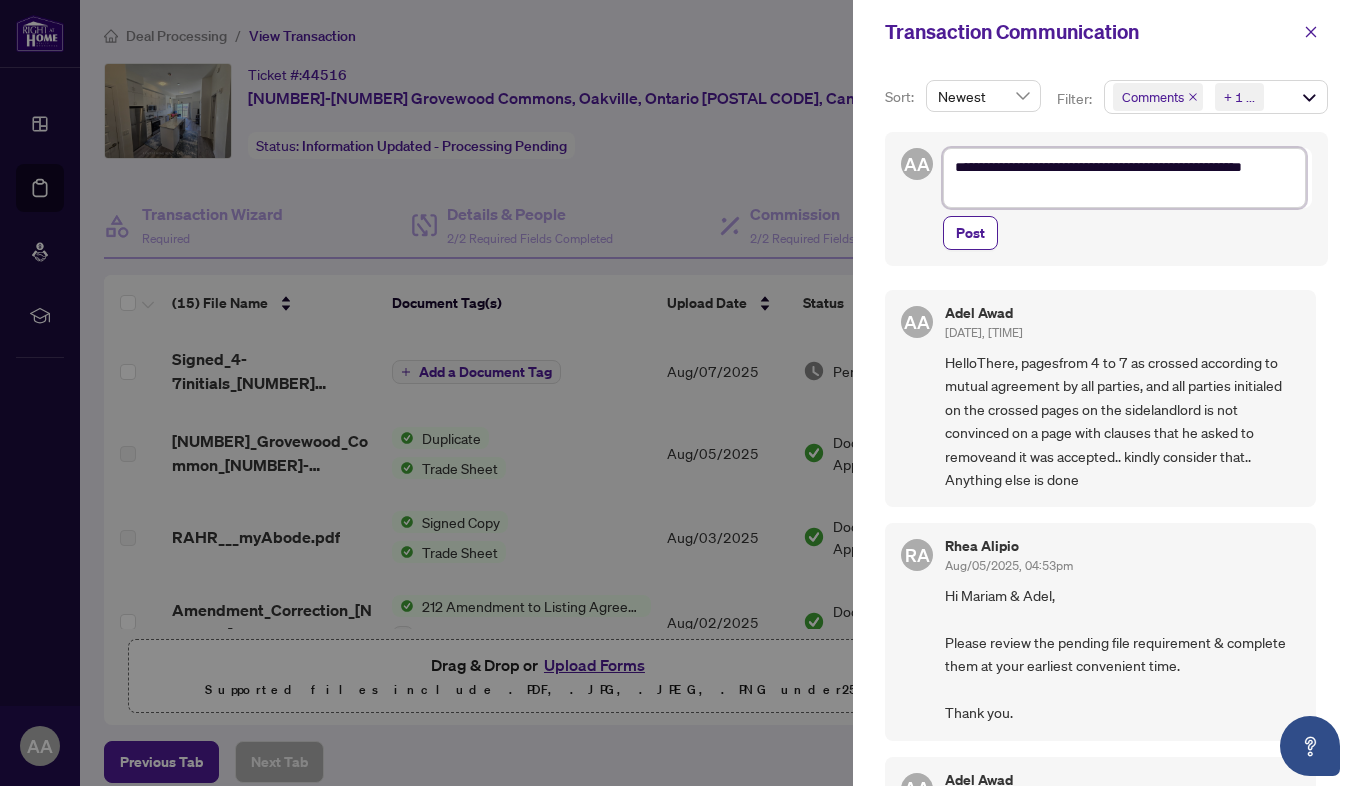 type on "**********" 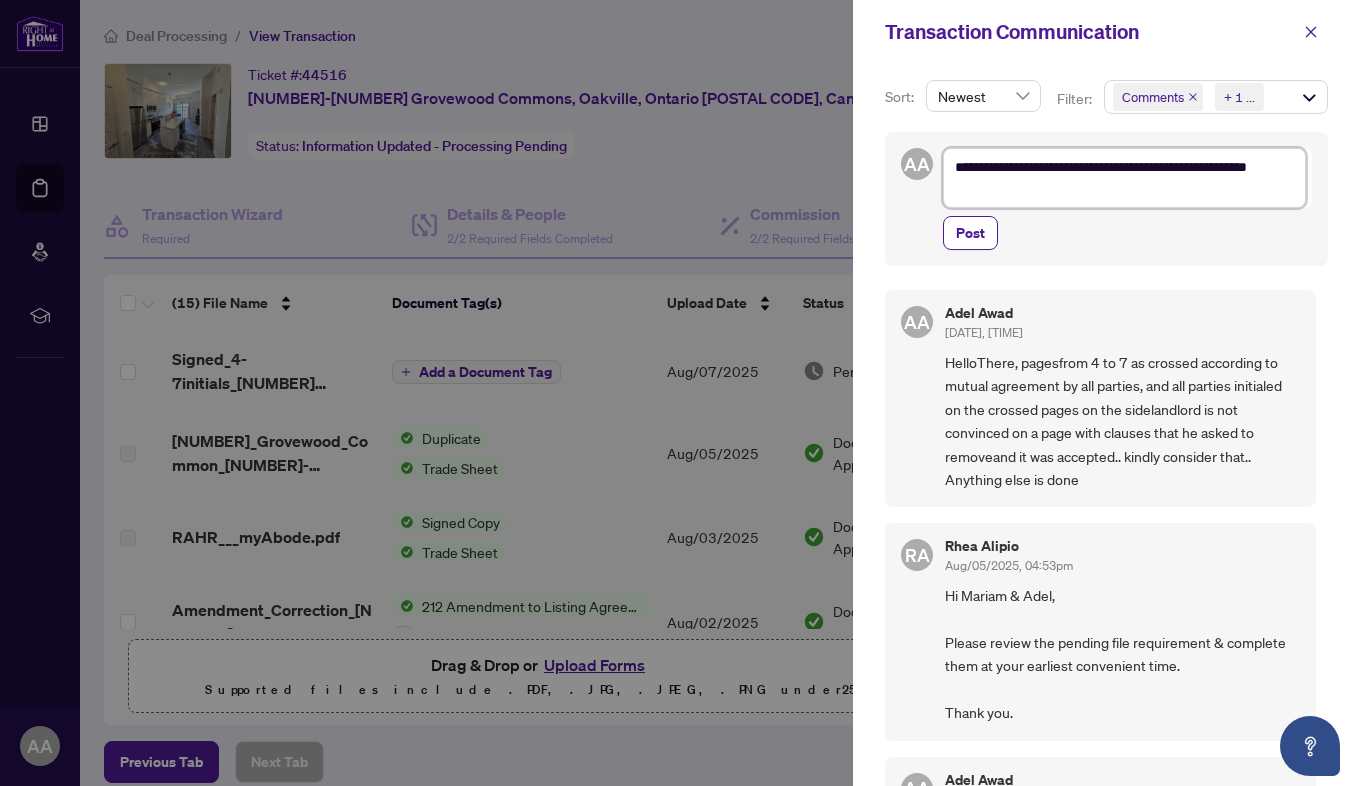 type on "**********" 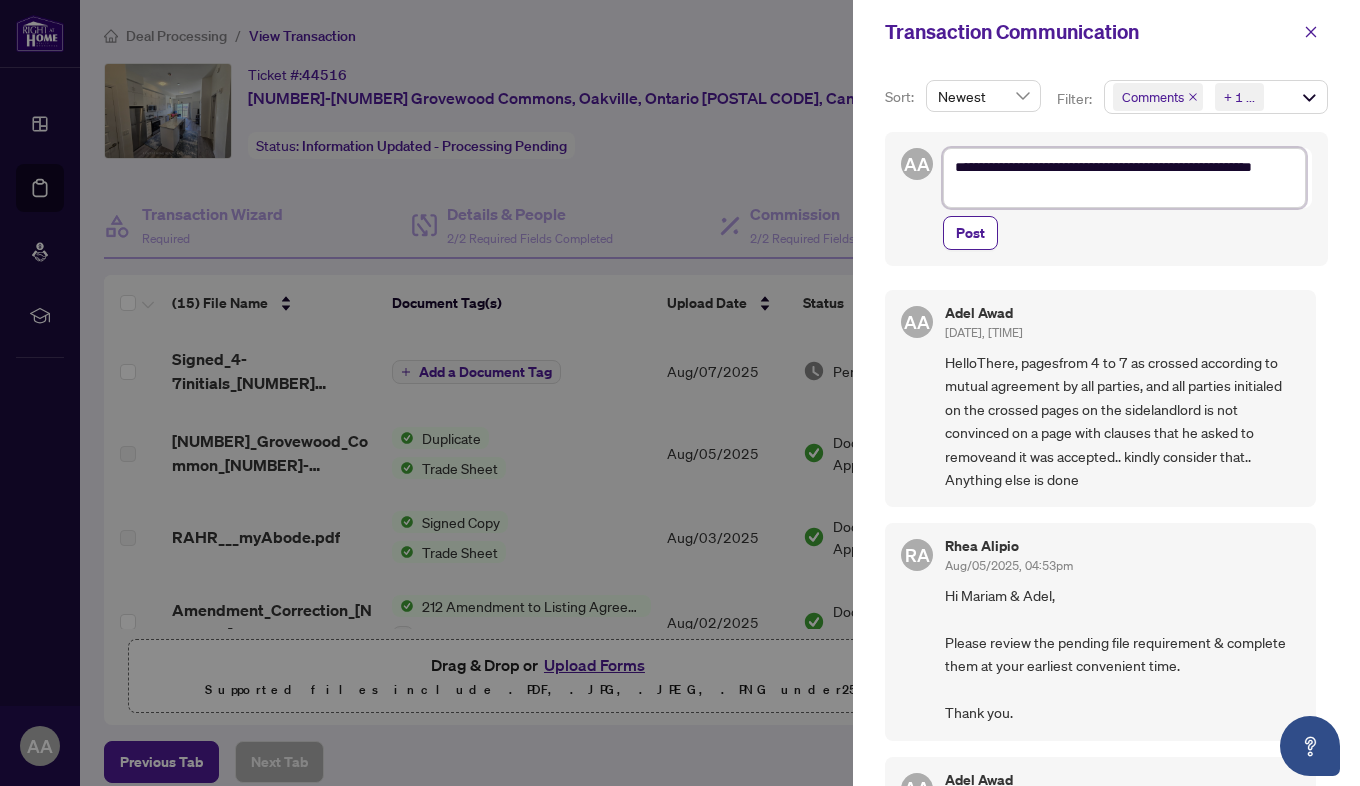 type on "**********" 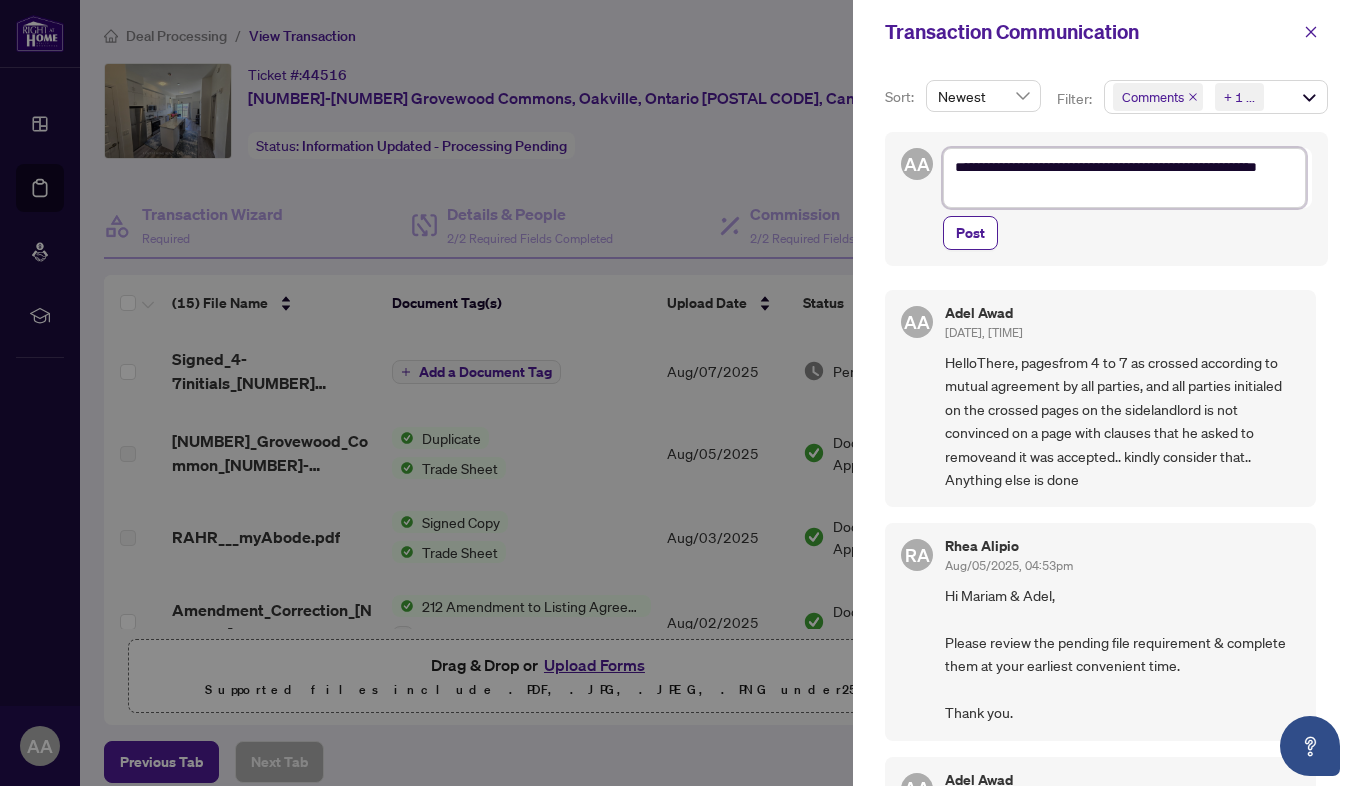 type on "**********" 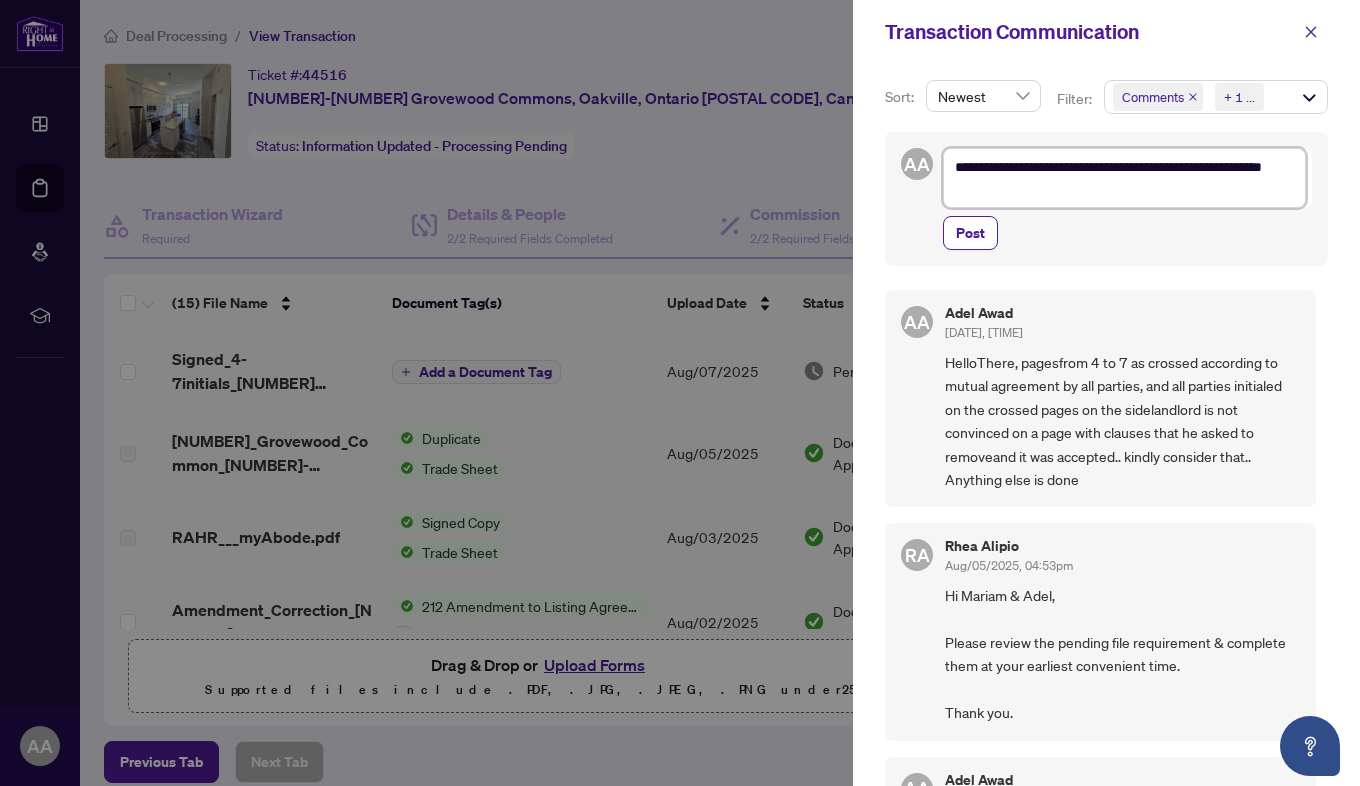 type on "**********" 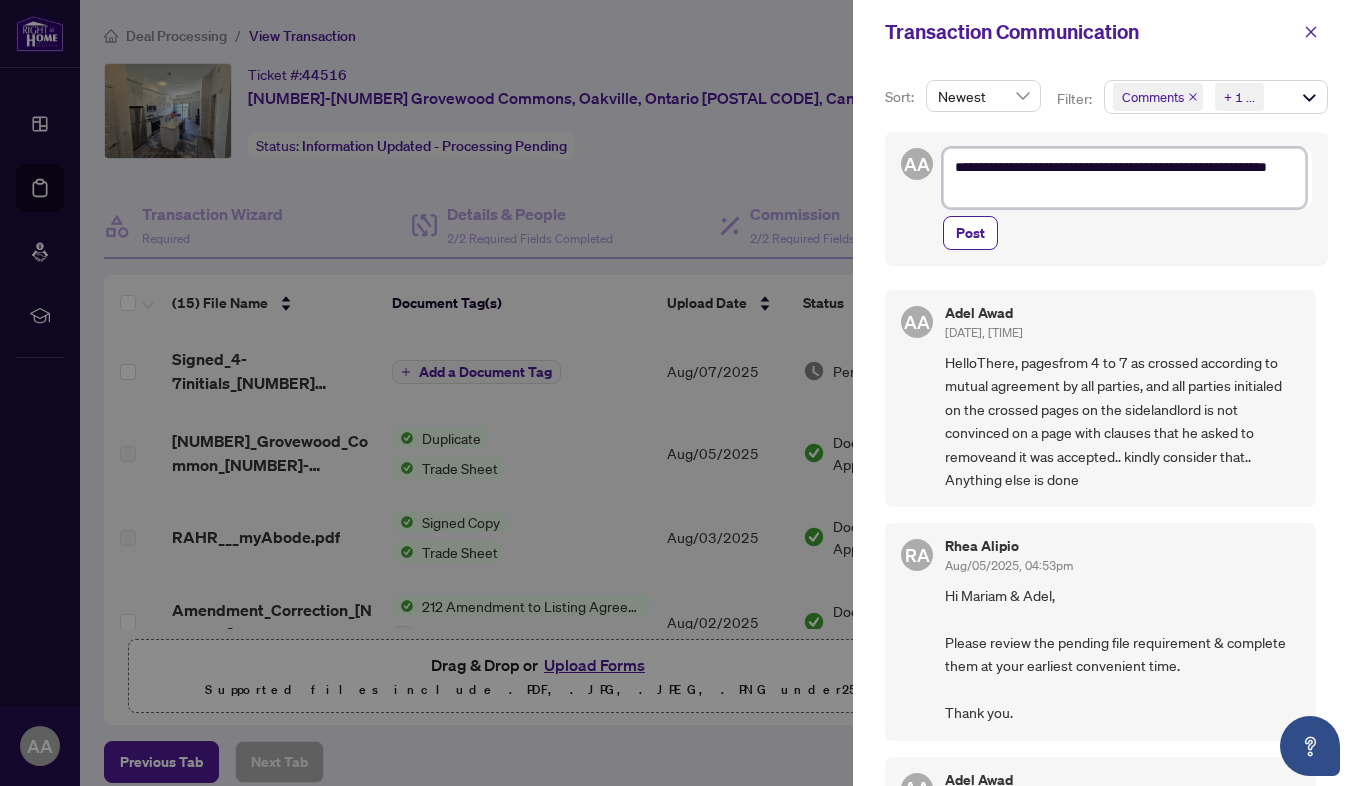 type on "**********" 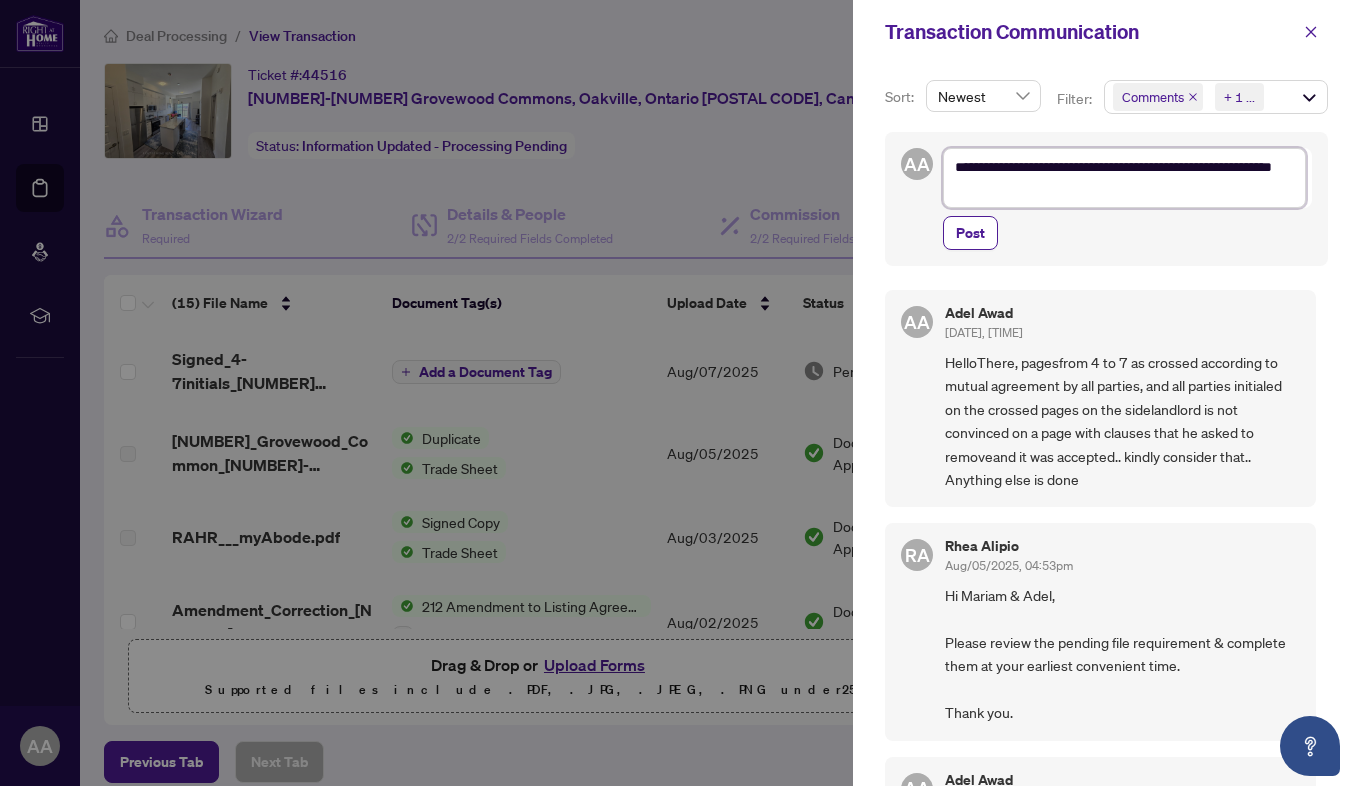 type on "**********" 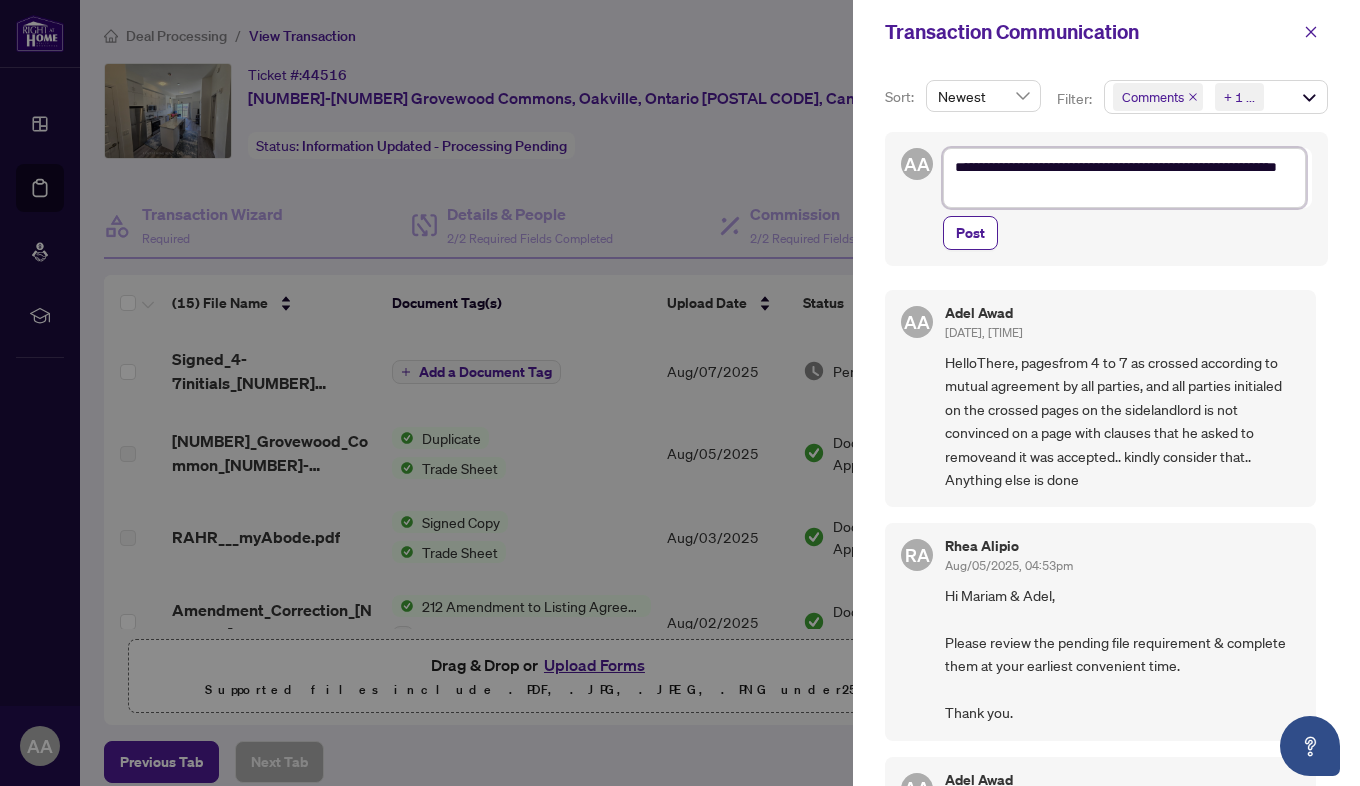 type on "**********" 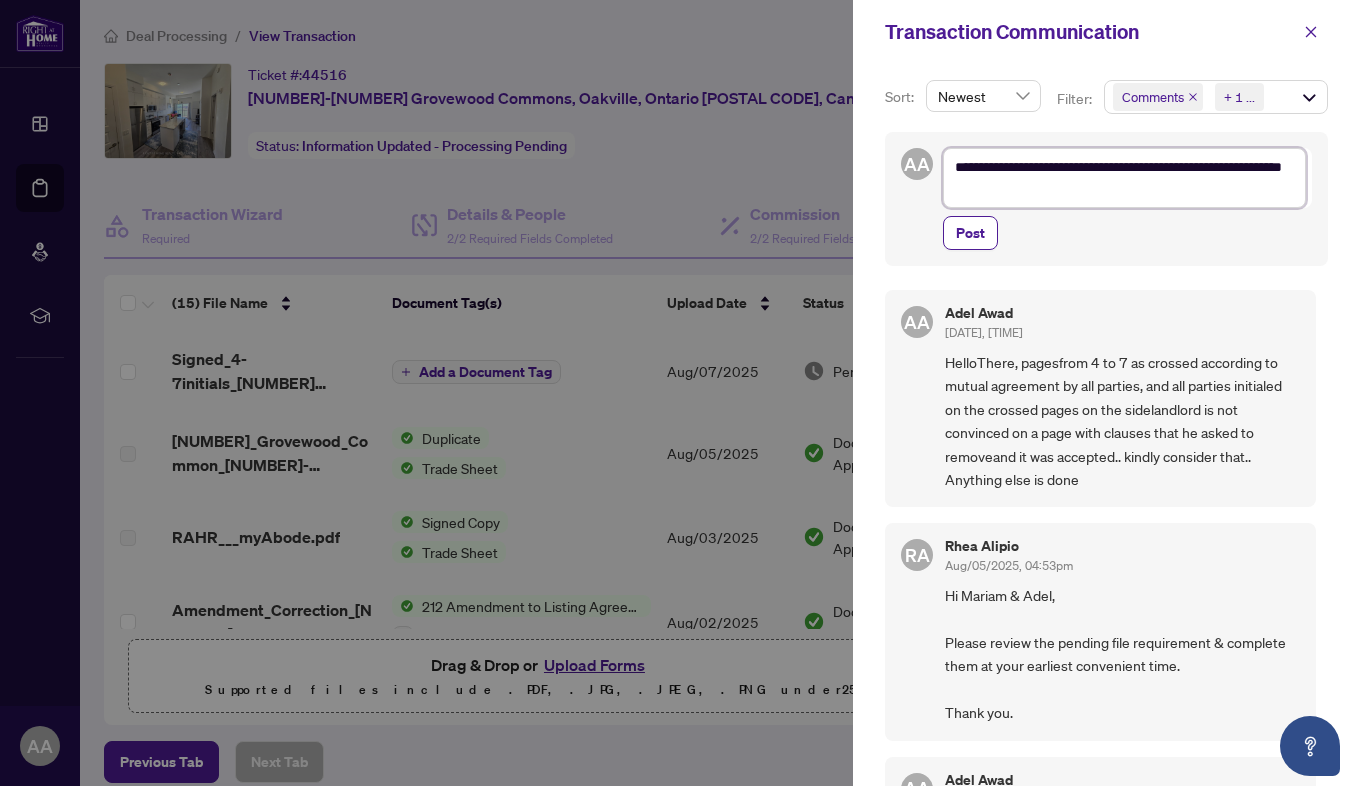 type on "**********" 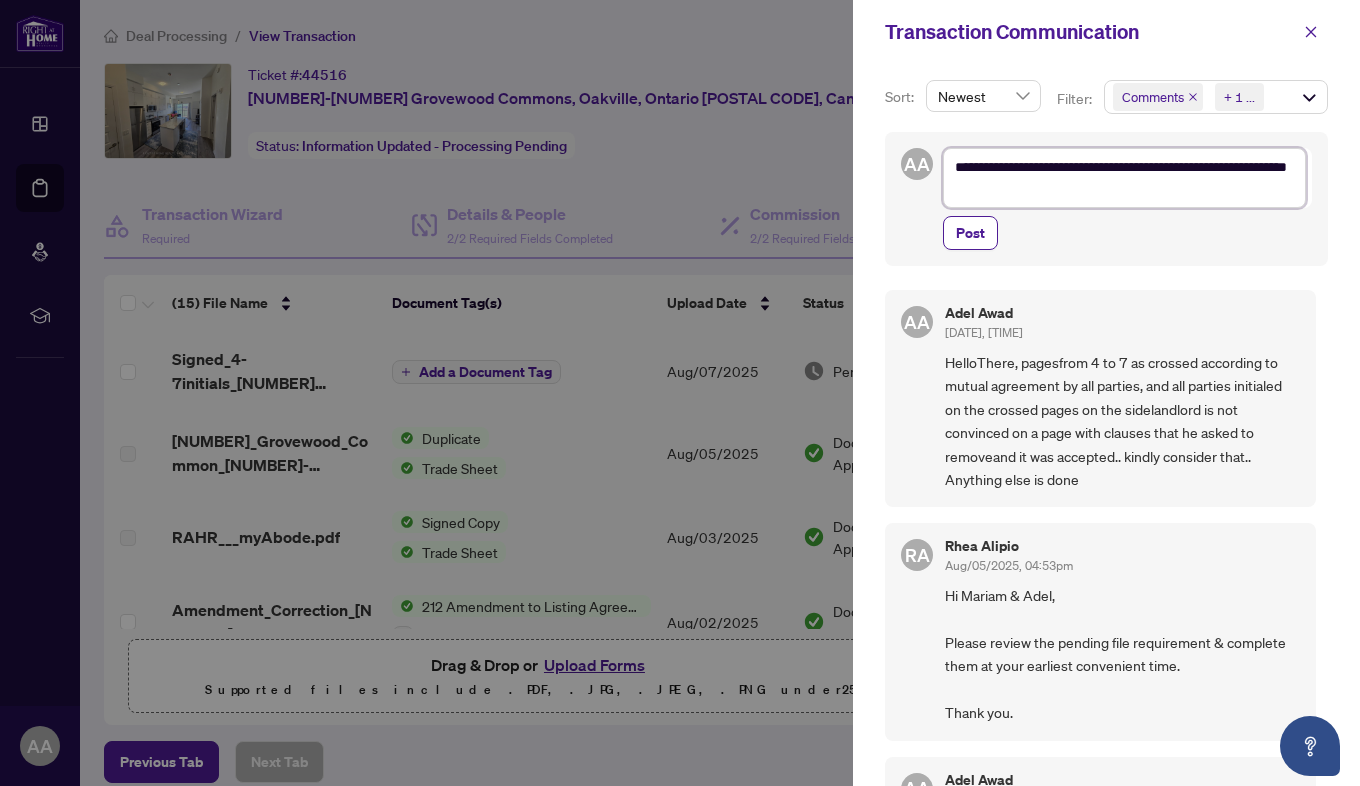 type on "**********" 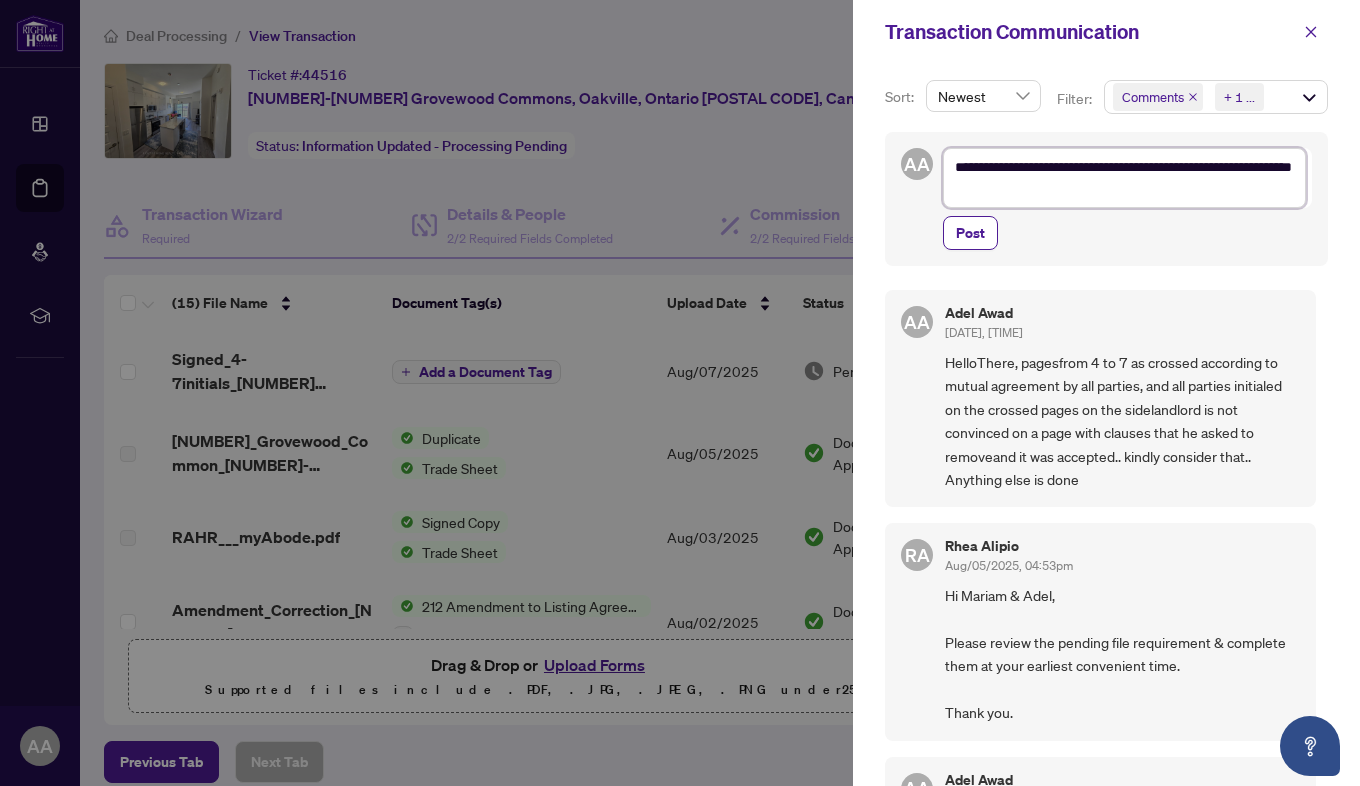 type on "**********" 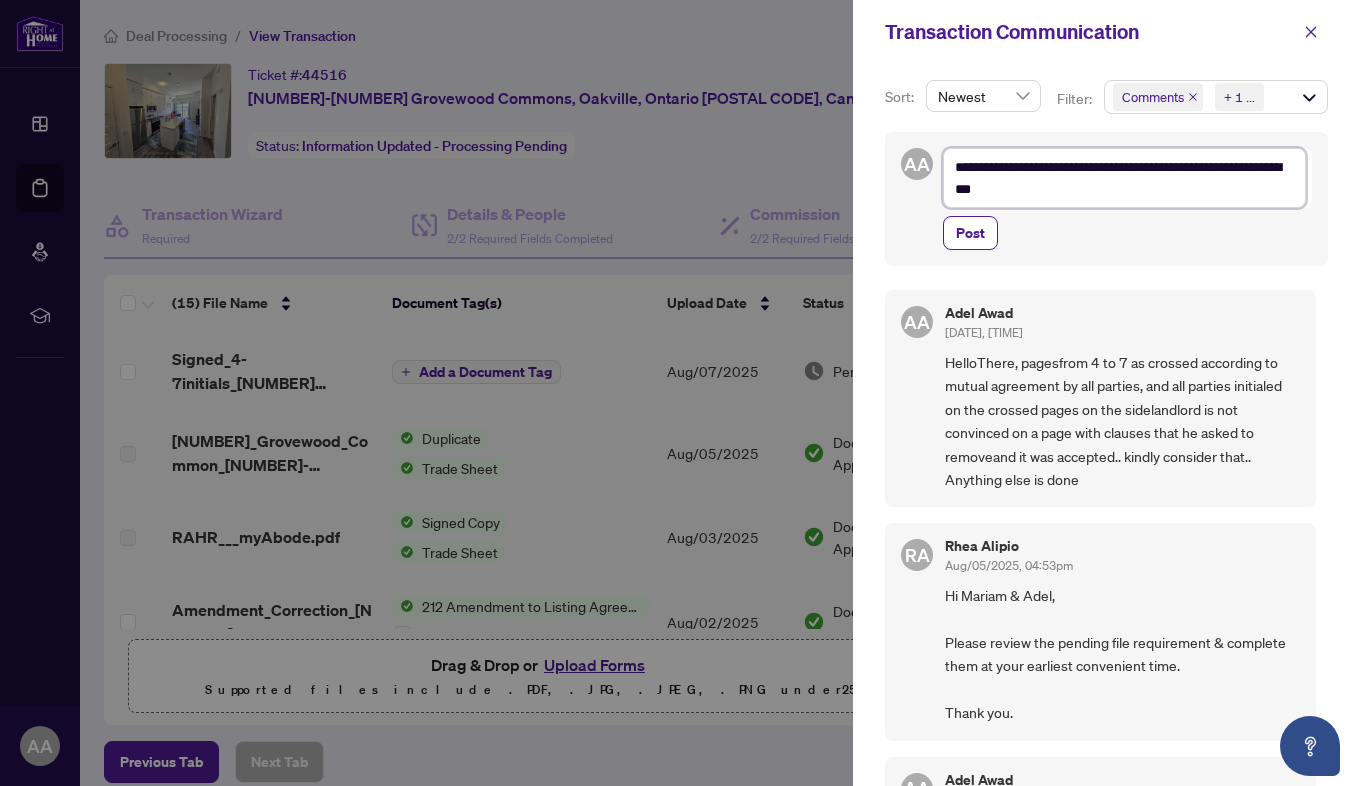 type on "**********" 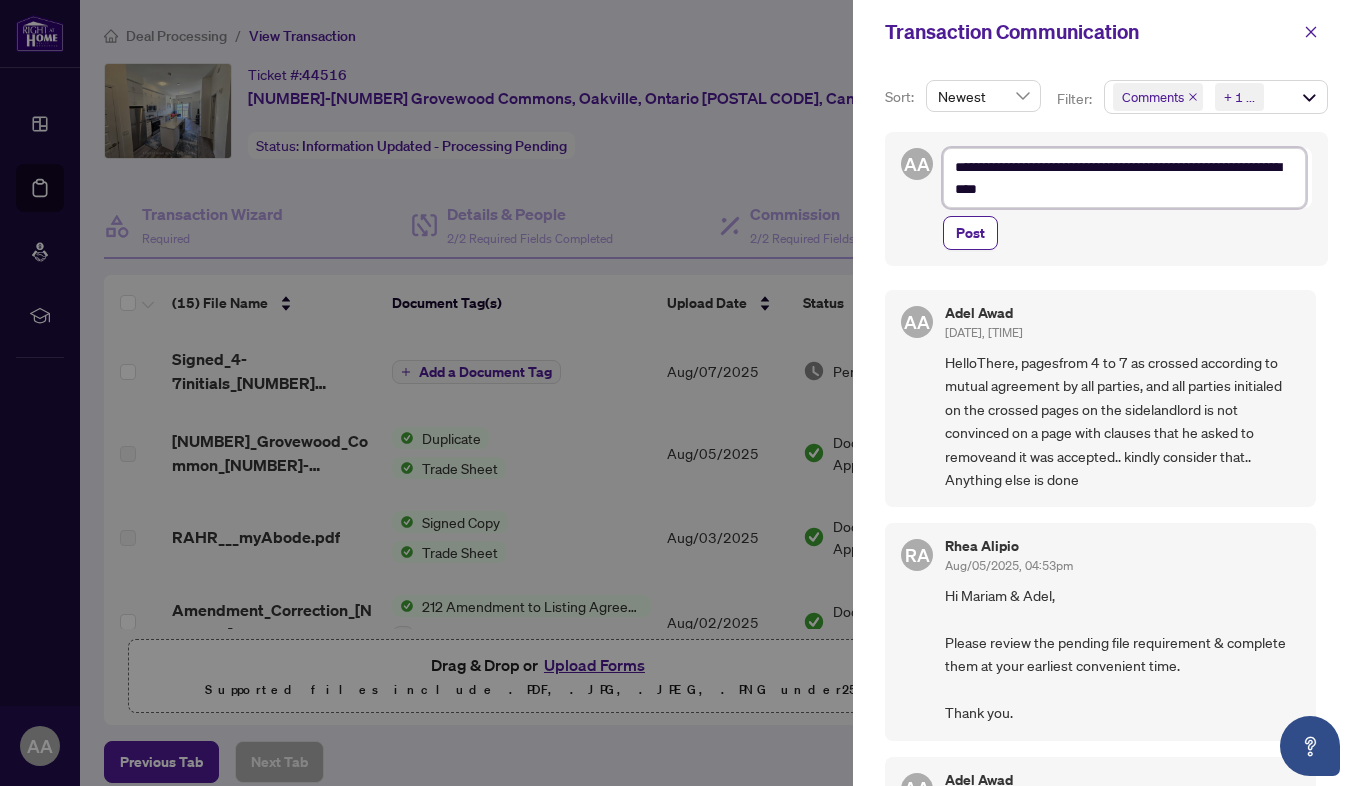 type on "**********" 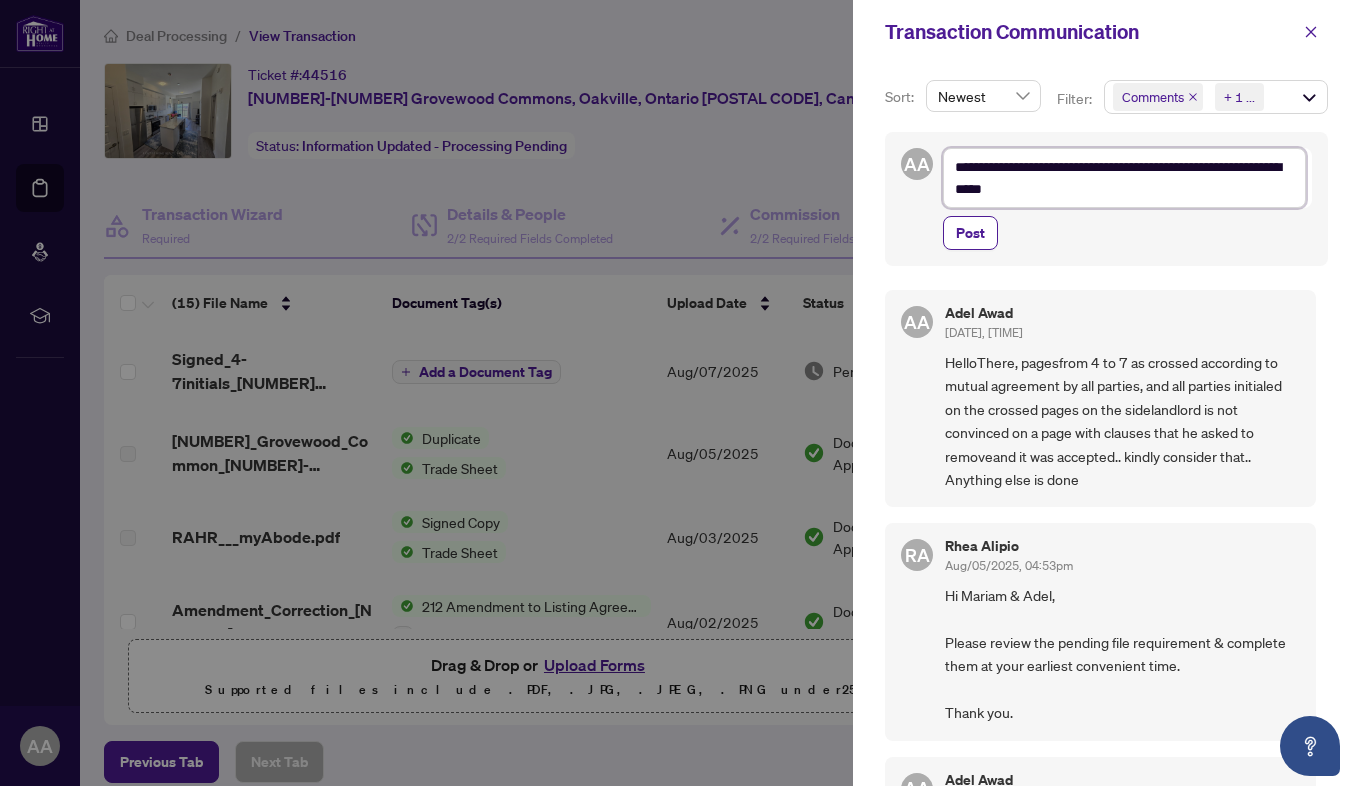 type on "**********" 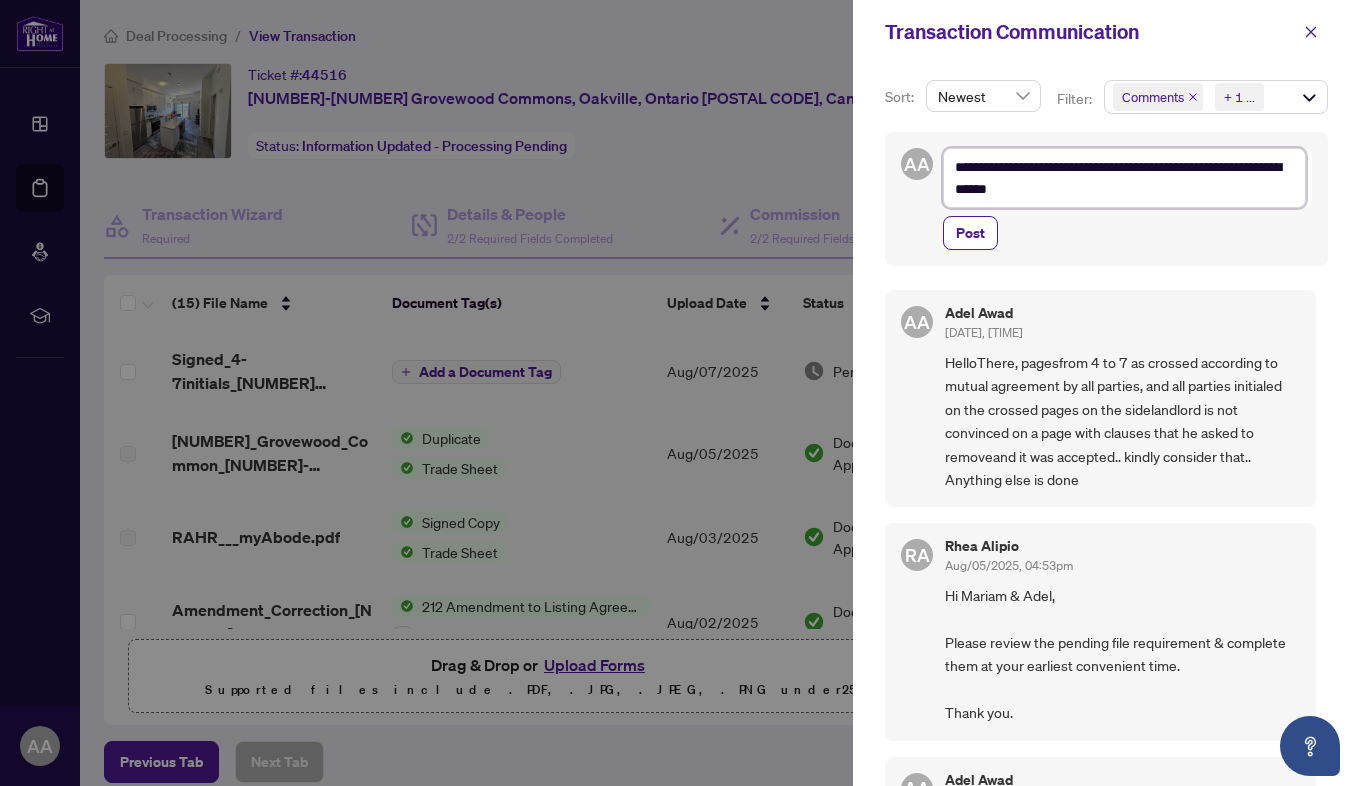 type on "**********" 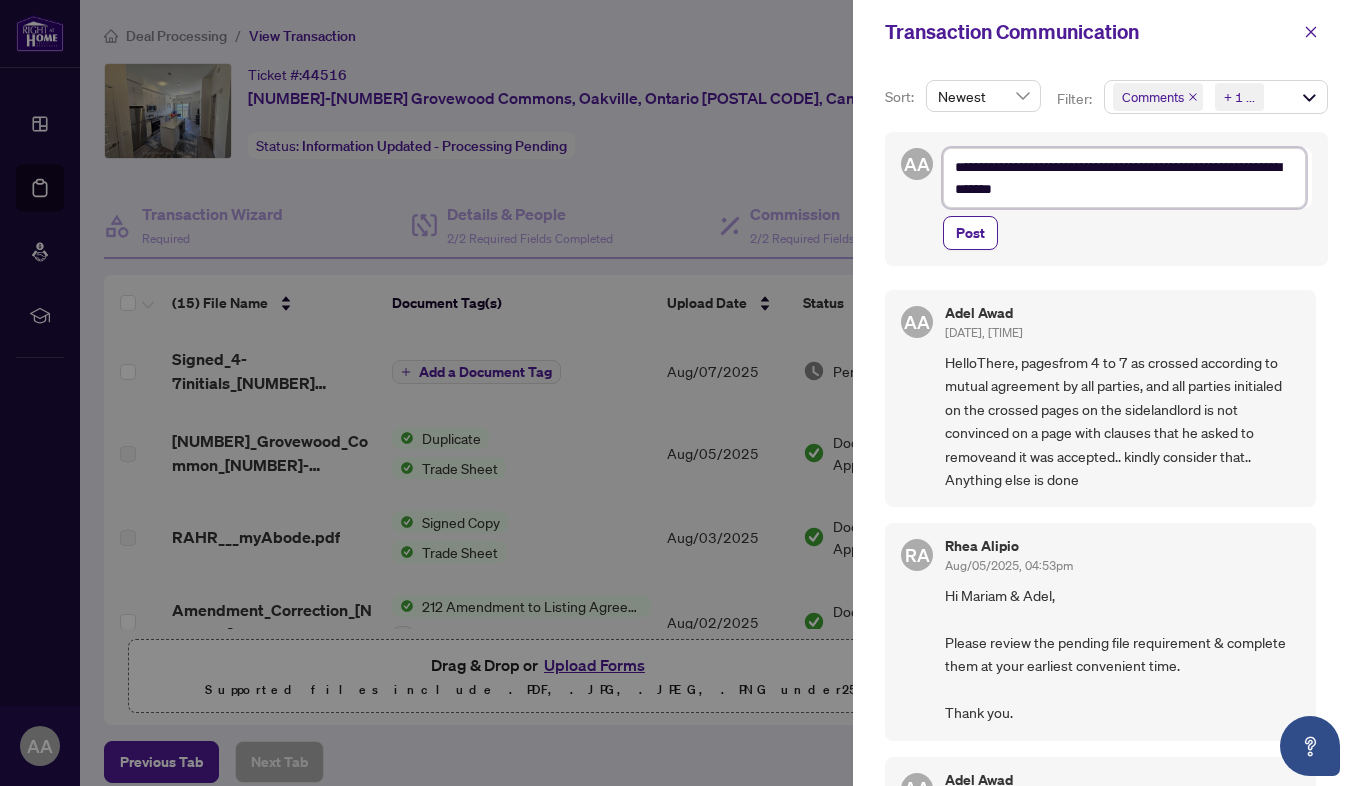 type on "**********" 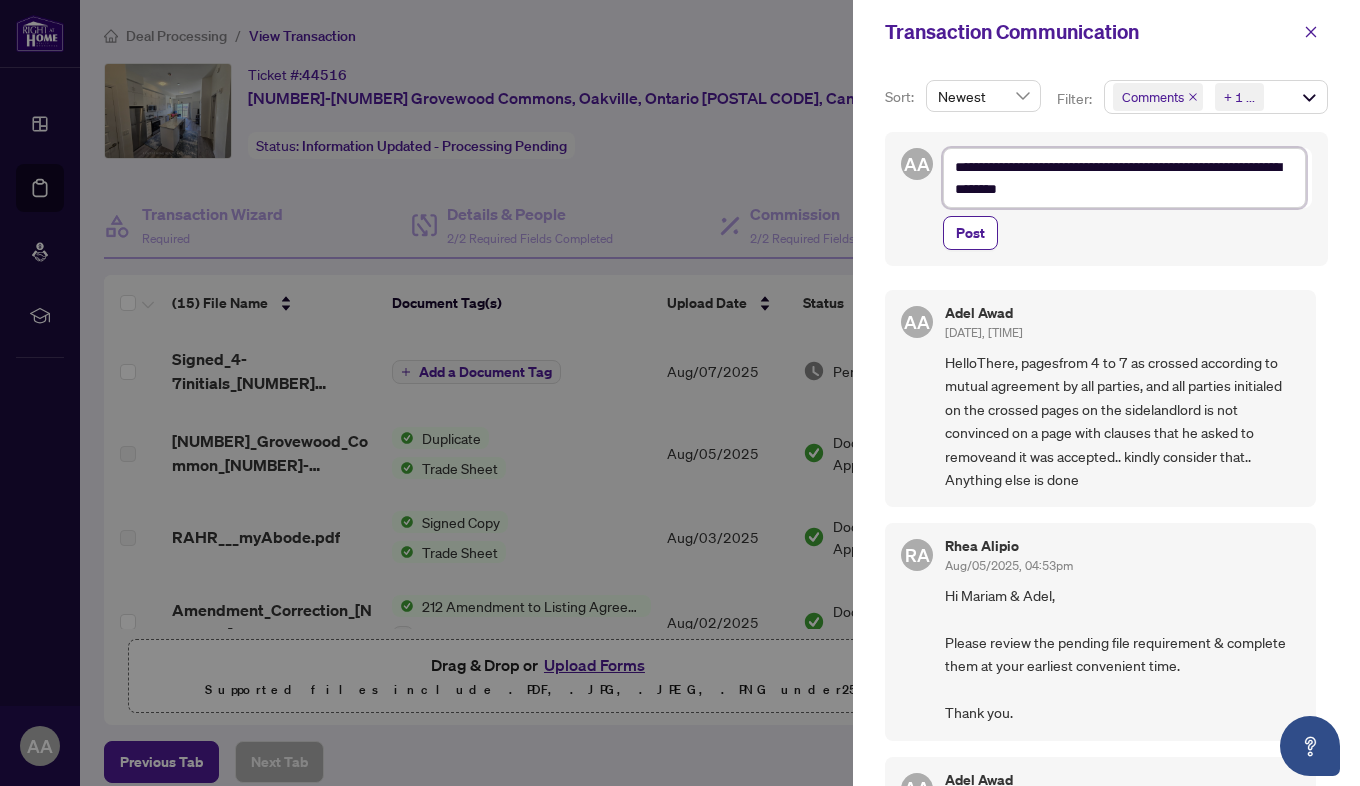 type on "**********" 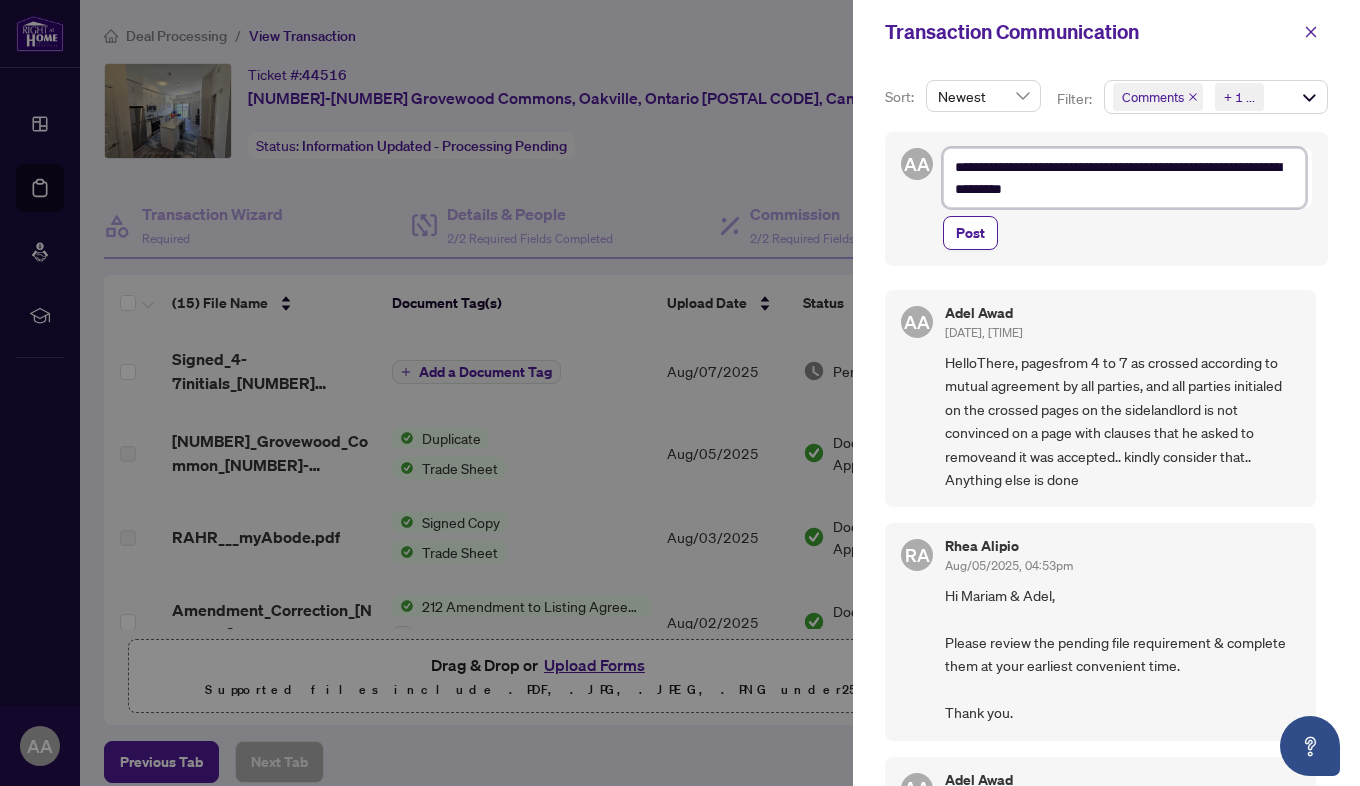 type on "**********" 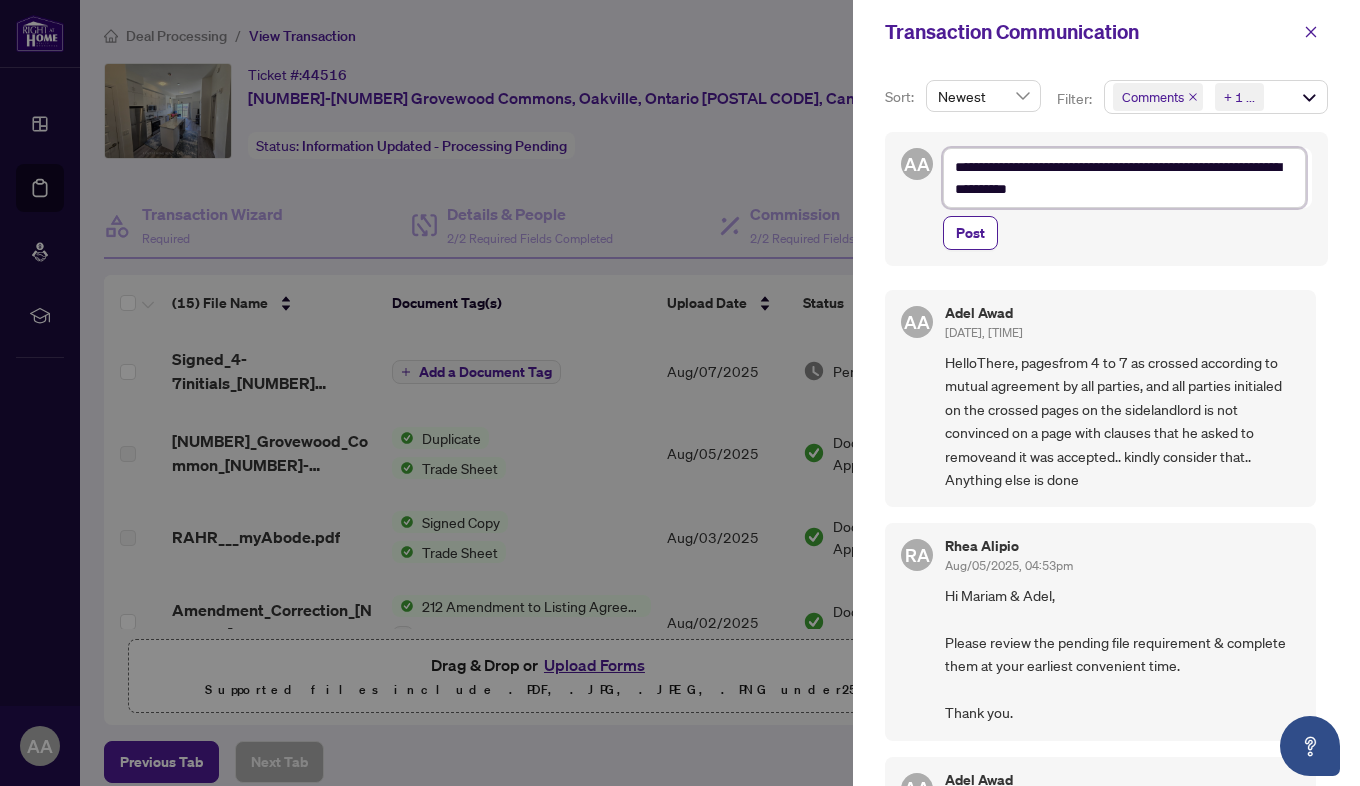 type on "**********" 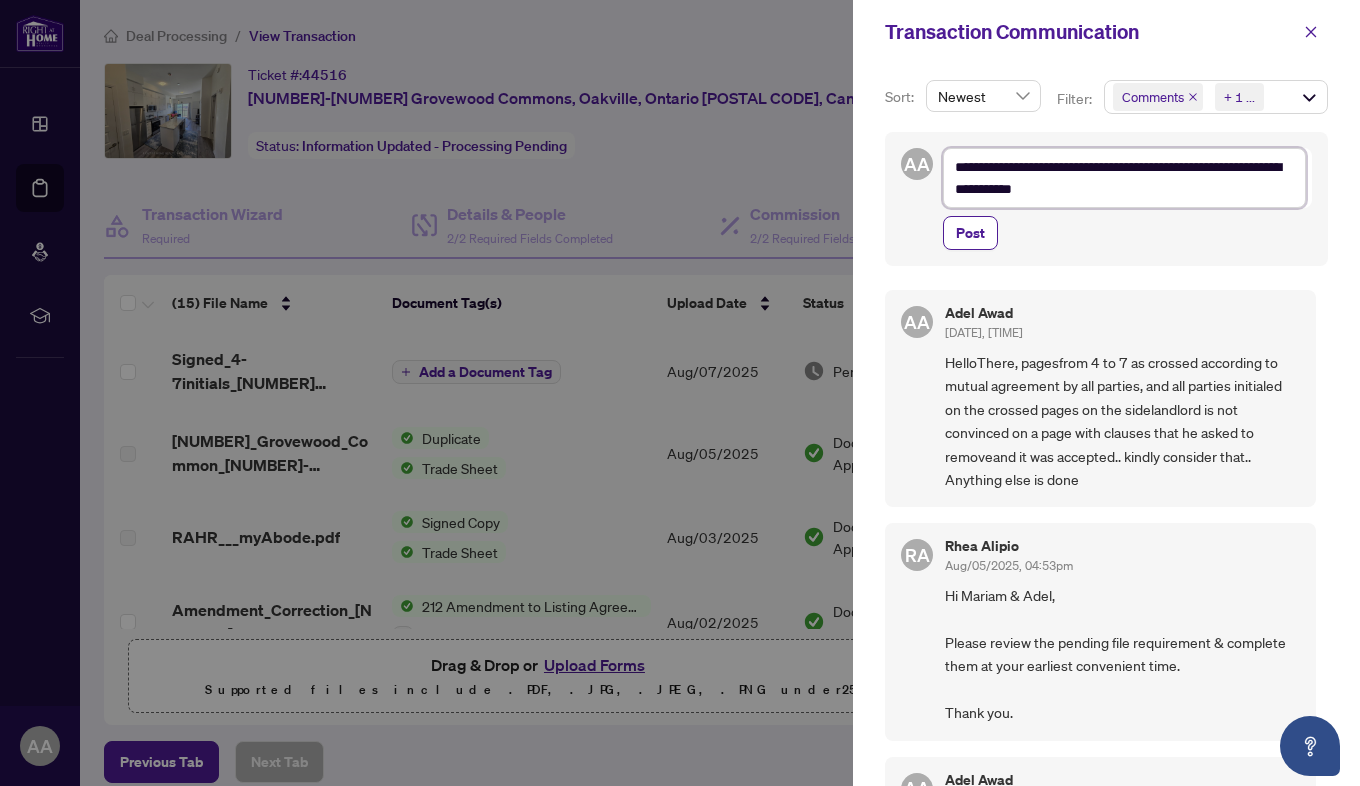 type on "**********" 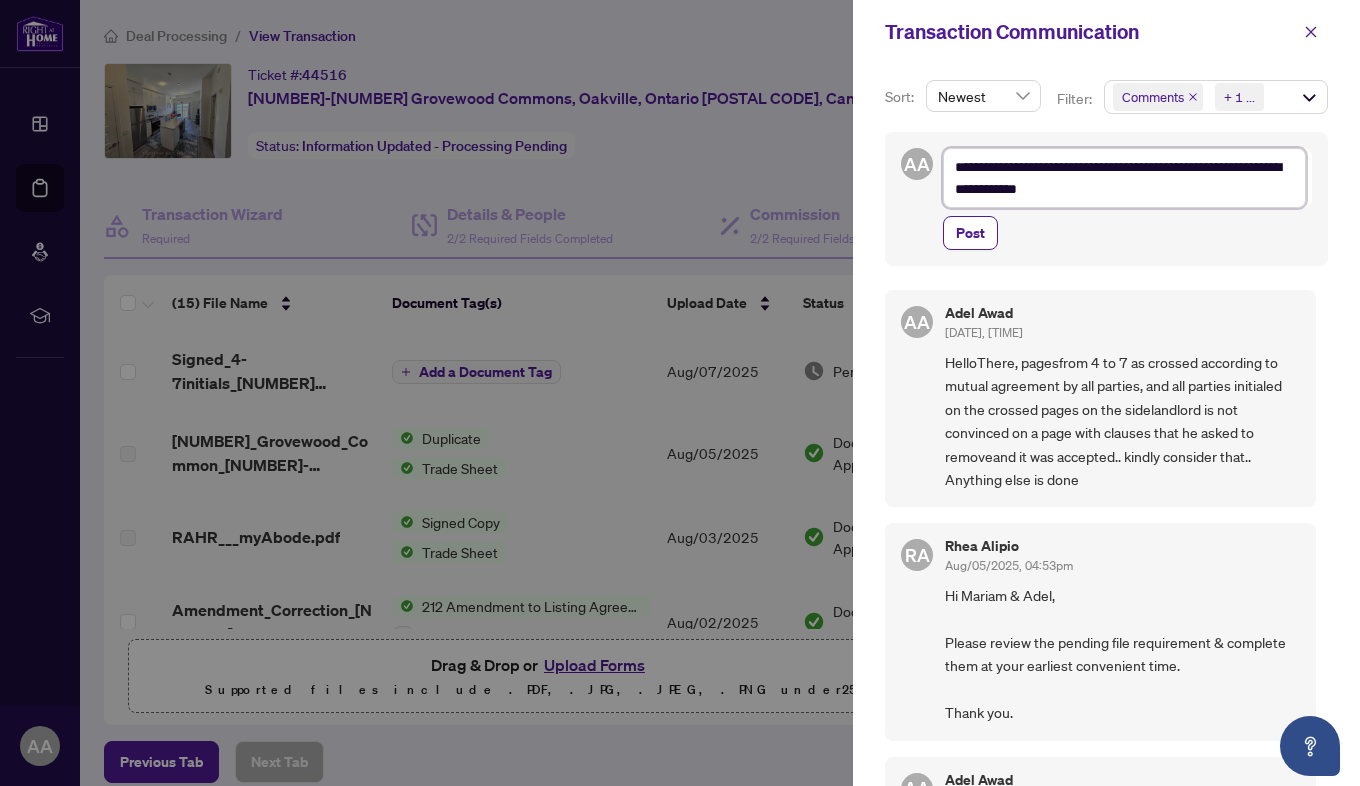 type on "**********" 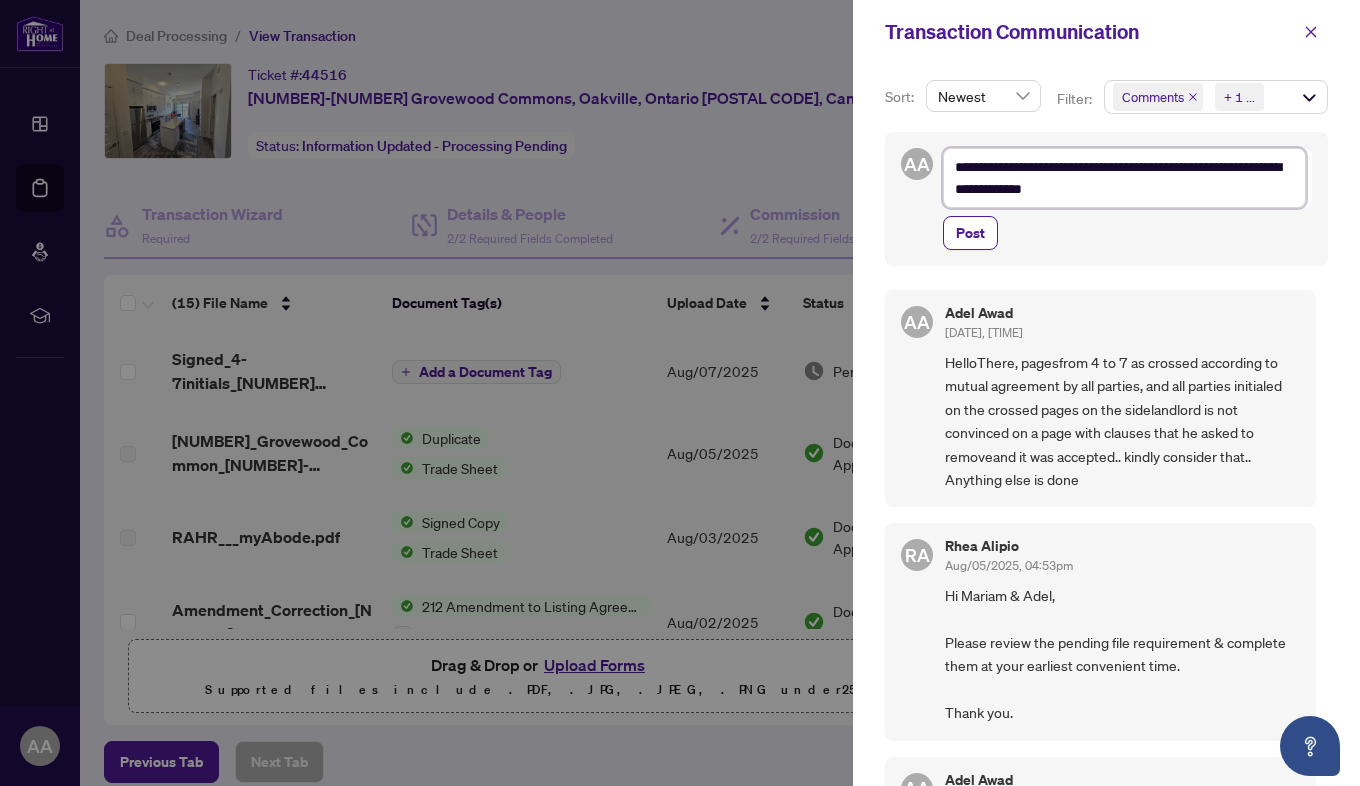 type on "**********" 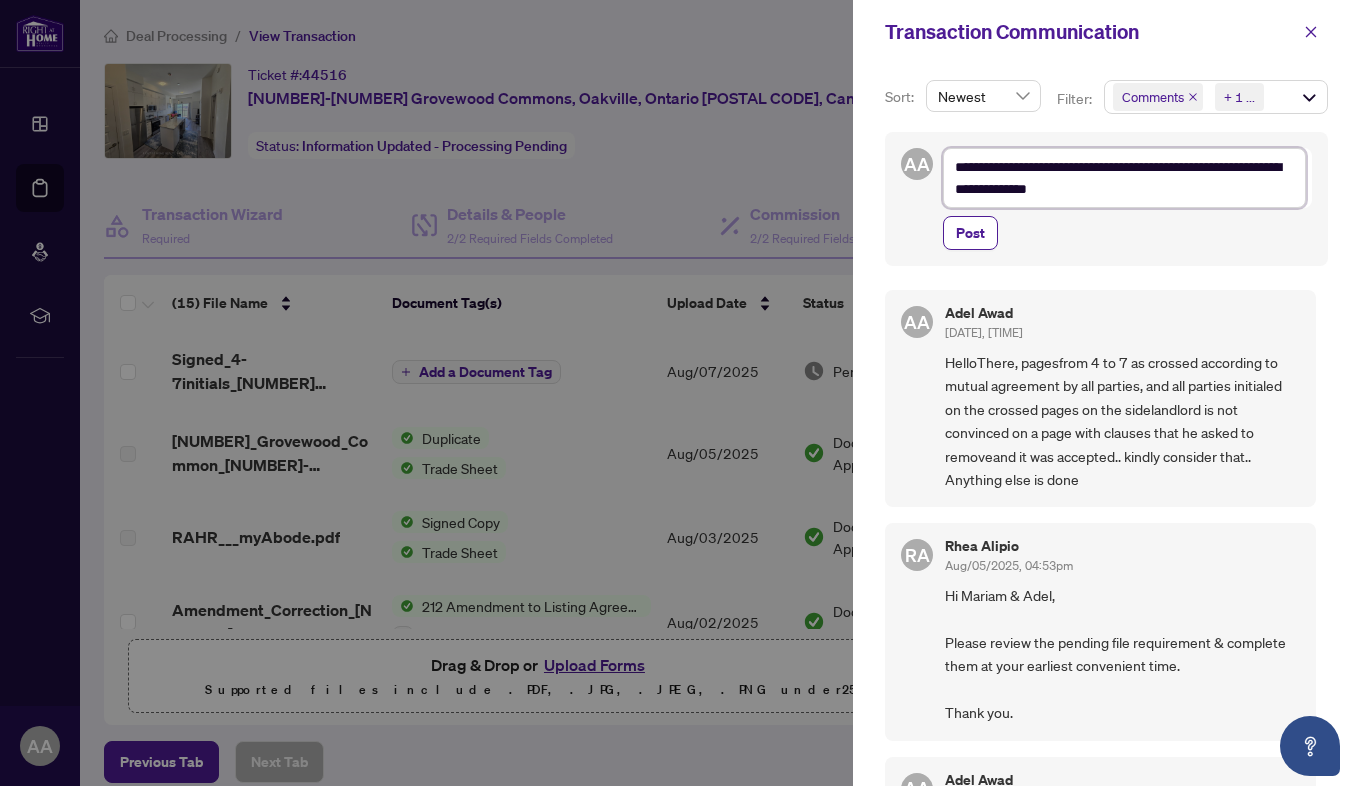 type on "**********" 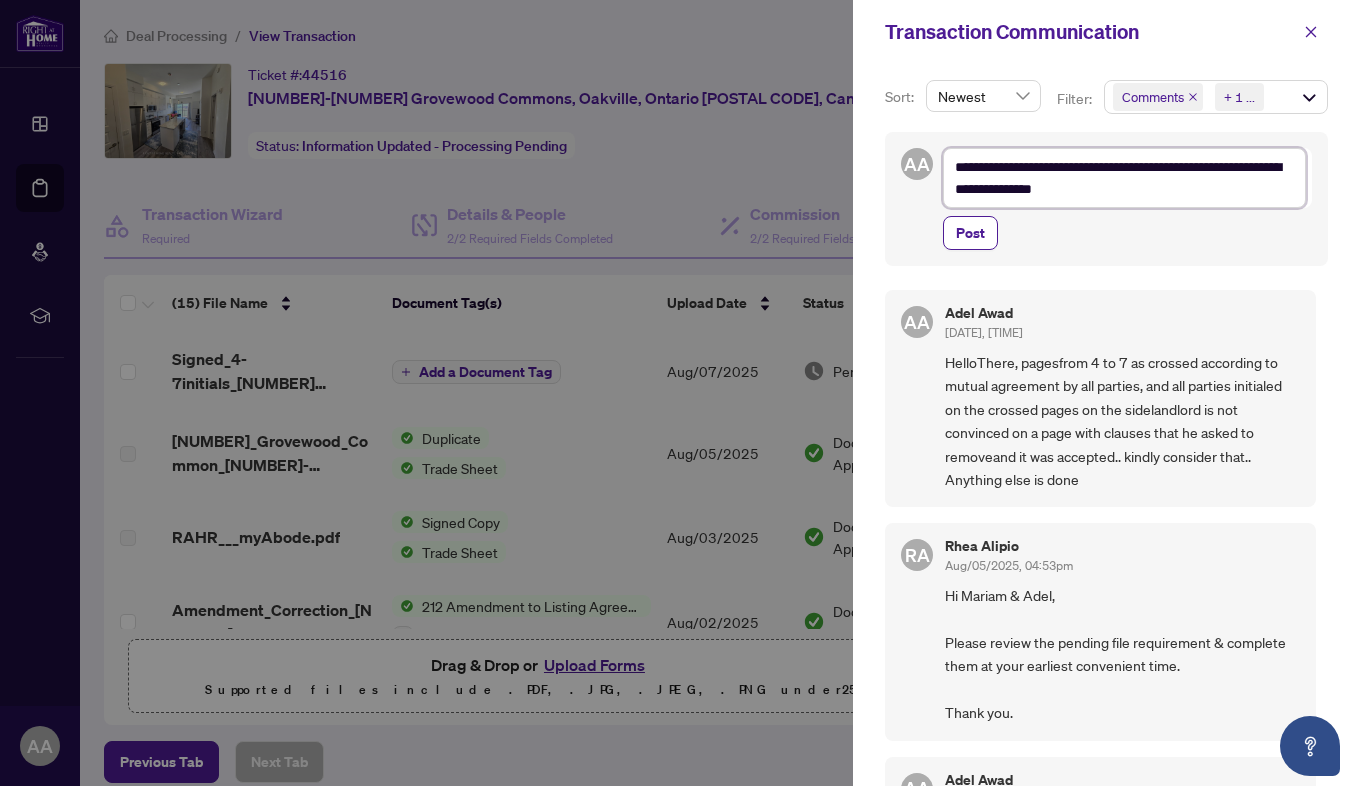 type on "**********" 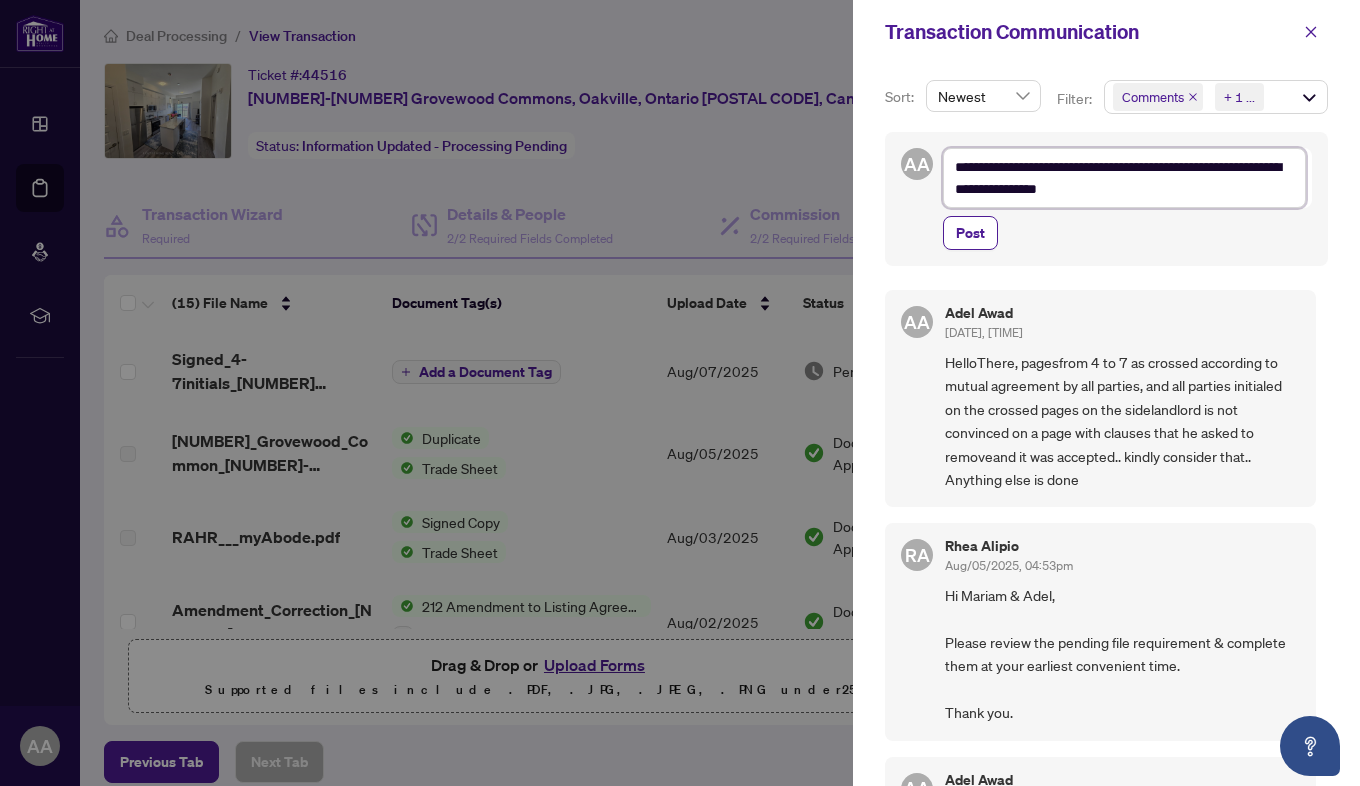 type on "**********" 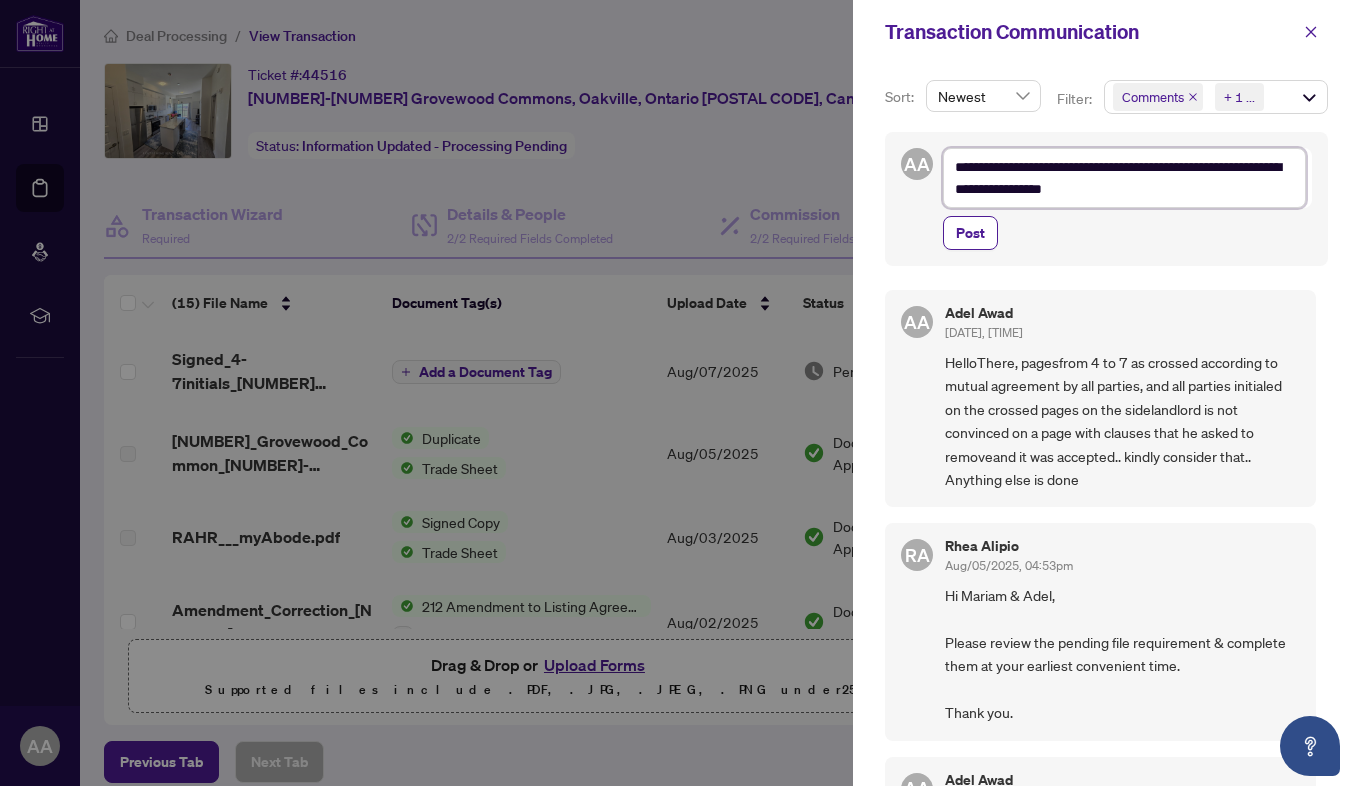 type on "**********" 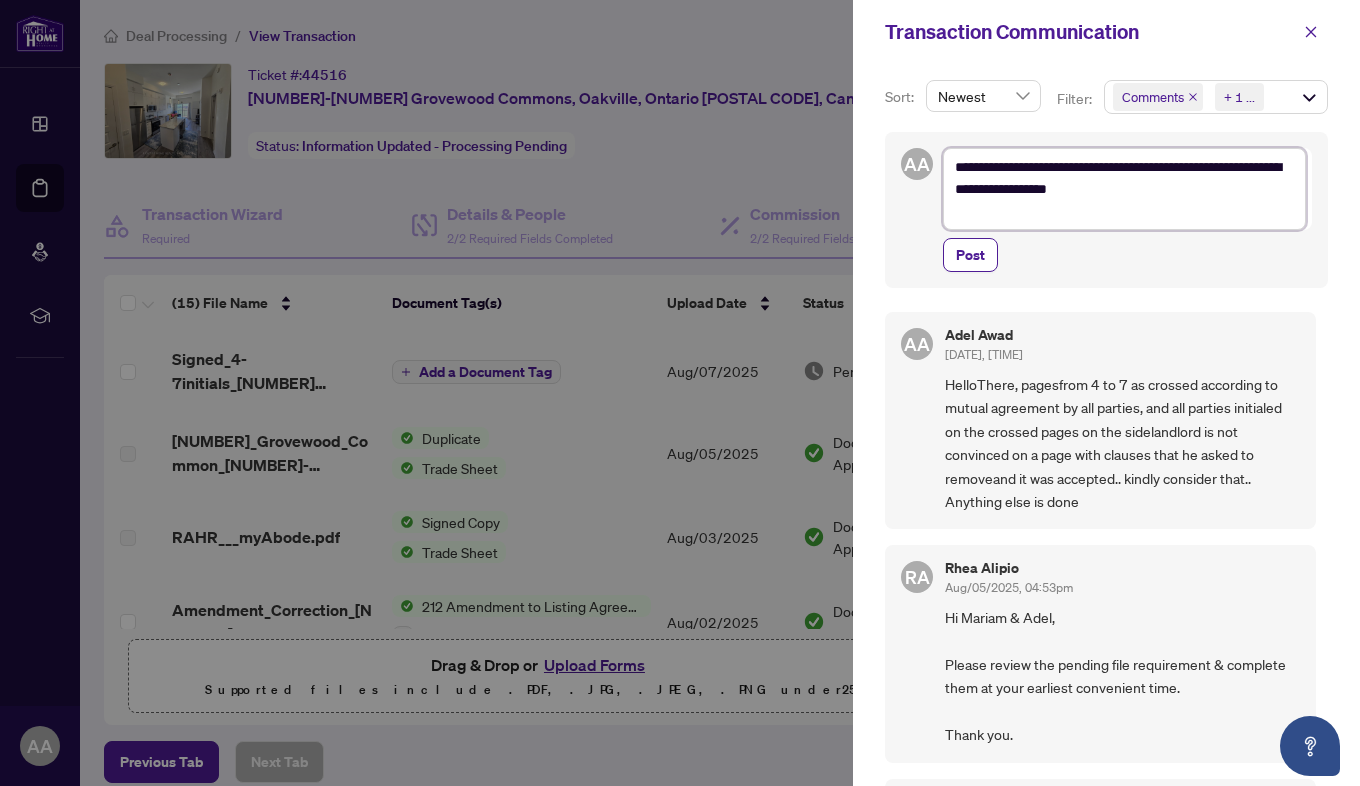 type on "**********" 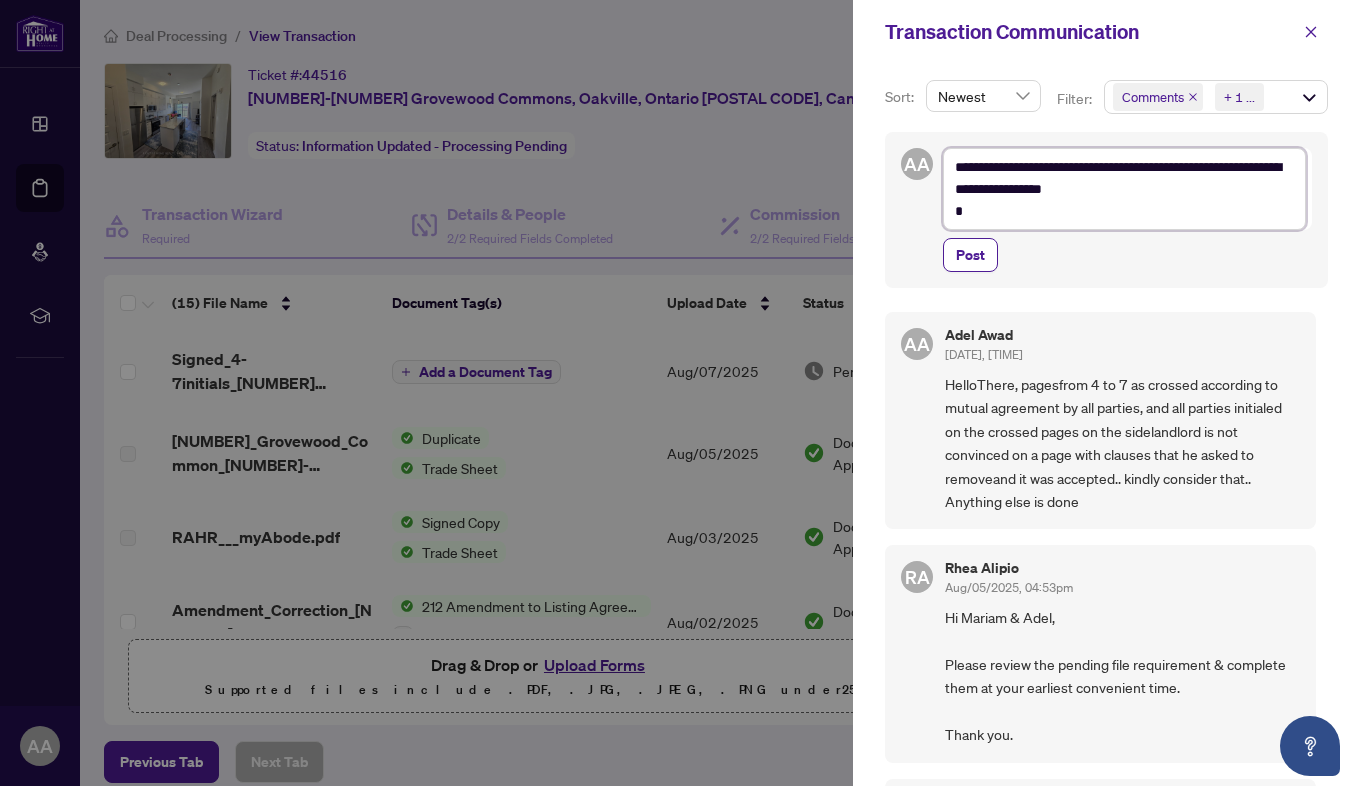 type on "**********" 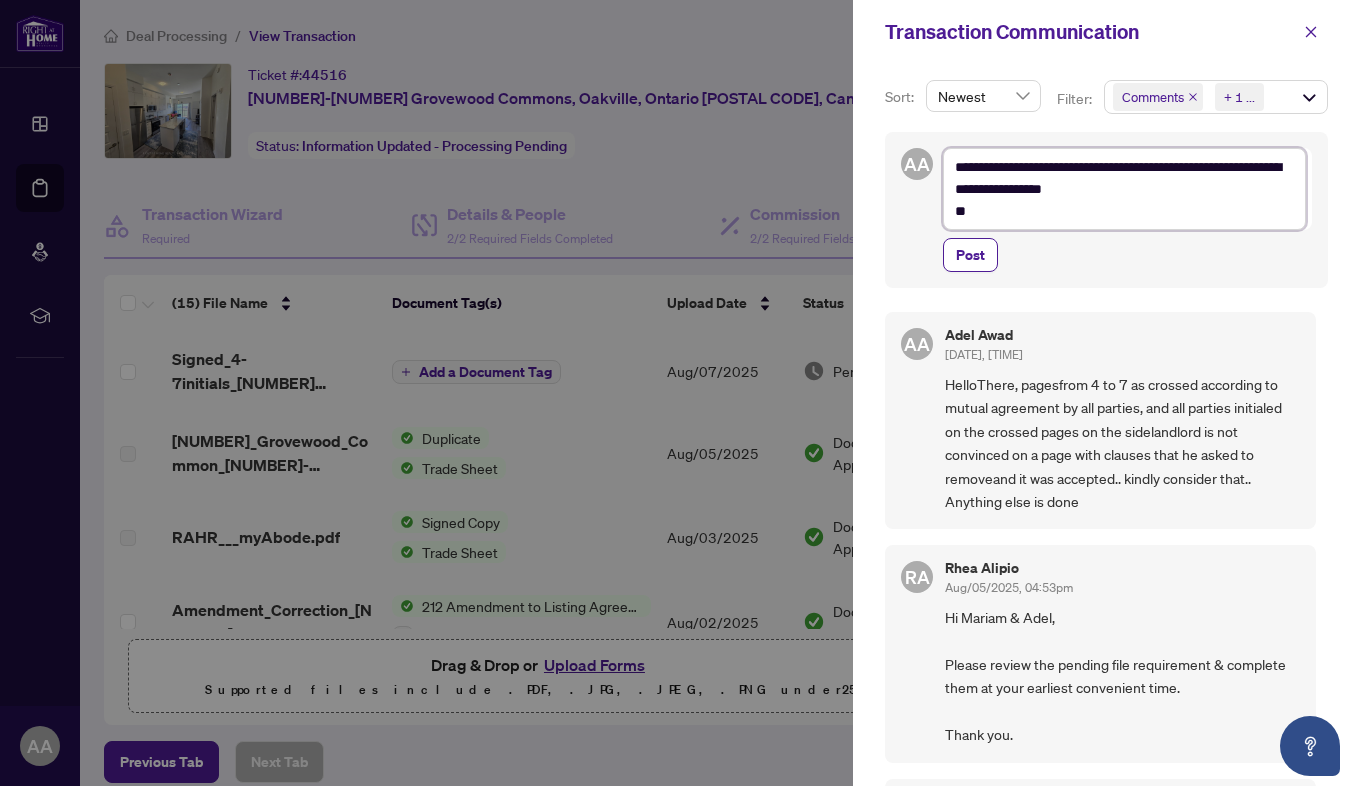type on "**********" 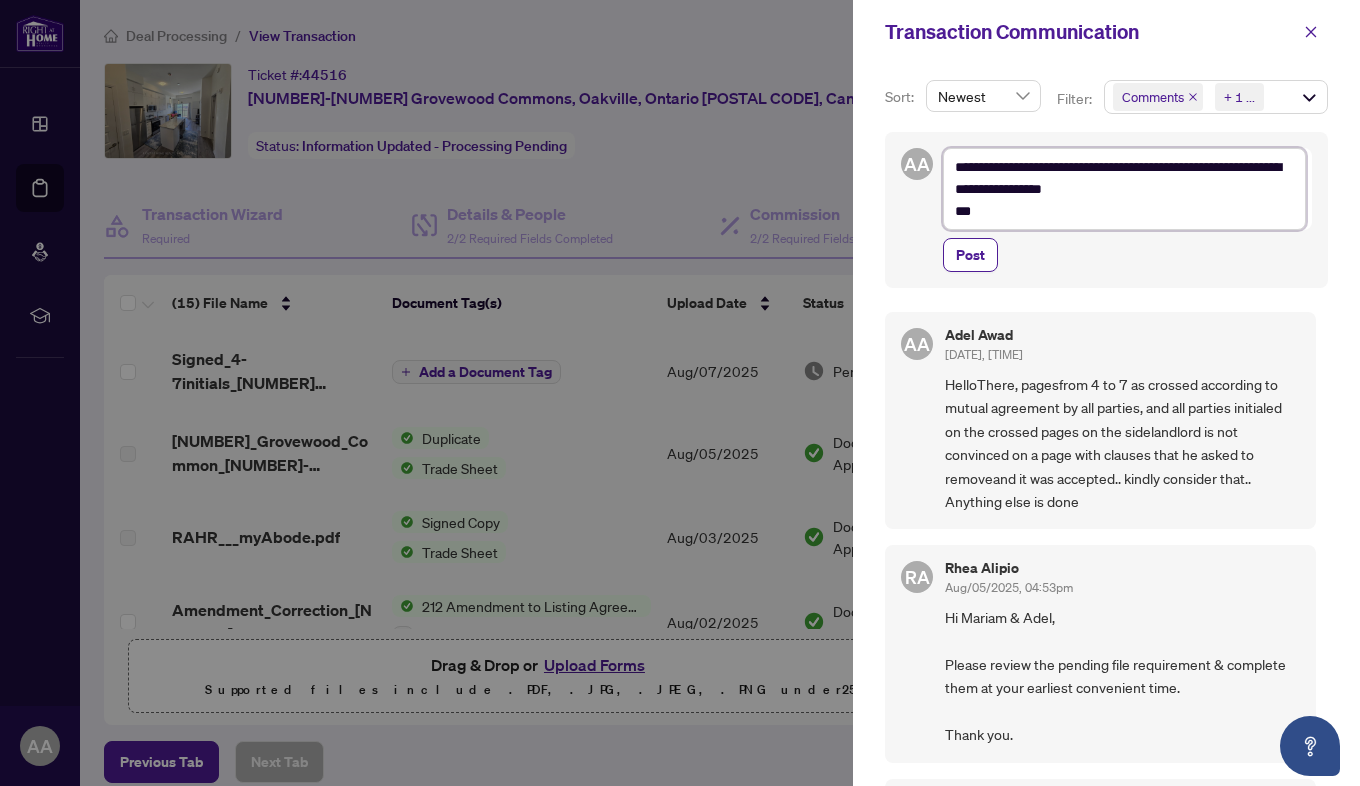type on "**********" 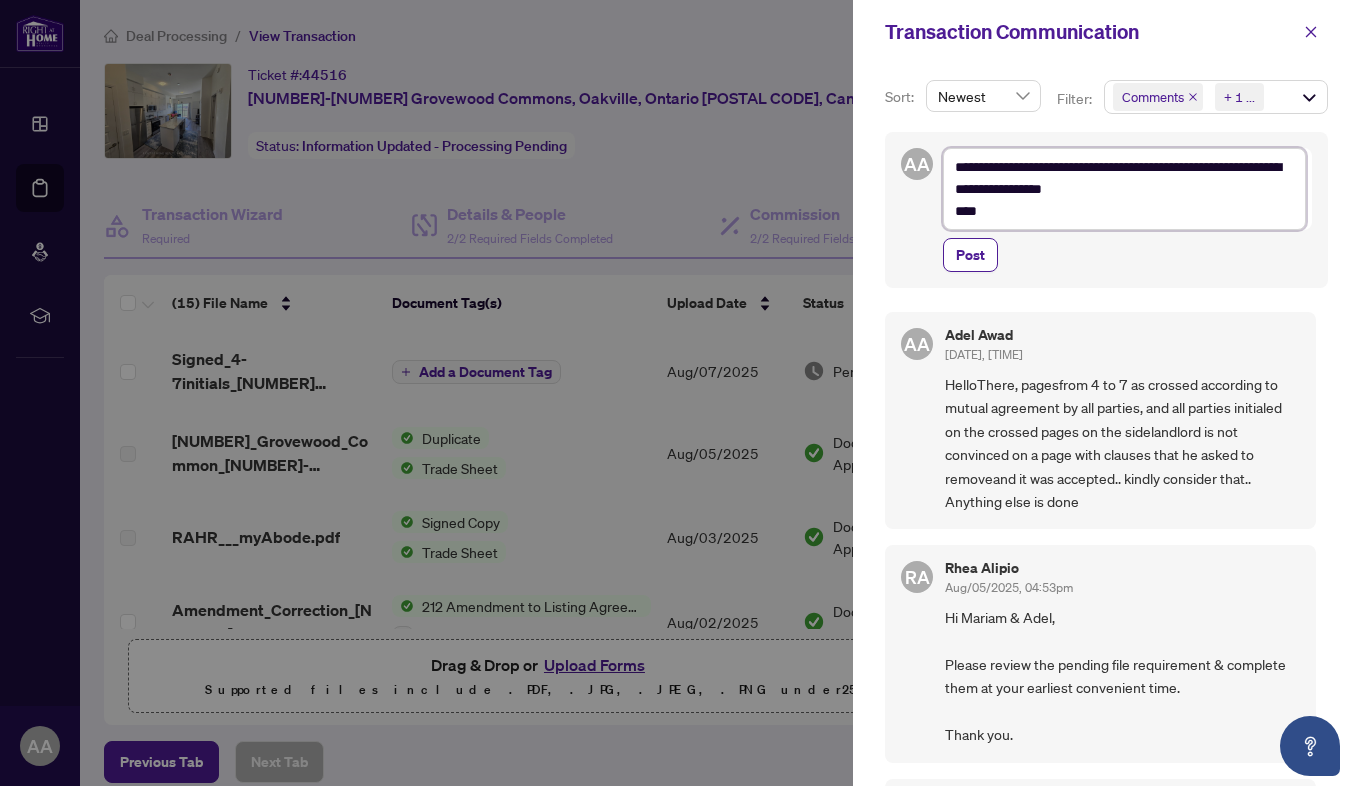 type on "**********" 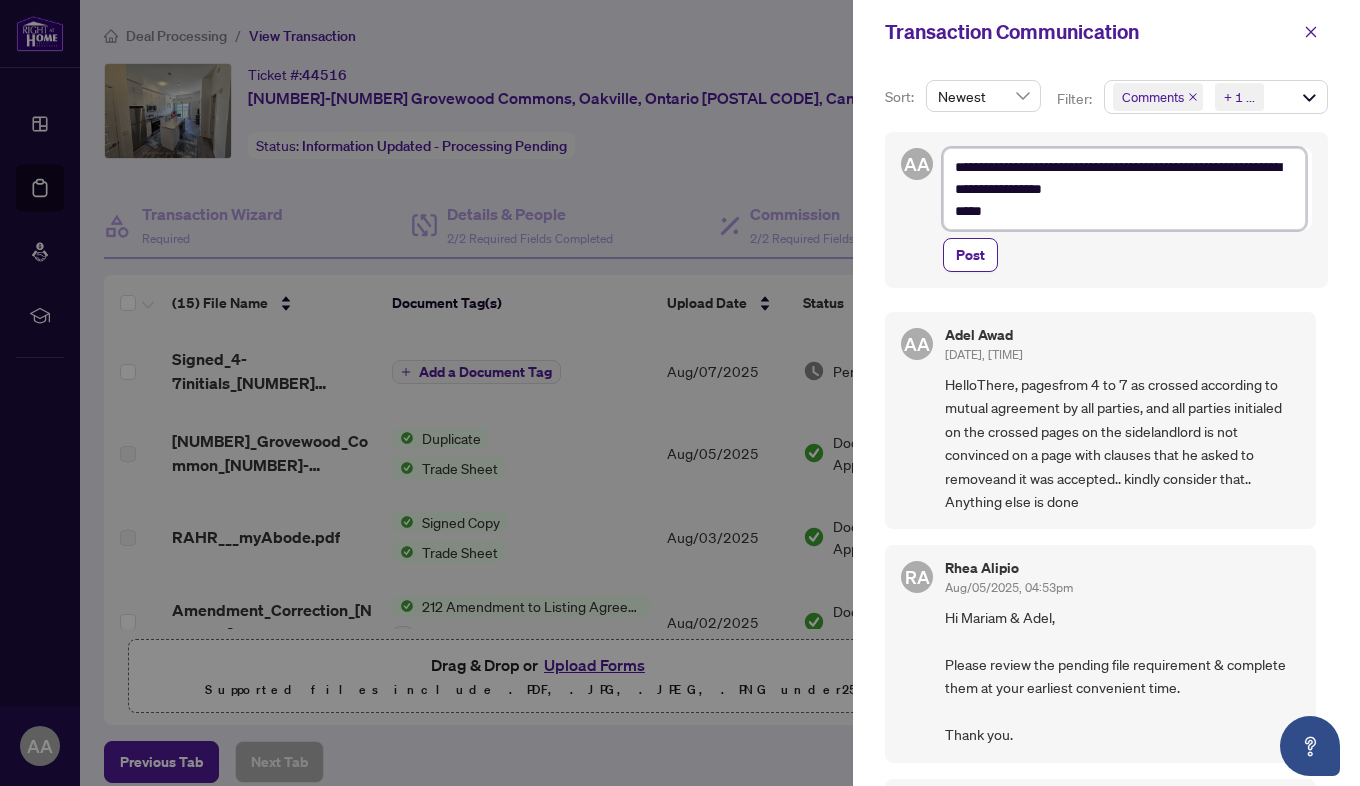 type on "**********" 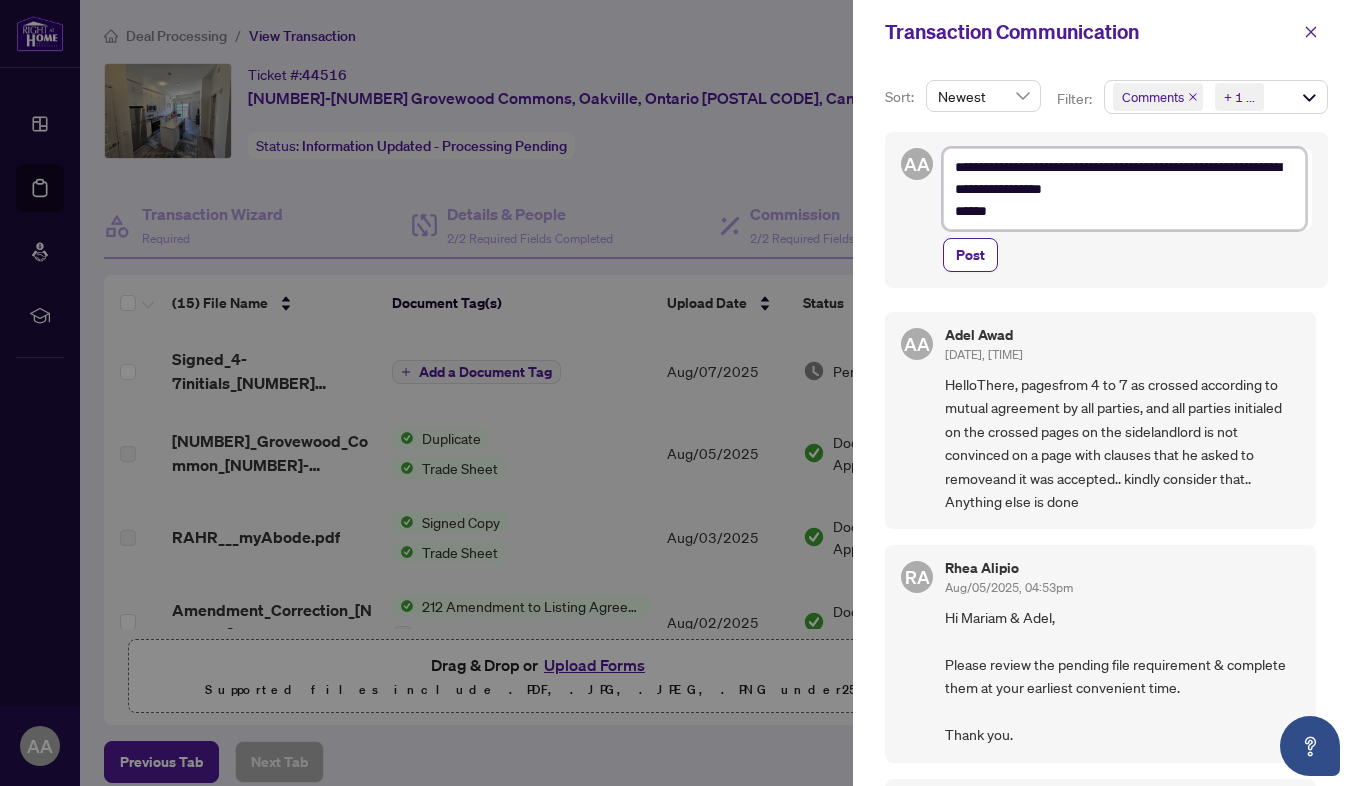 type on "**********" 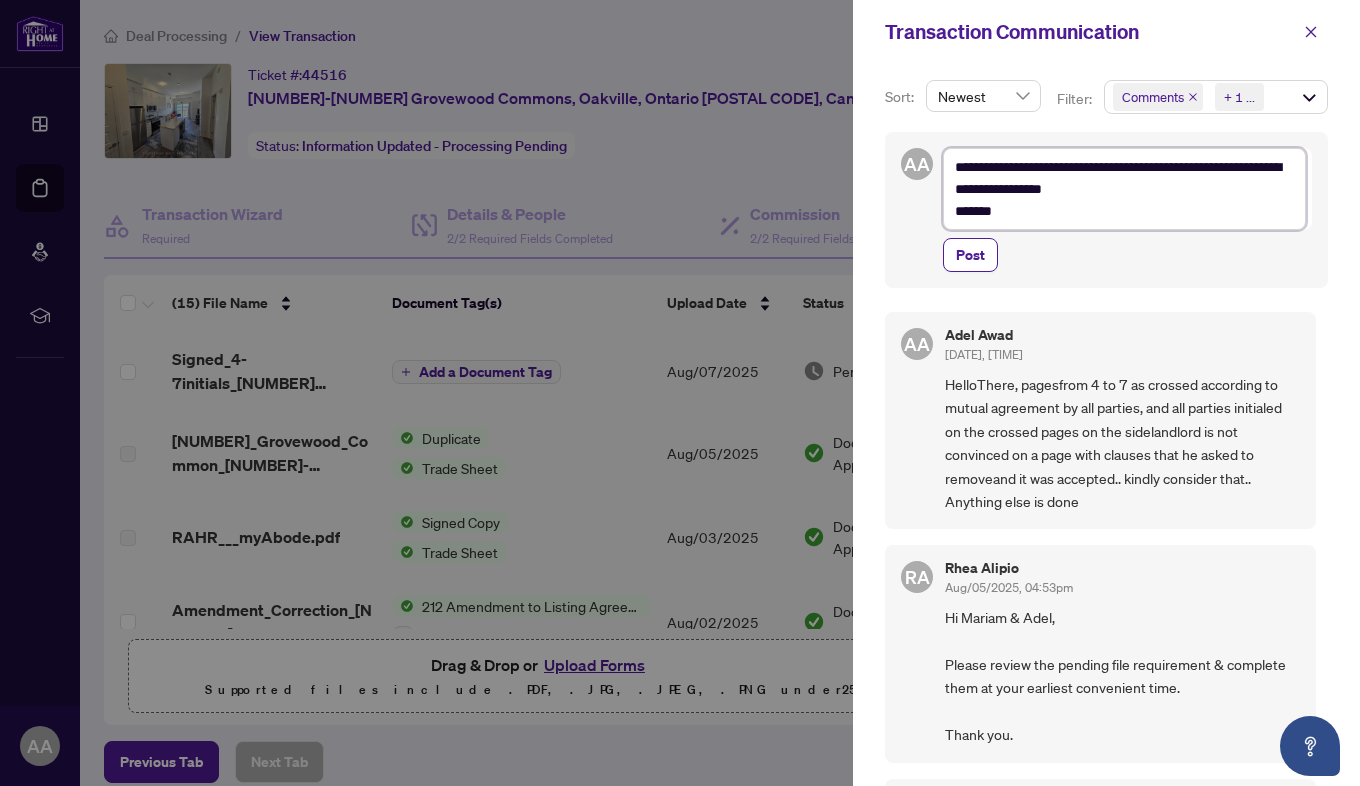type on "**********" 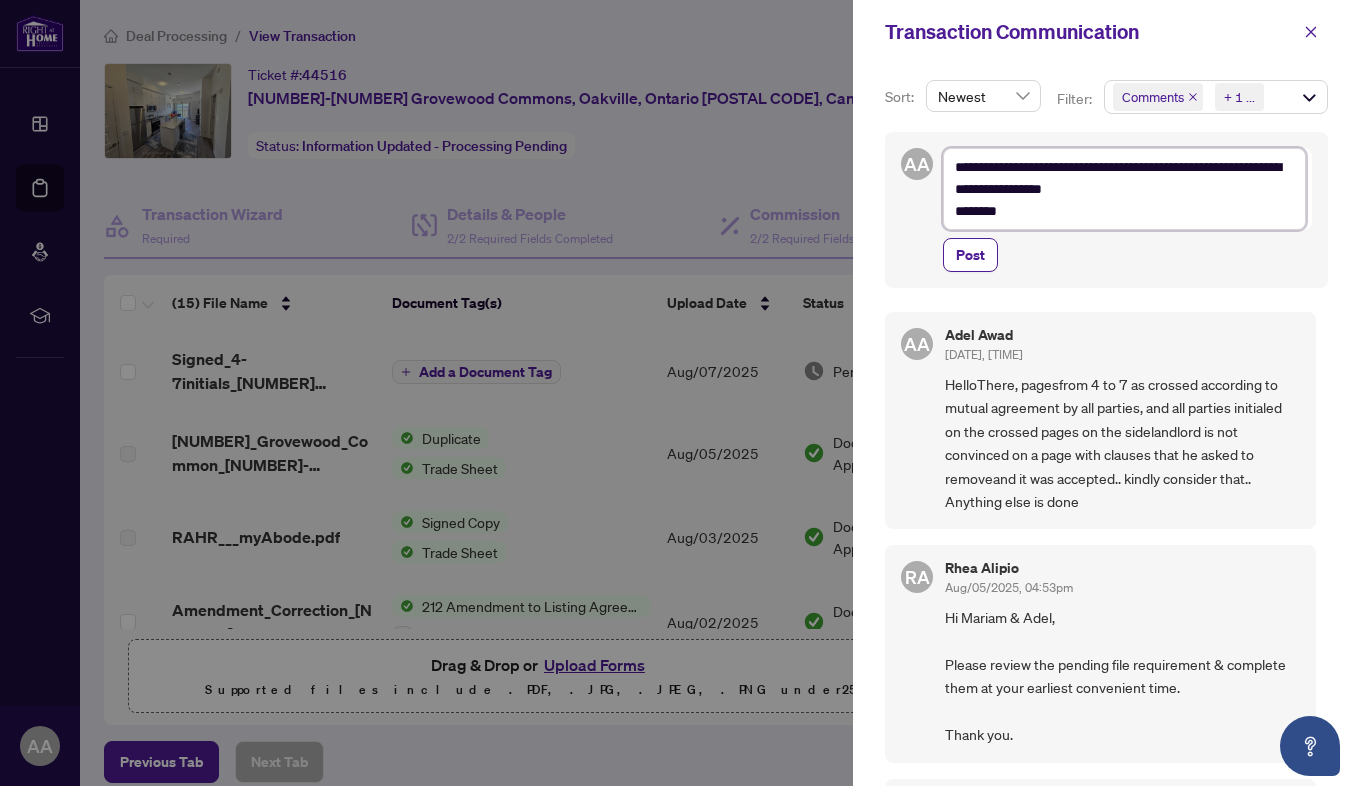type on "**********" 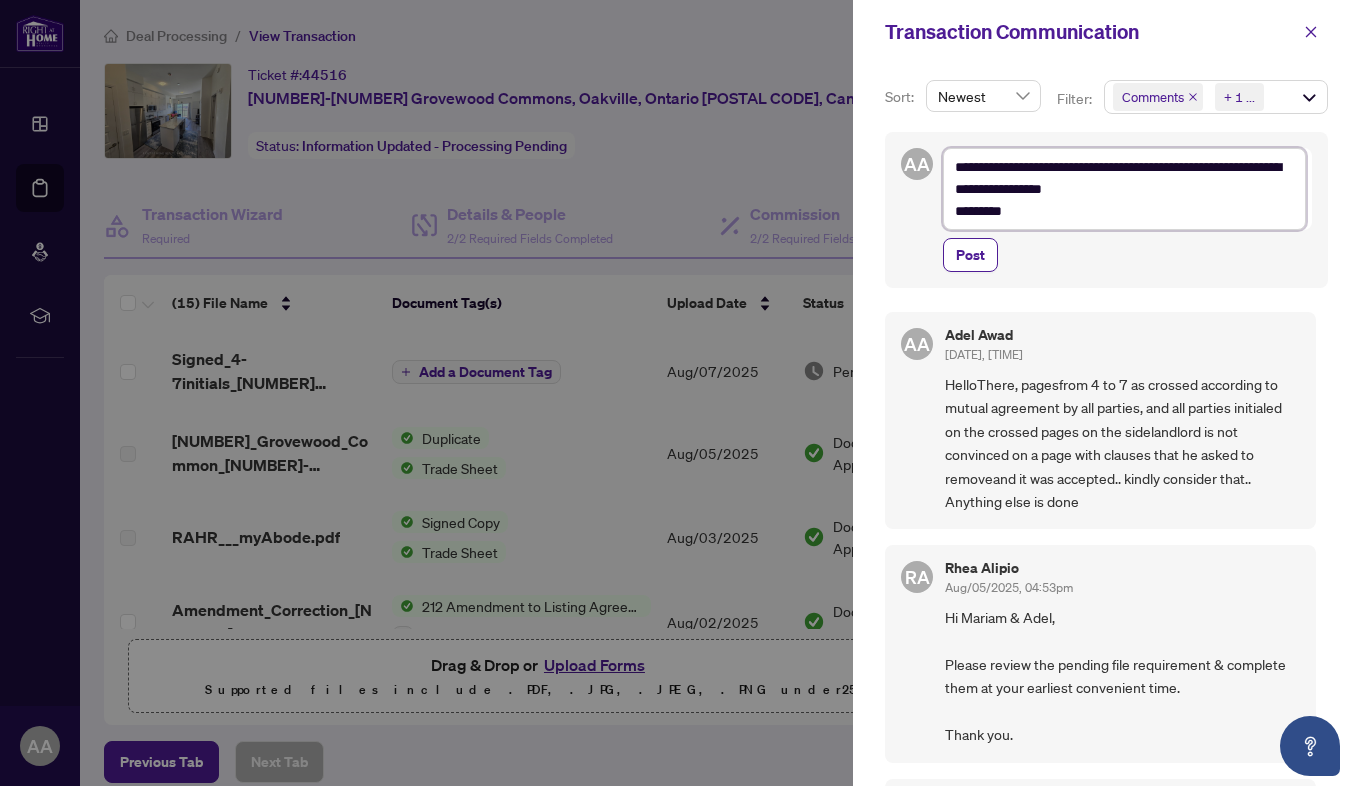 type on "**********" 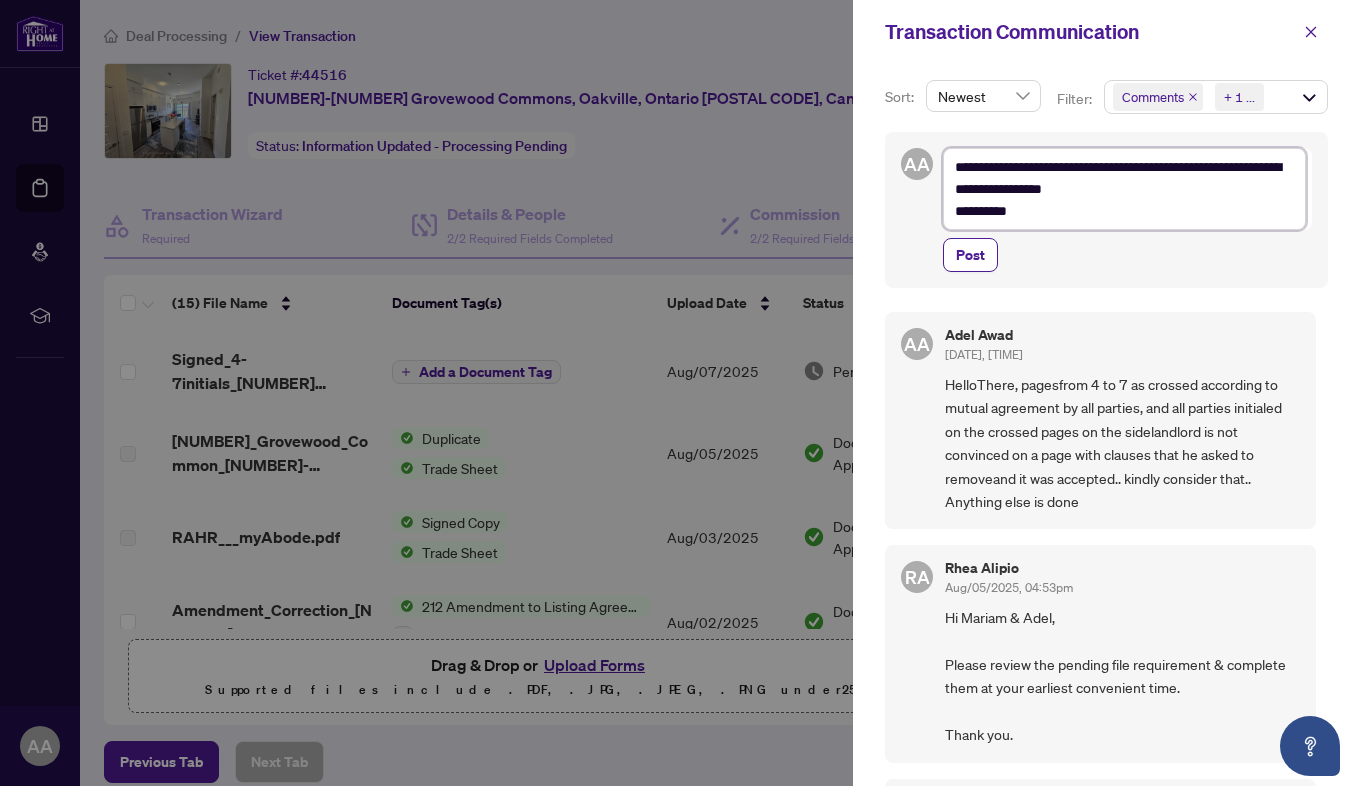 type on "**********" 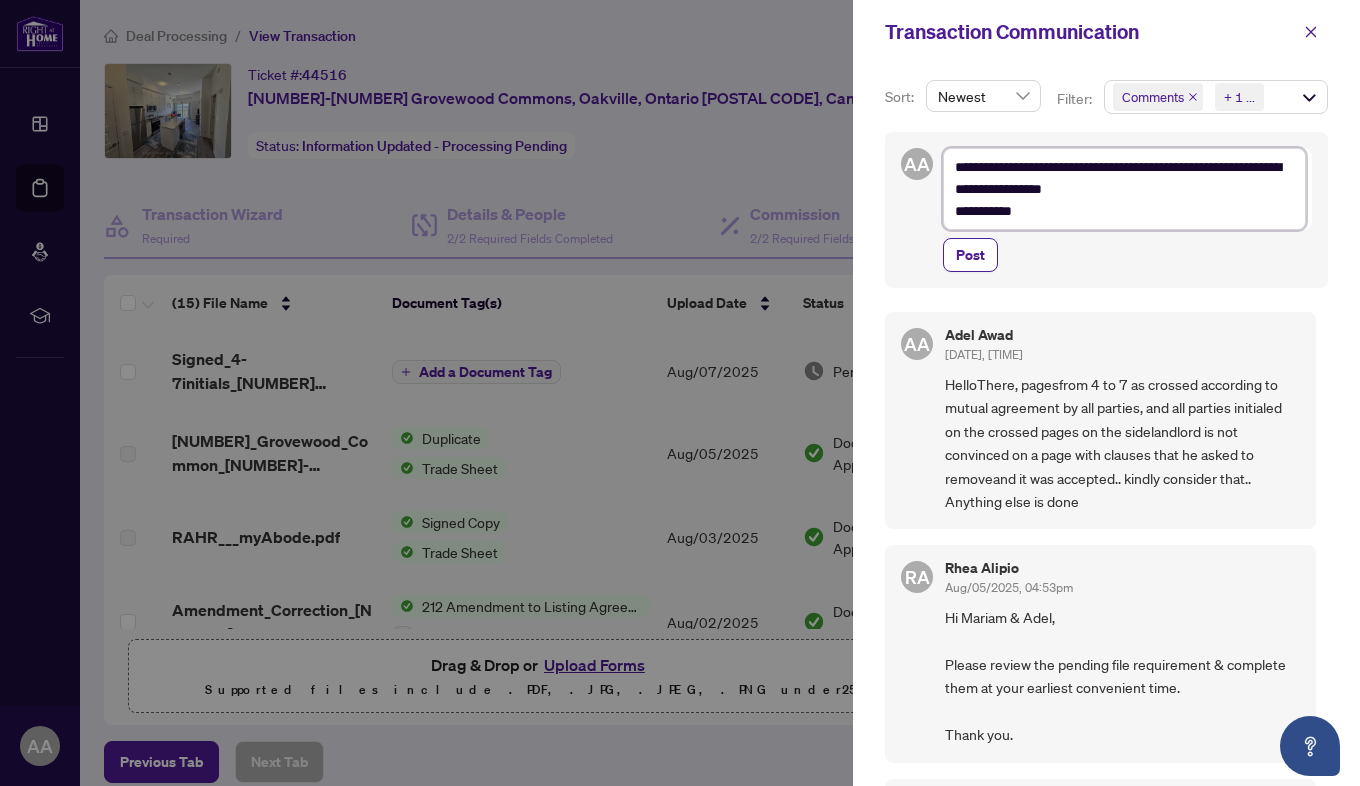 type on "**********" 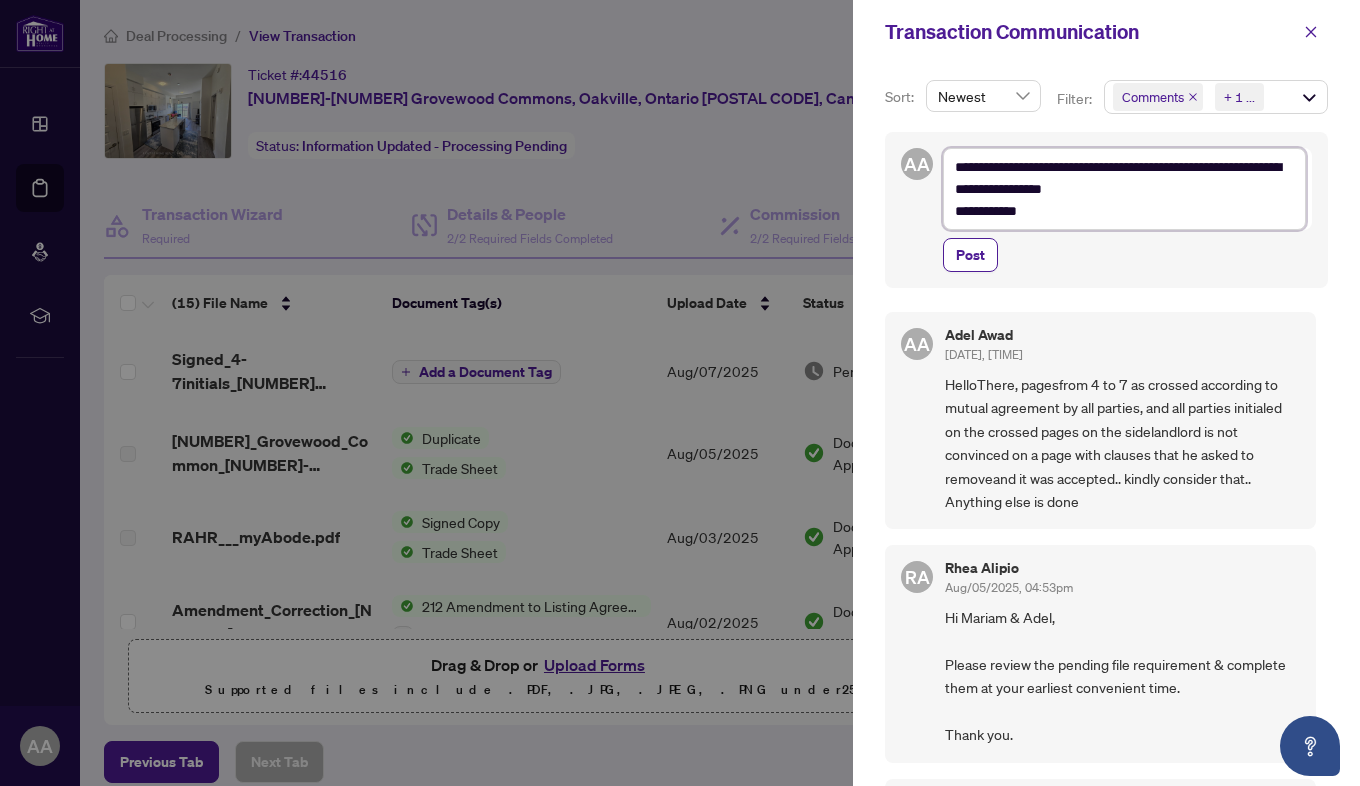 type on "**********" 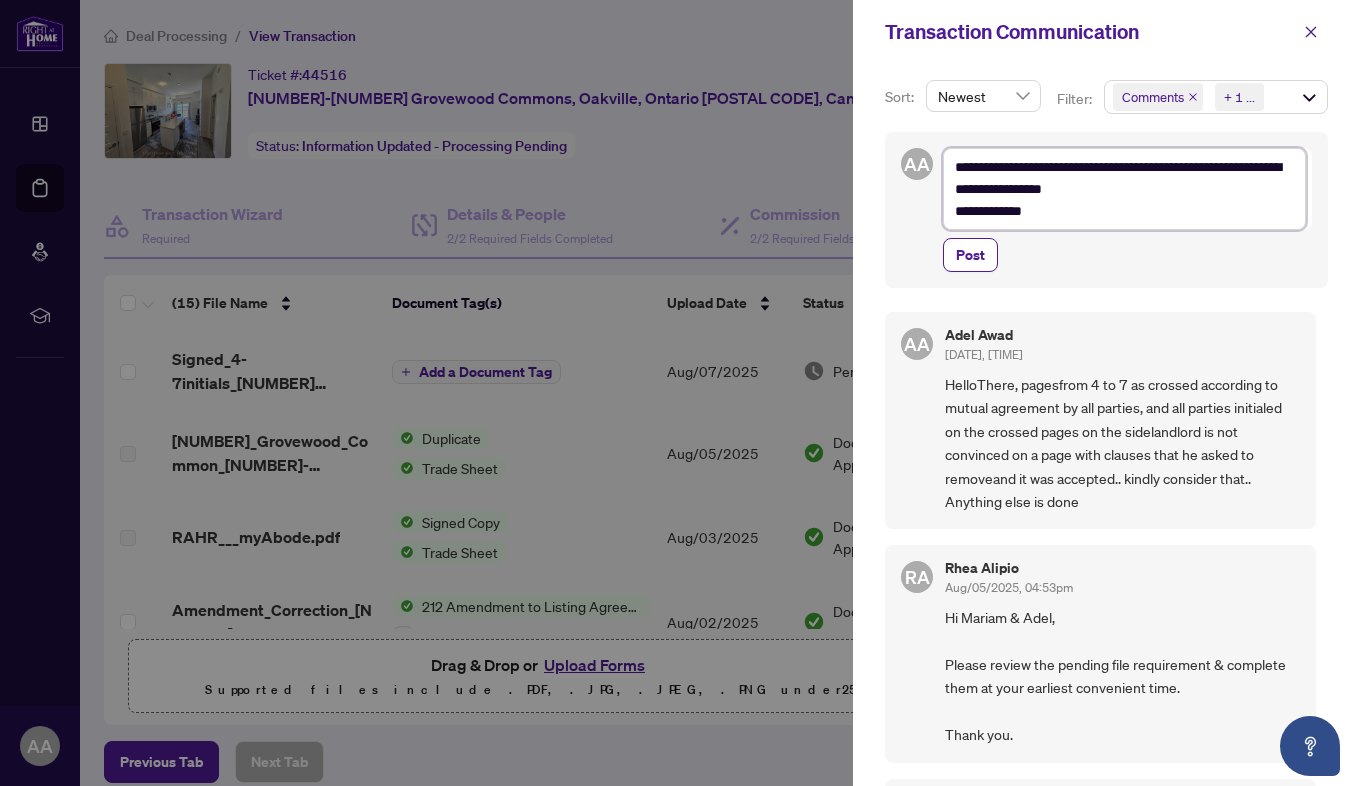 type 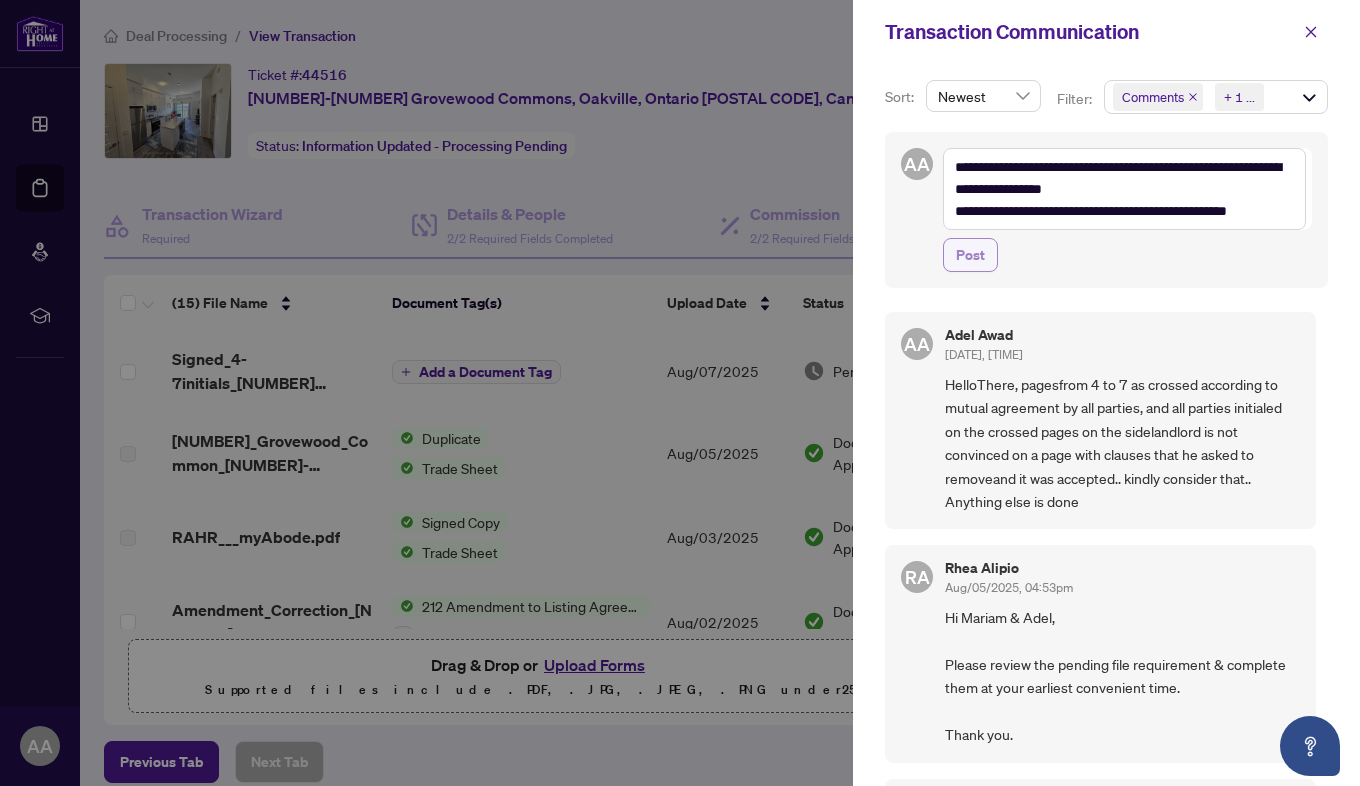 click on "Post" at bounding box center [970, 255] 